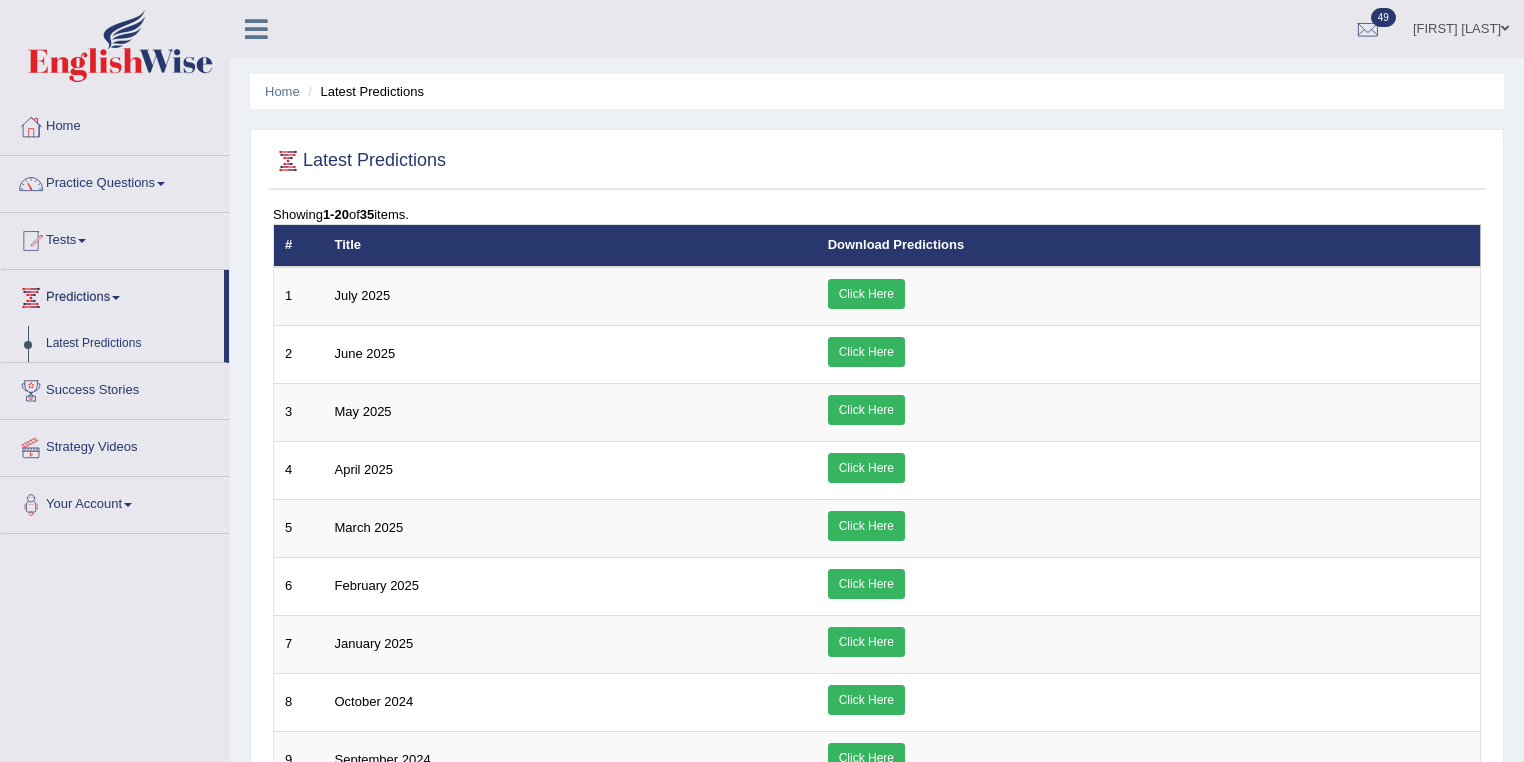 scroll, scrollTop: 0, scrollLeft: 0, axis: both 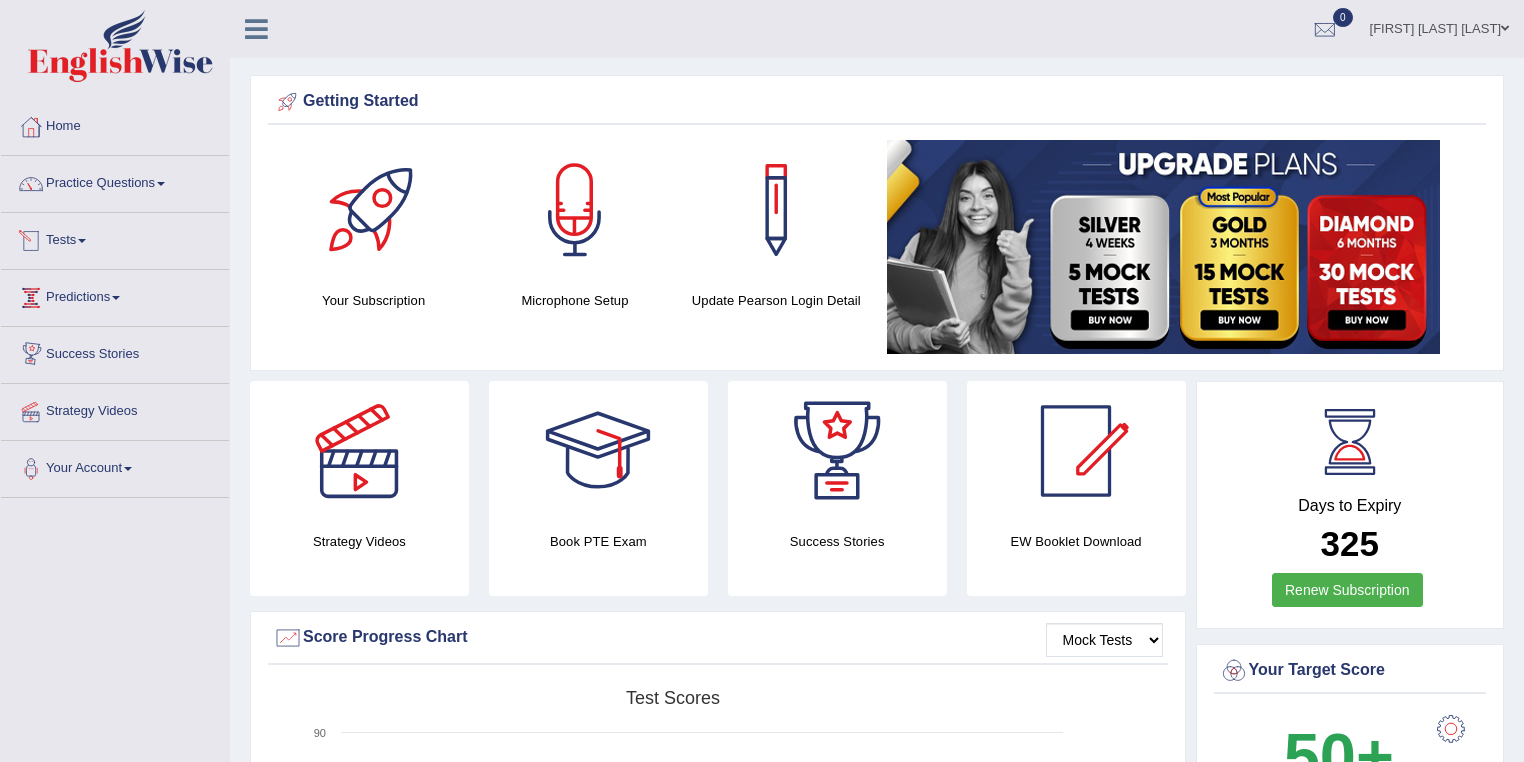click on "Tests" at bounding box center [115, 238] 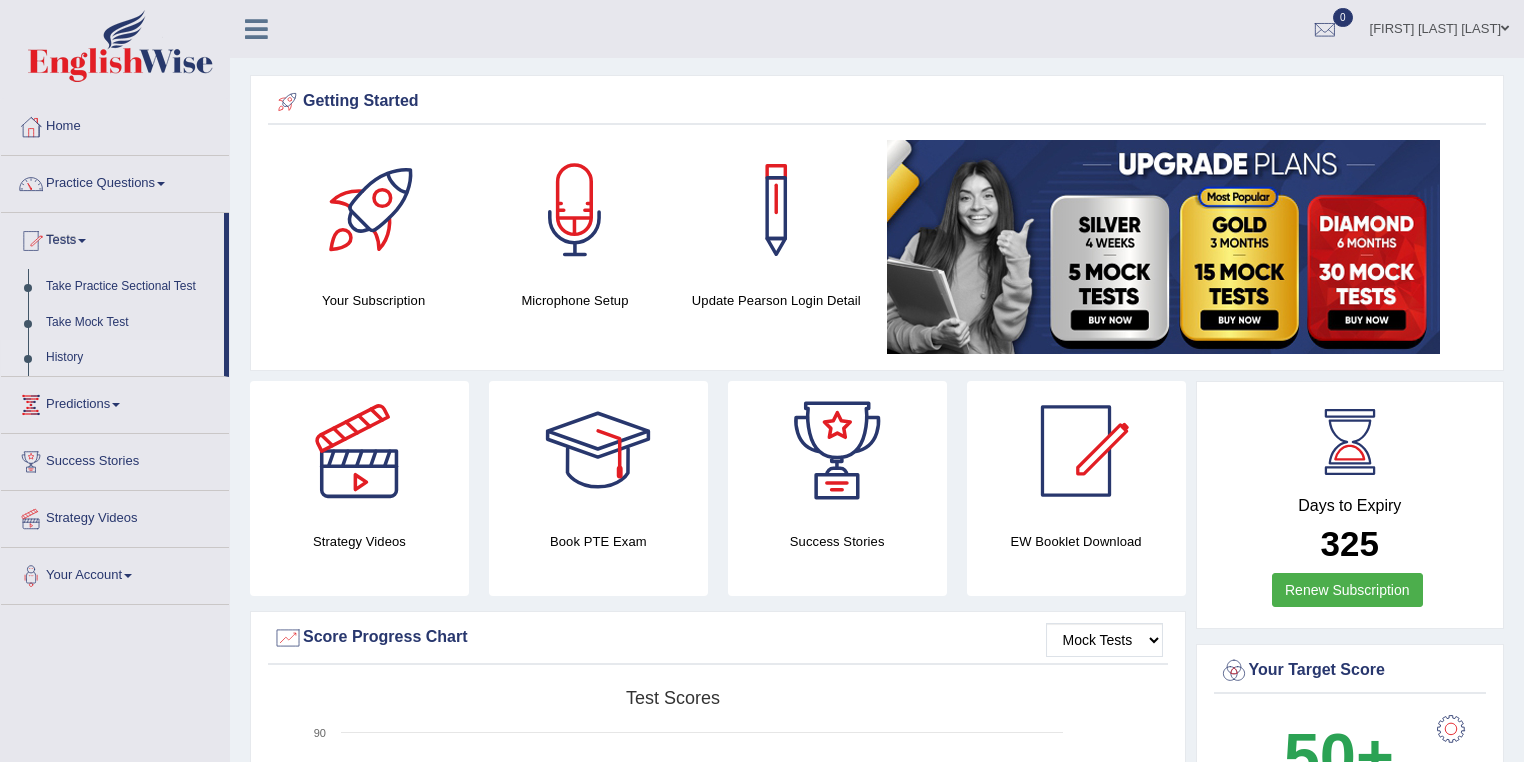 click on "History" at bounding box center (130, 358) 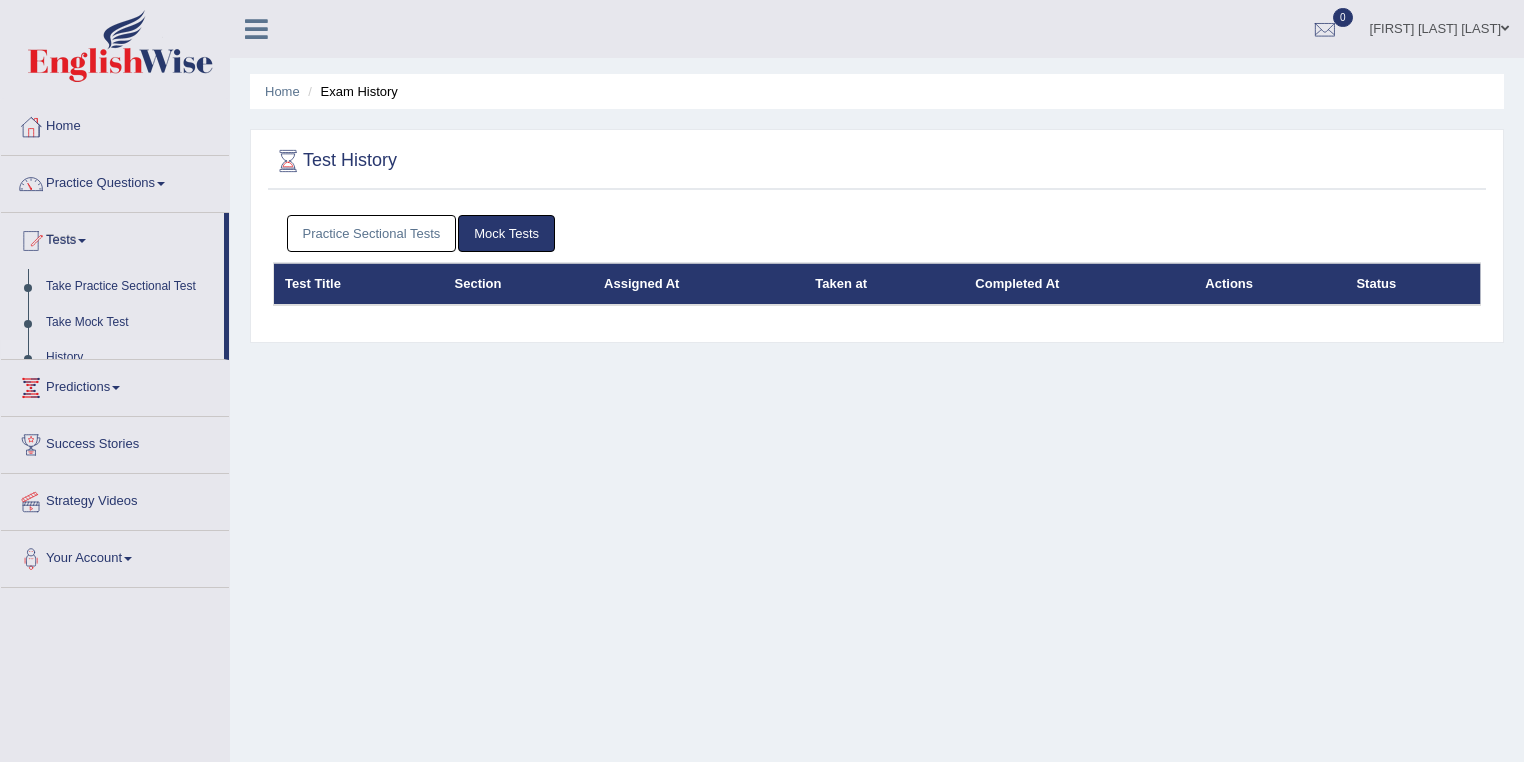 scroll, scrollTop: 0, scrollLeft: 0, axis: both 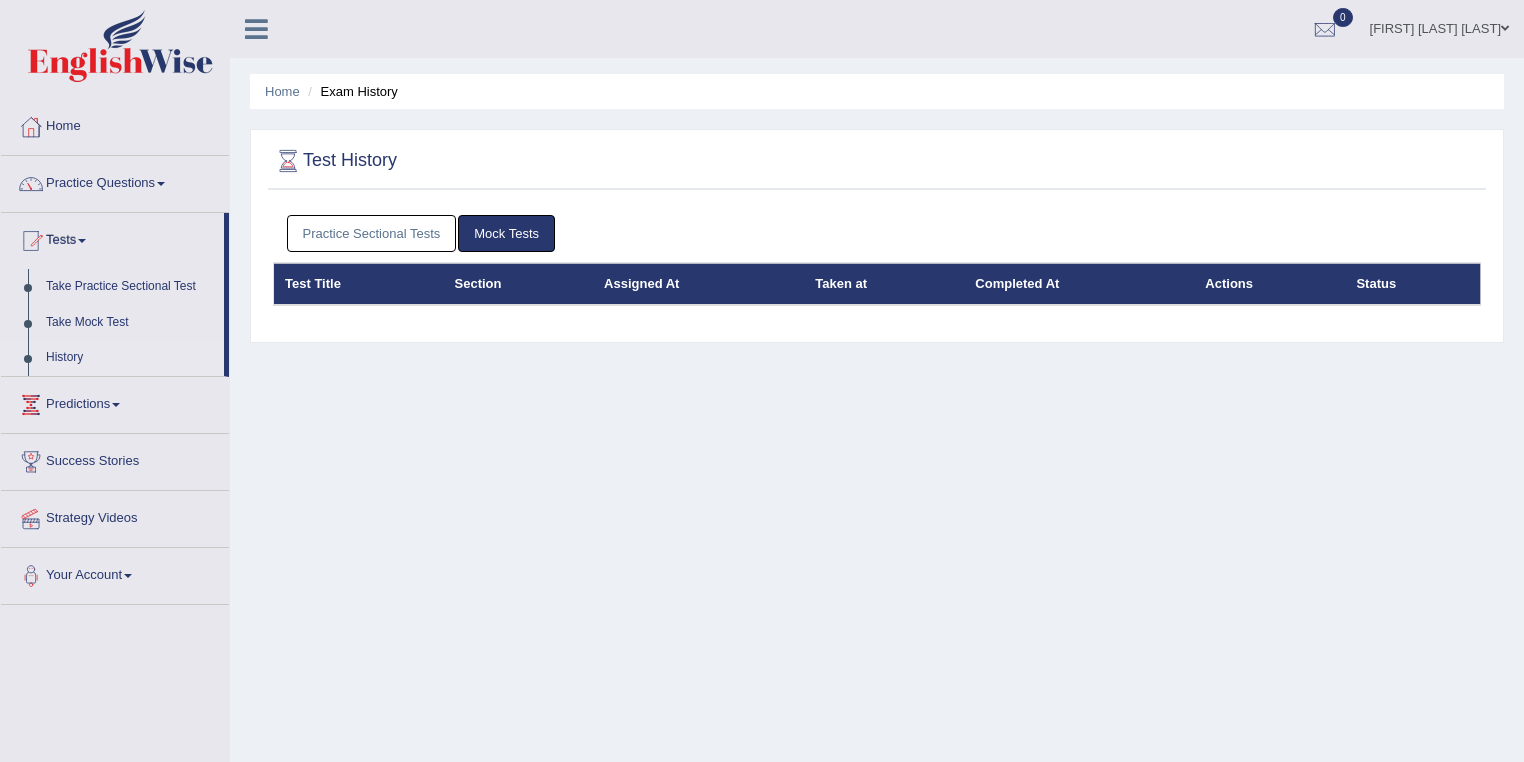 click on "Practice Sectional Tests" at bounding box center (372, 233) 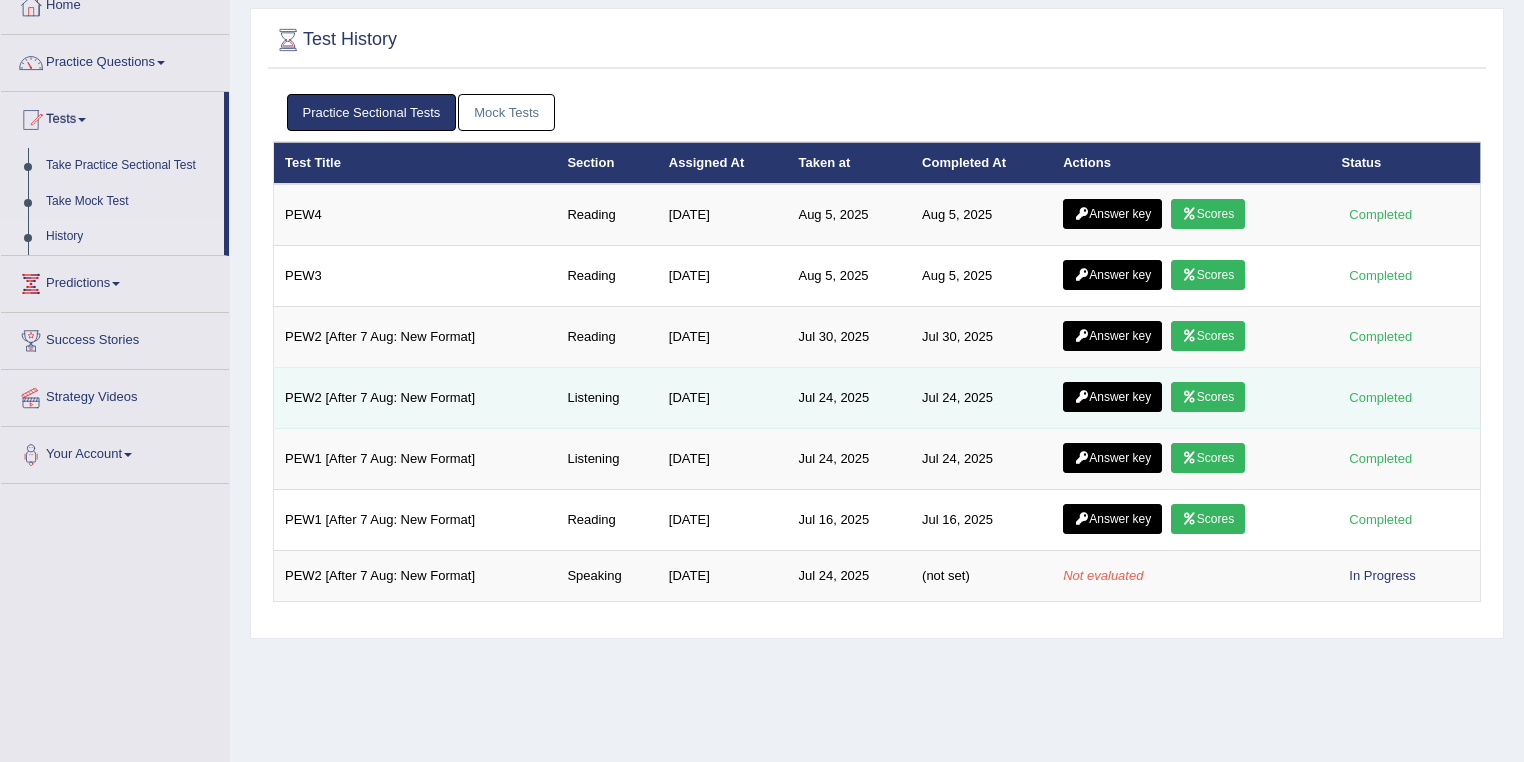 scroll, scrollTop: 160, scrollLeft: 0, axis: vertical 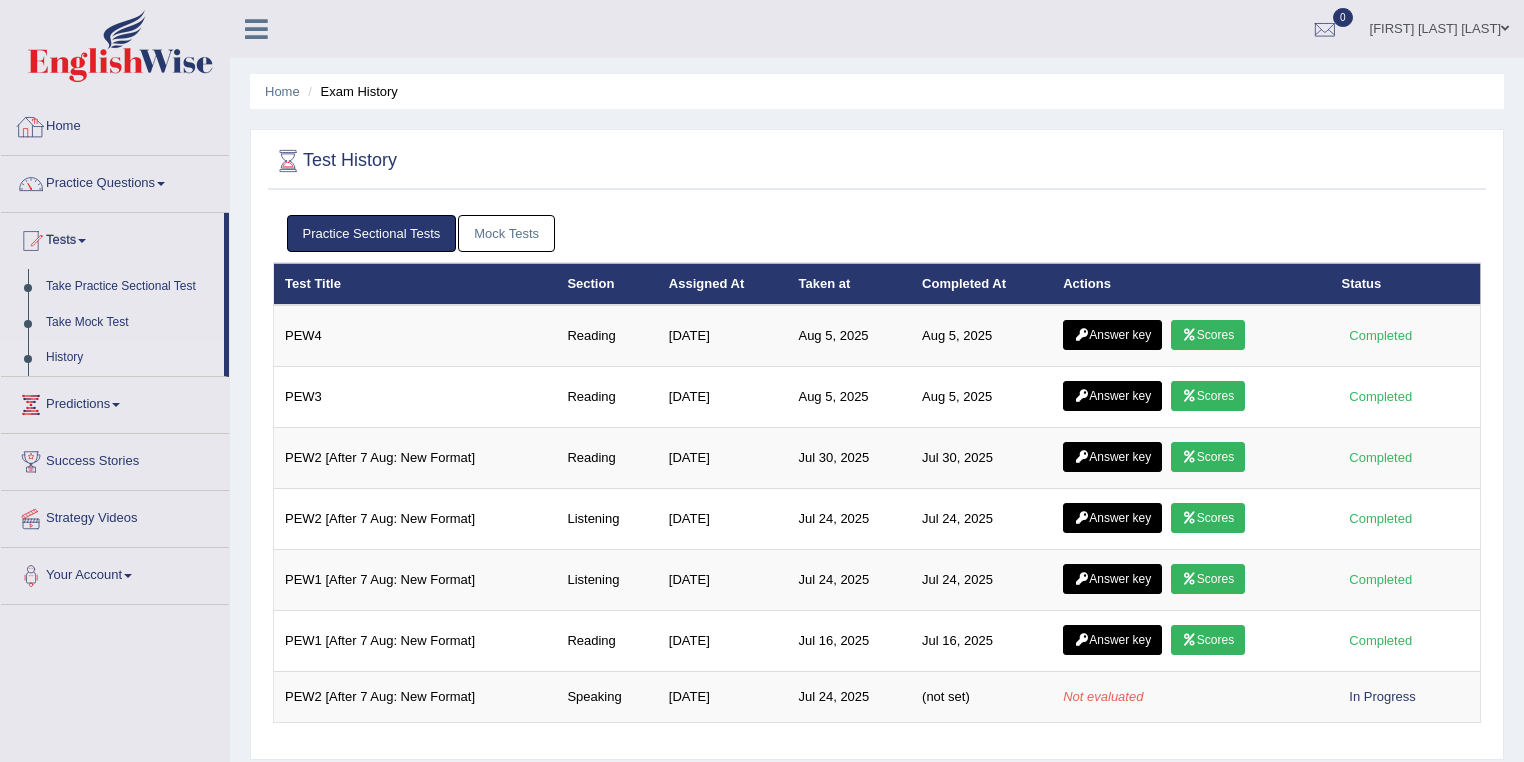 click on "Home" at bounding box center (115, 124) 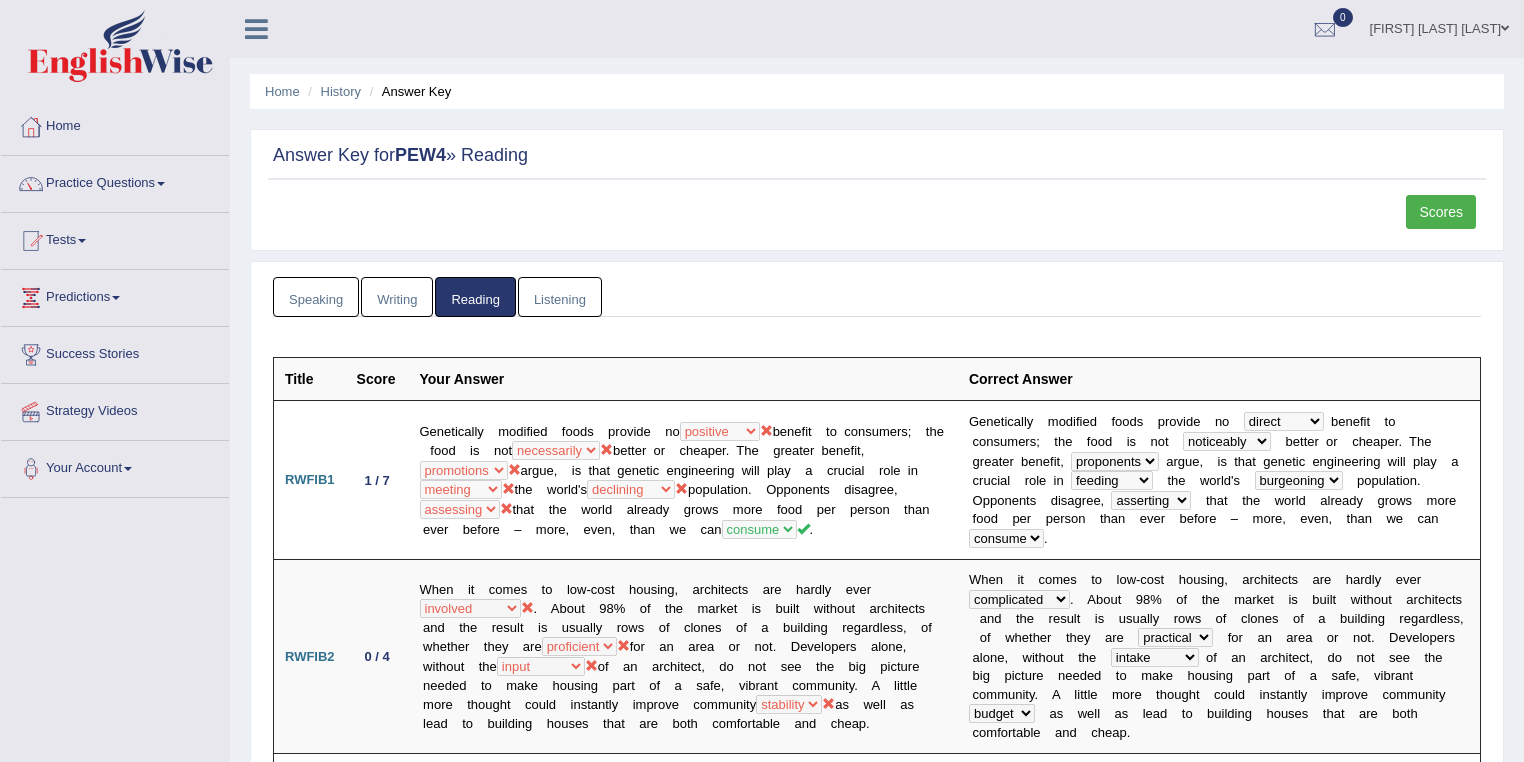 scroll, scrollTop: 0, scrollLeft: 0, axis: both 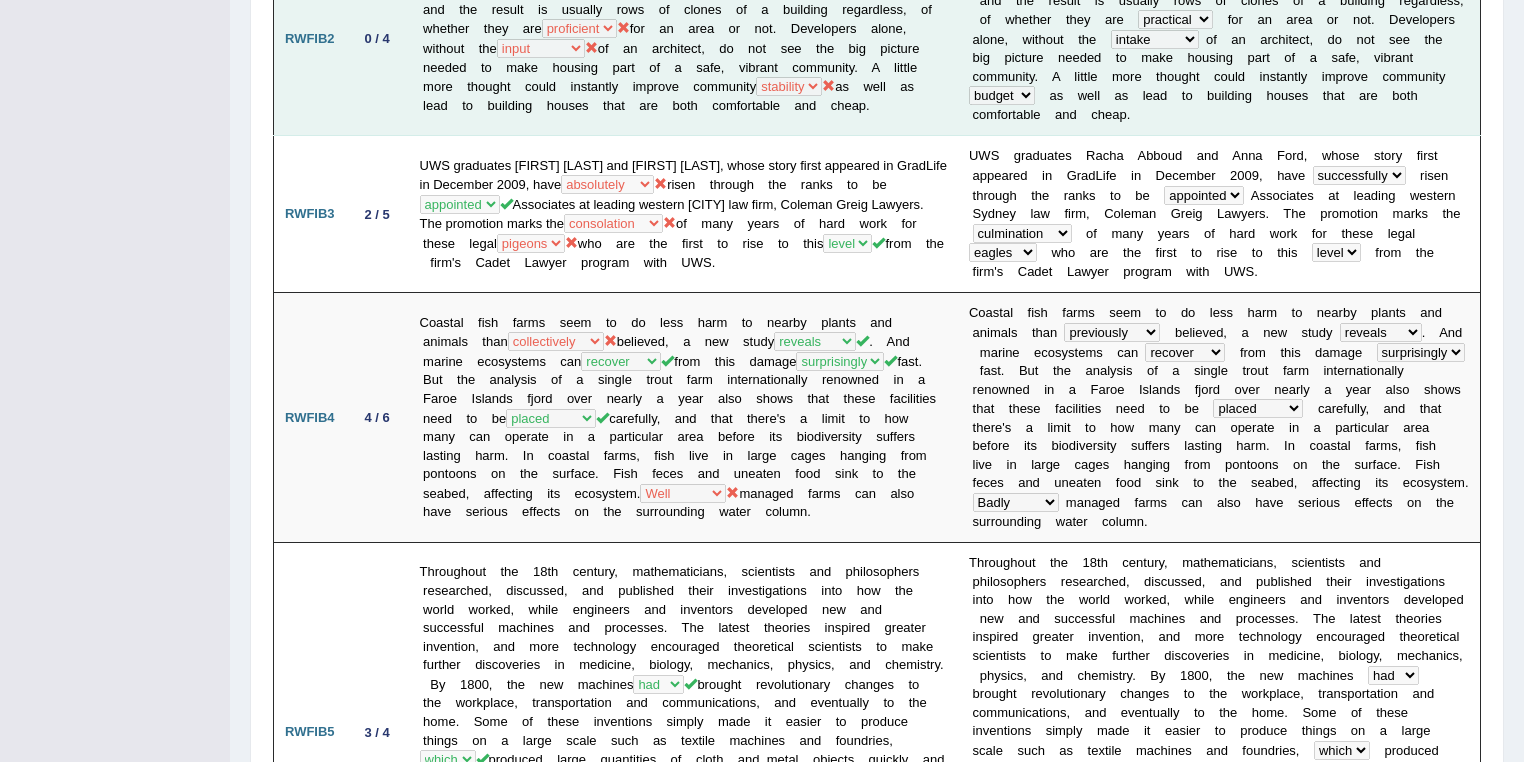 drag, startPoint x: 997, startPoint y: 83, endPoint x: 940, endPoint y: 89, distance: 57.31492 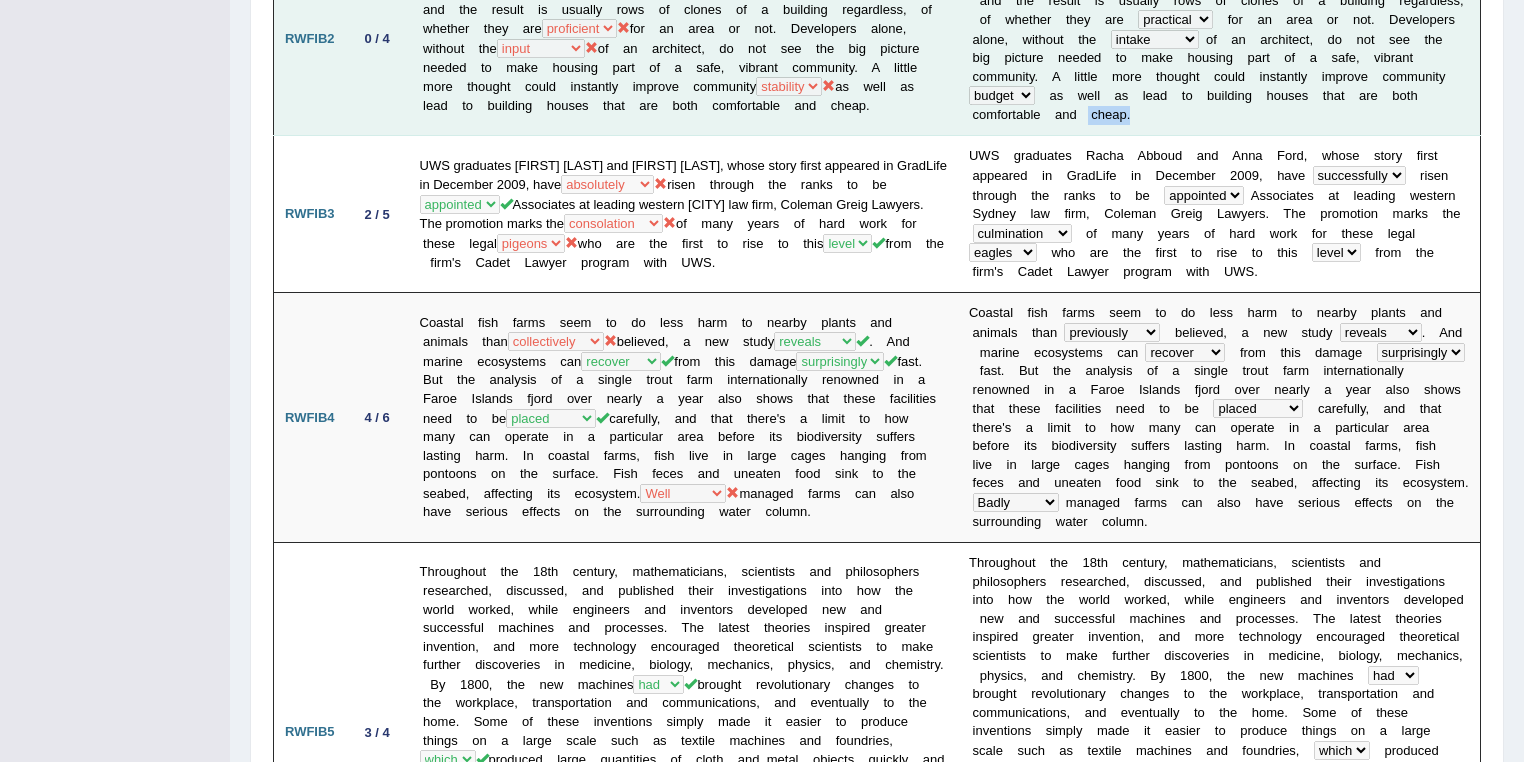 drag, startPoint x: 972, startPoint y: 90, endPoint x: 943, endPoint y: 92, distance: 29.068884 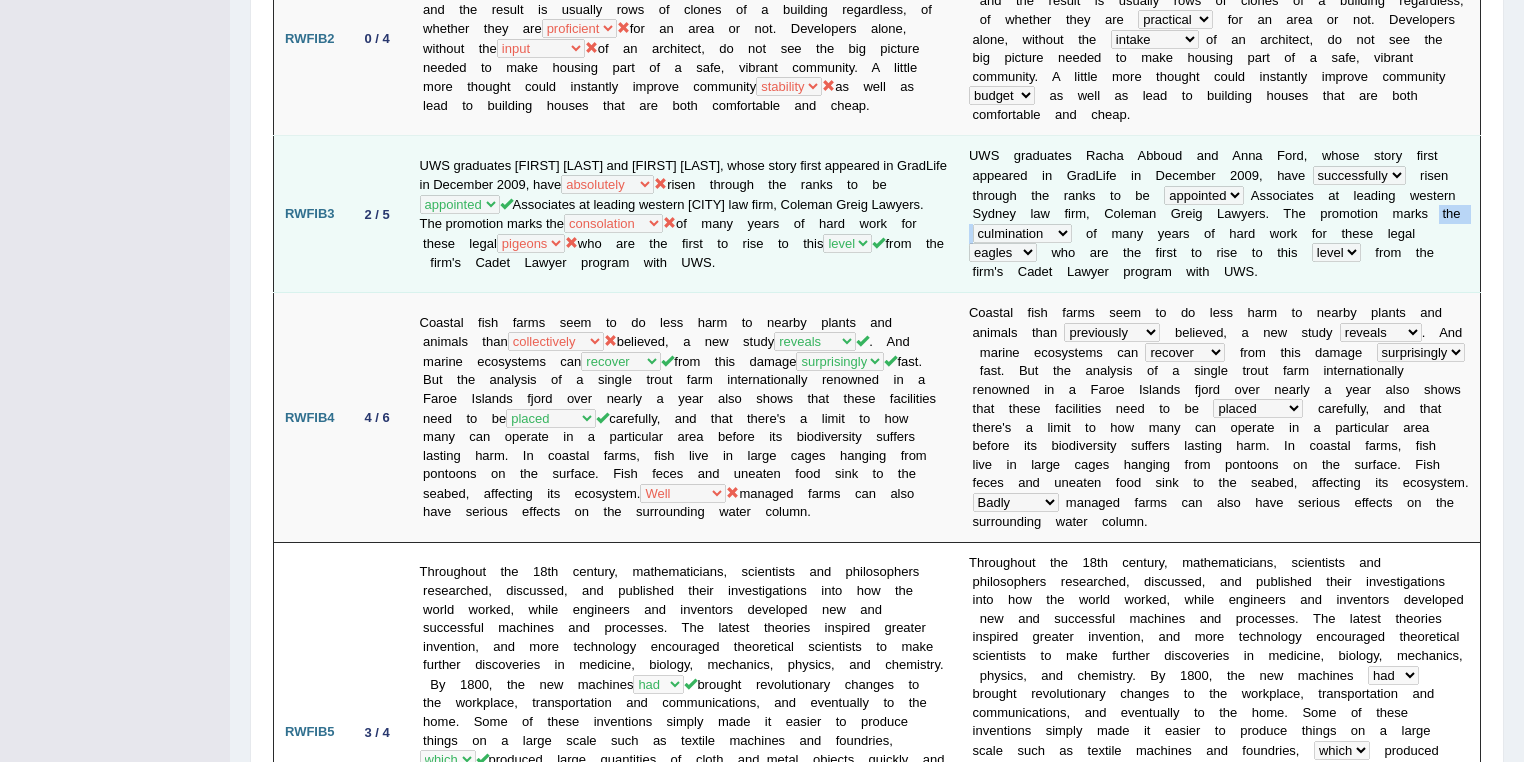 drag, startPoint x: 1452, startPoint y: 177, endPoint x: 1045, endPoint y: 208, distance: 408.1789 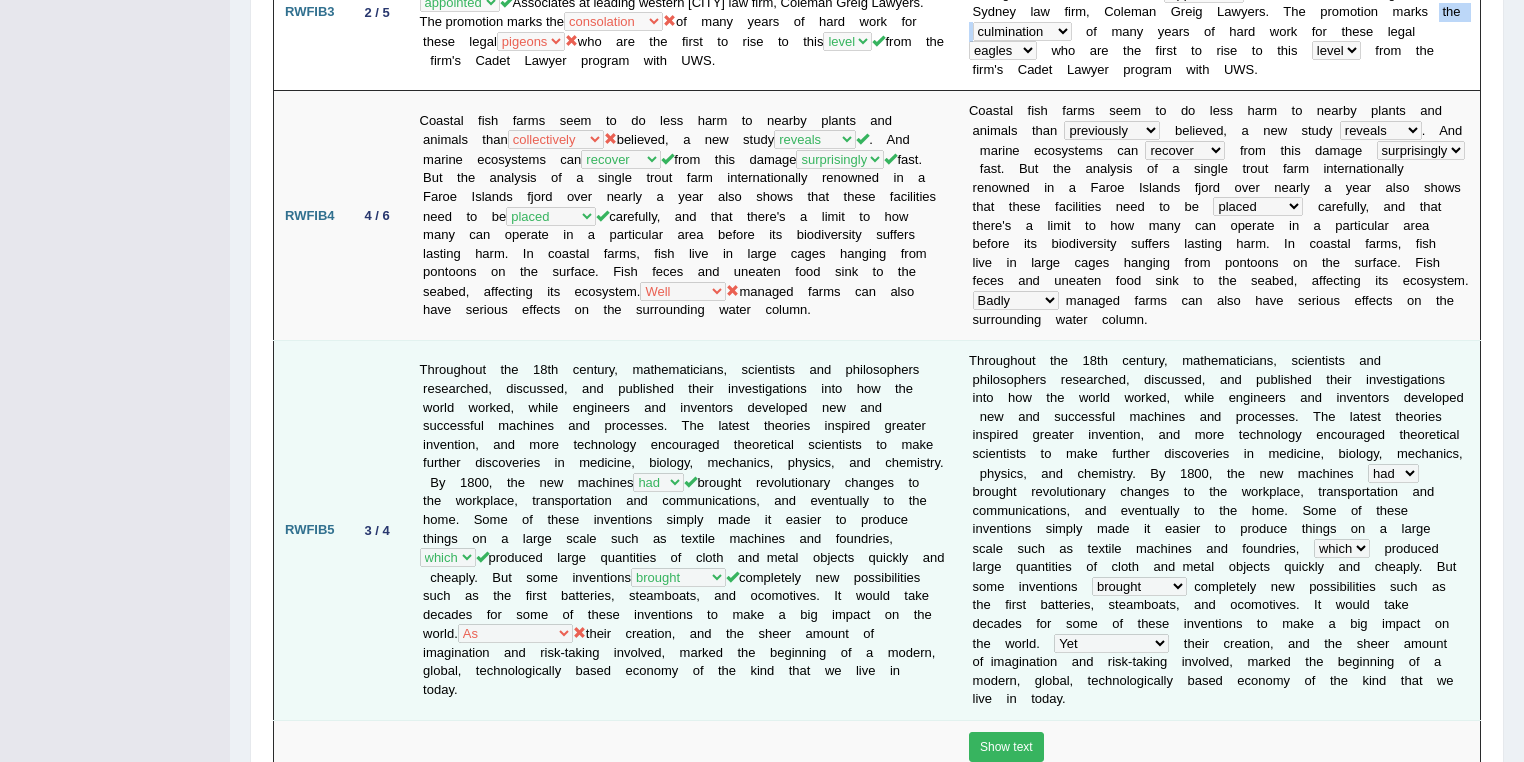 scroll, scrollTop: 858, scrollLeft: 0, axis: vertical 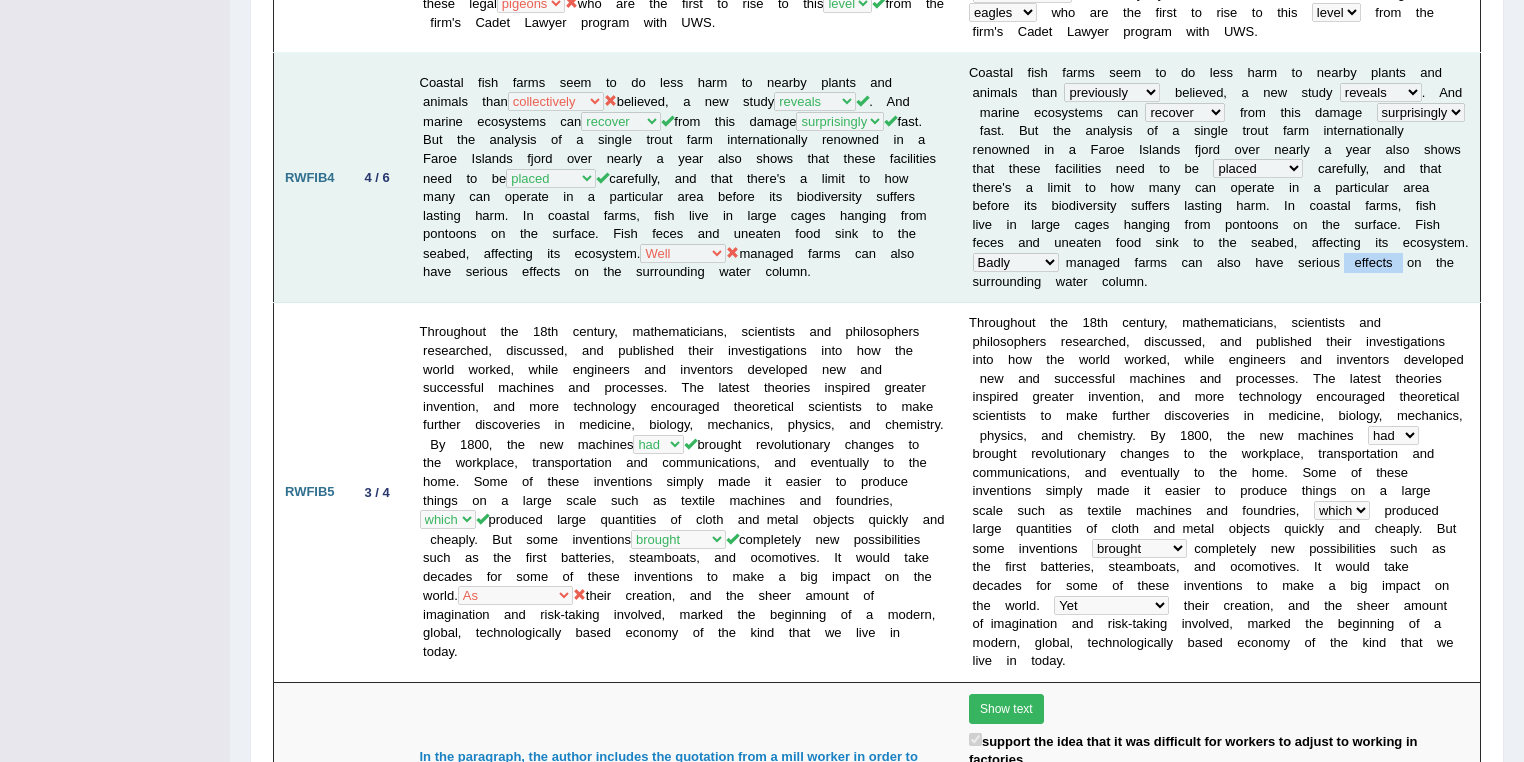 drag, startPoint x: 1226, startPoint y: 237, endPoint x: 1167, endPoint y: 259, distance: 62.968246 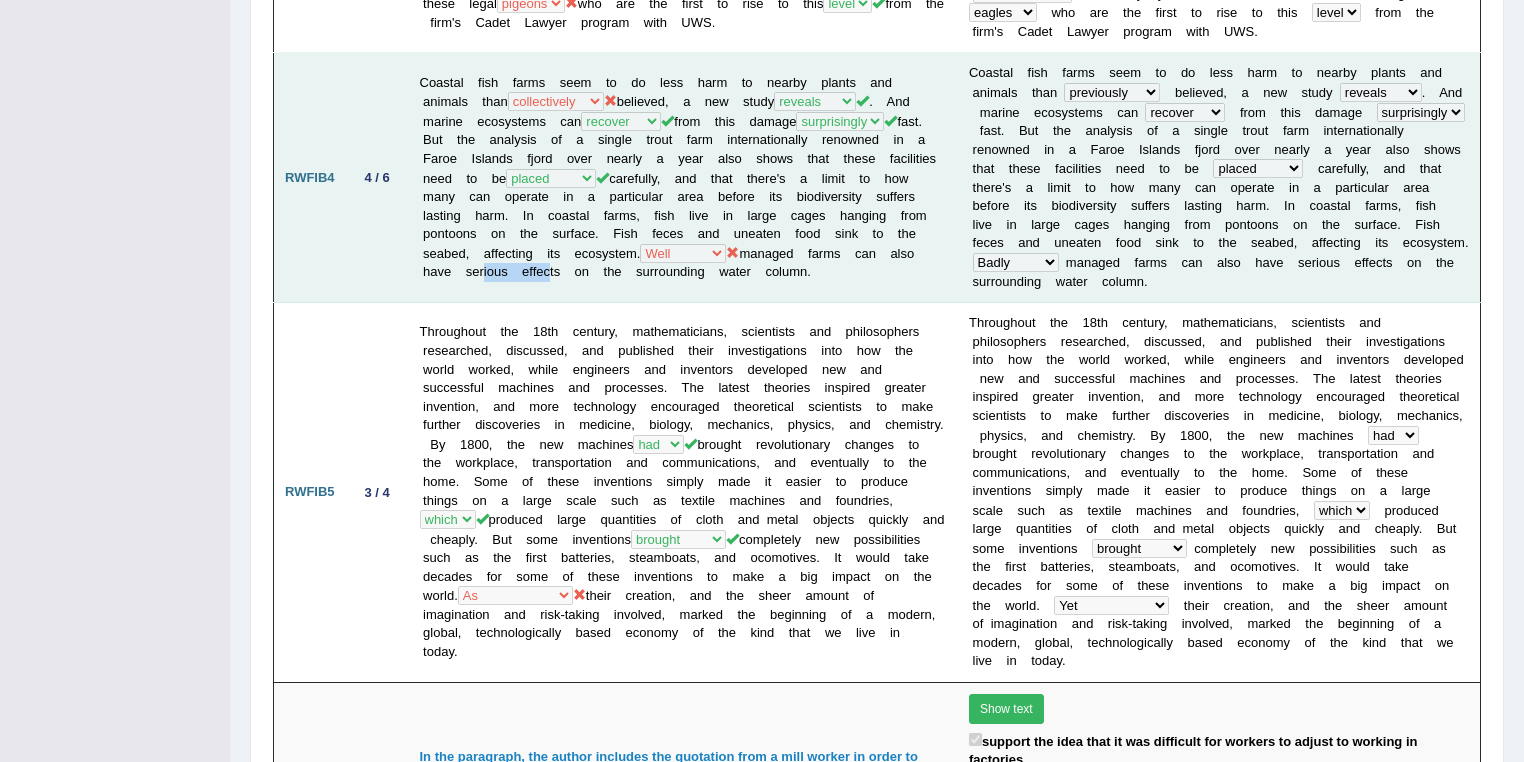 drag, startPoint x: 765, startPoint y: 223, endPoint x: 830, endPoint y: 223, distance: 65 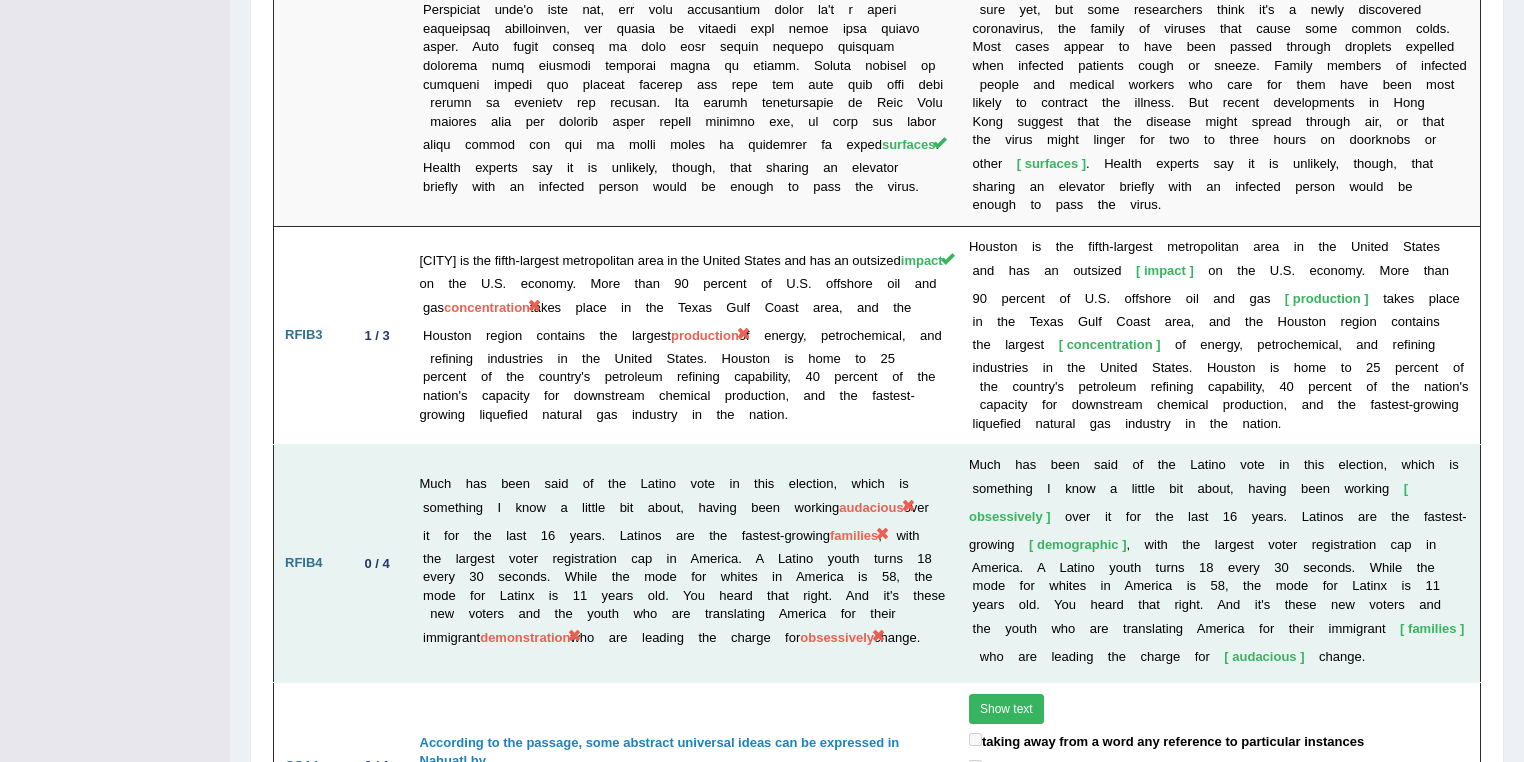 scroll, scrollTop: 2778, scrollLeft: 0, axis: vertical 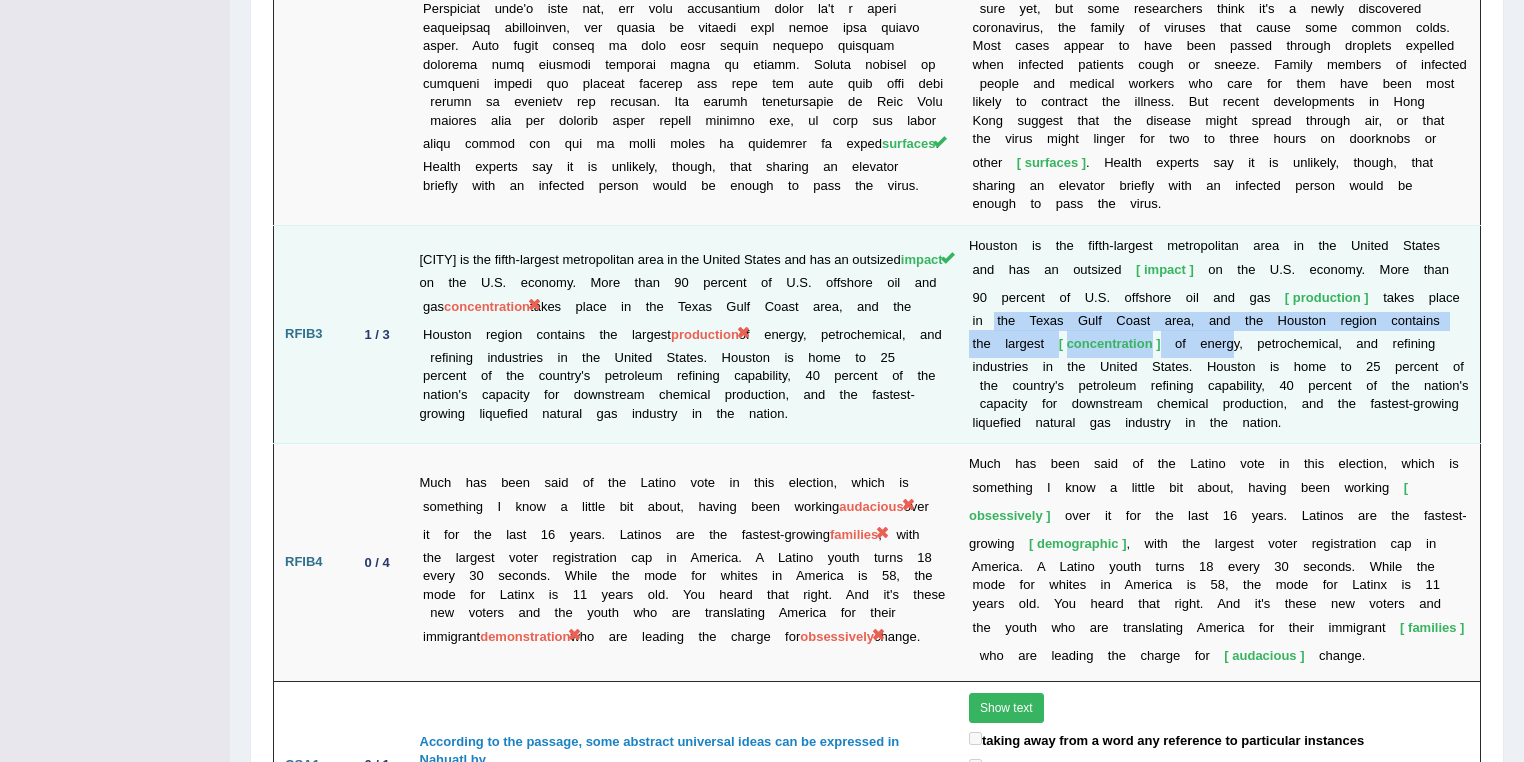 drag, startPoint x: 992, startPoint y: 240, endPoint x: 1344, endPoint y: 291, distance: 355.6754 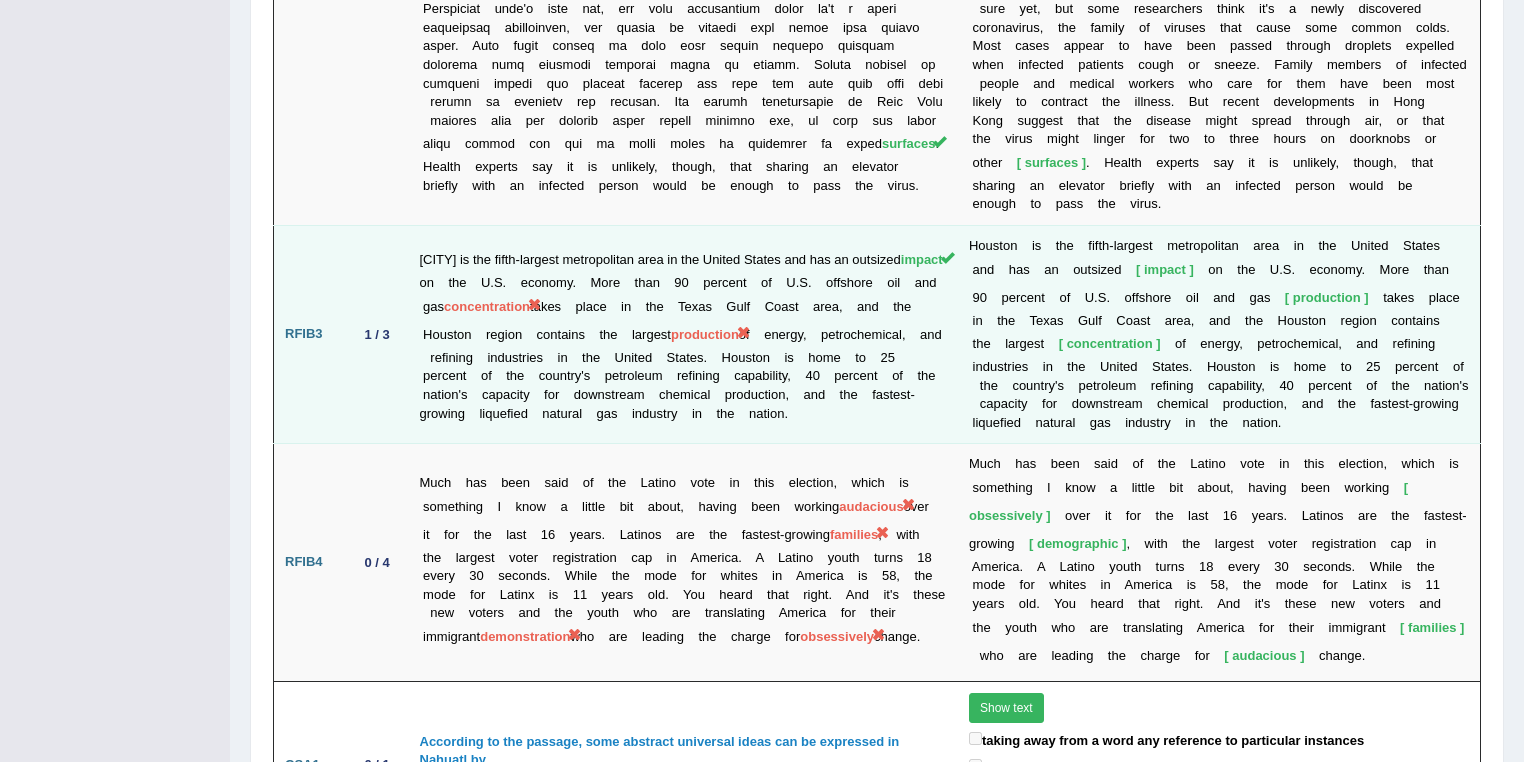 click at bounding box center (1366, 403) 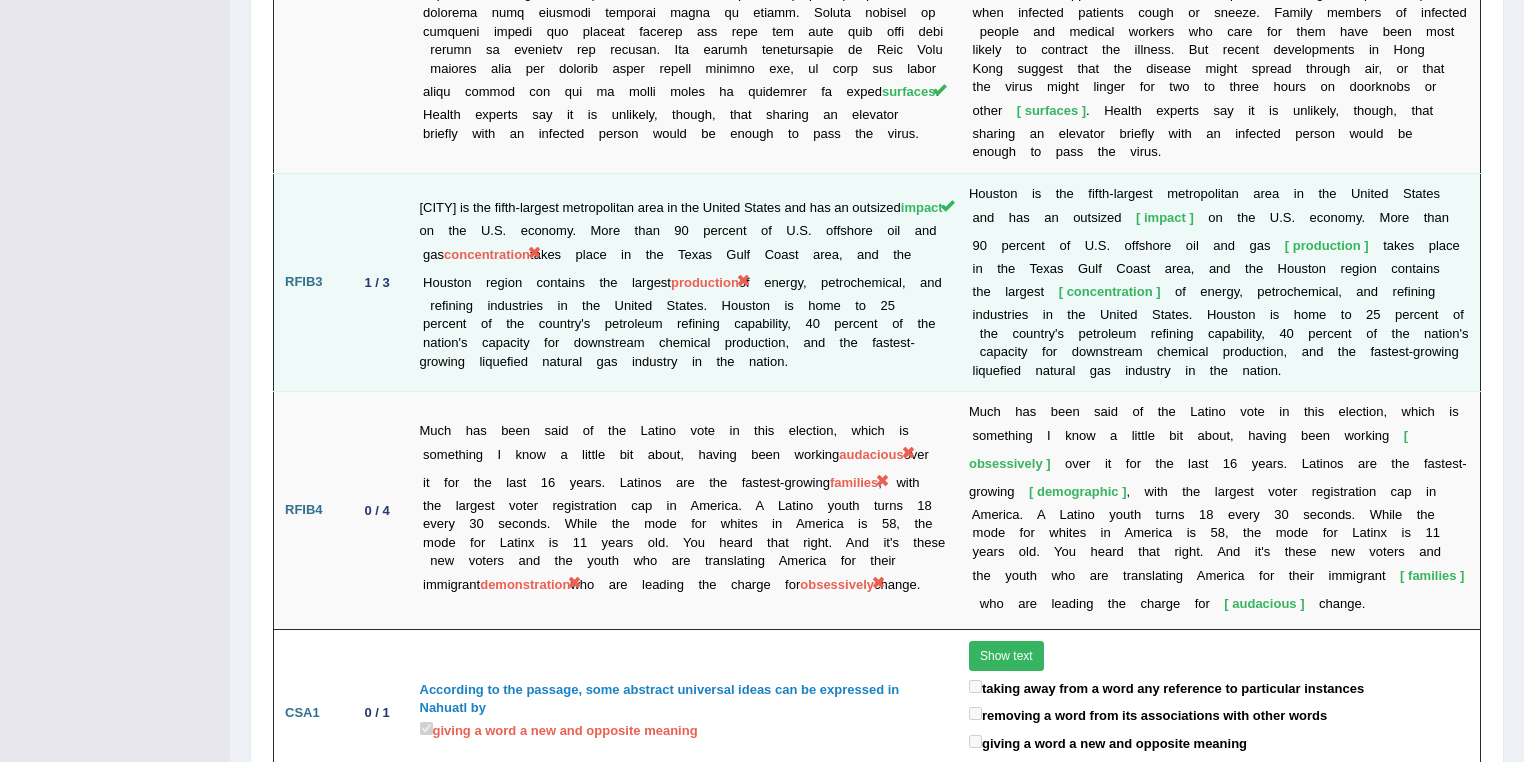scroll, scrollTop: 2858, scrollLeft: 0, axis: vertical 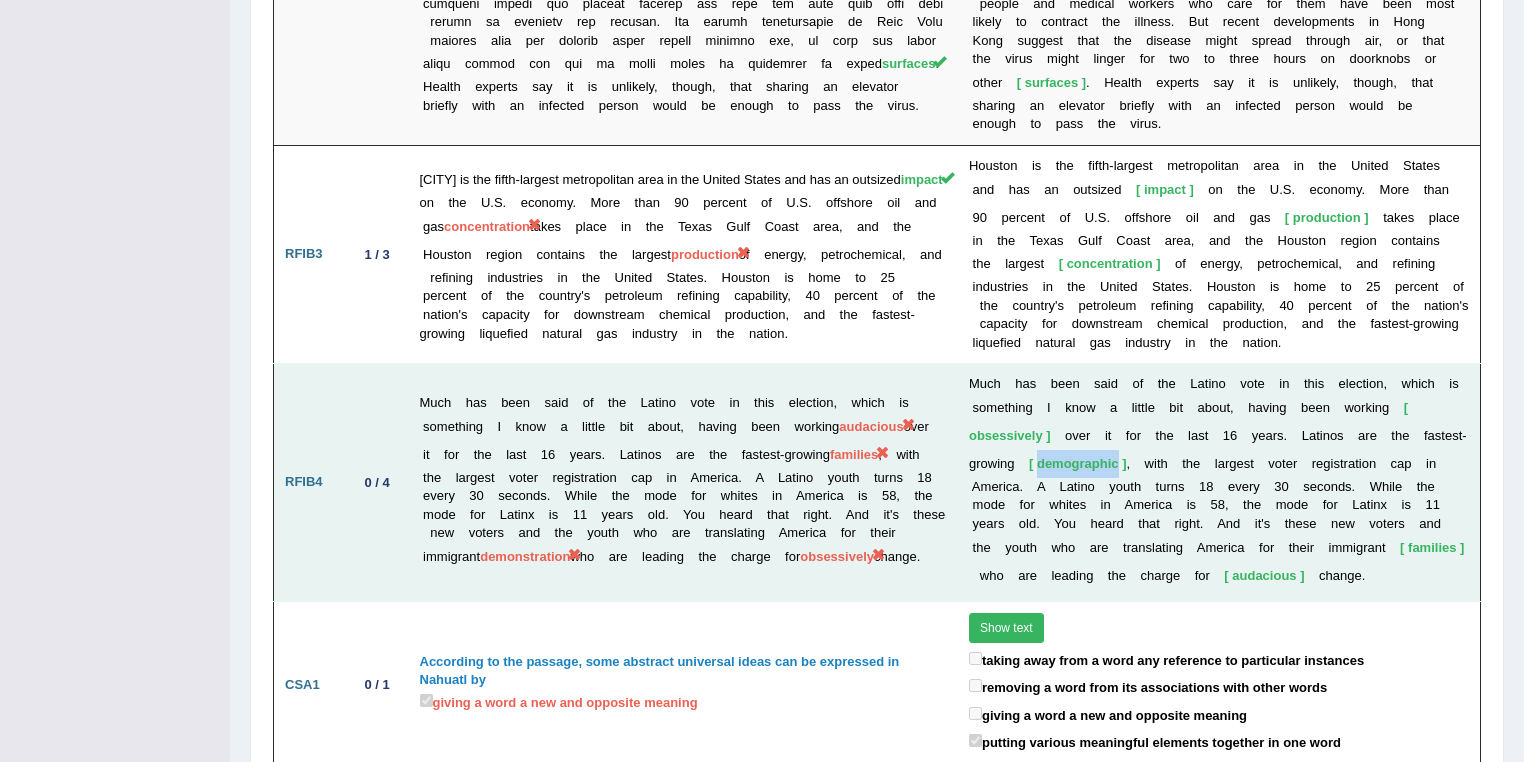 drag, startPoint x: 1111, startPoint y: 353, endPoint x: 1016, endPoint y: 356, distance: 95.047356 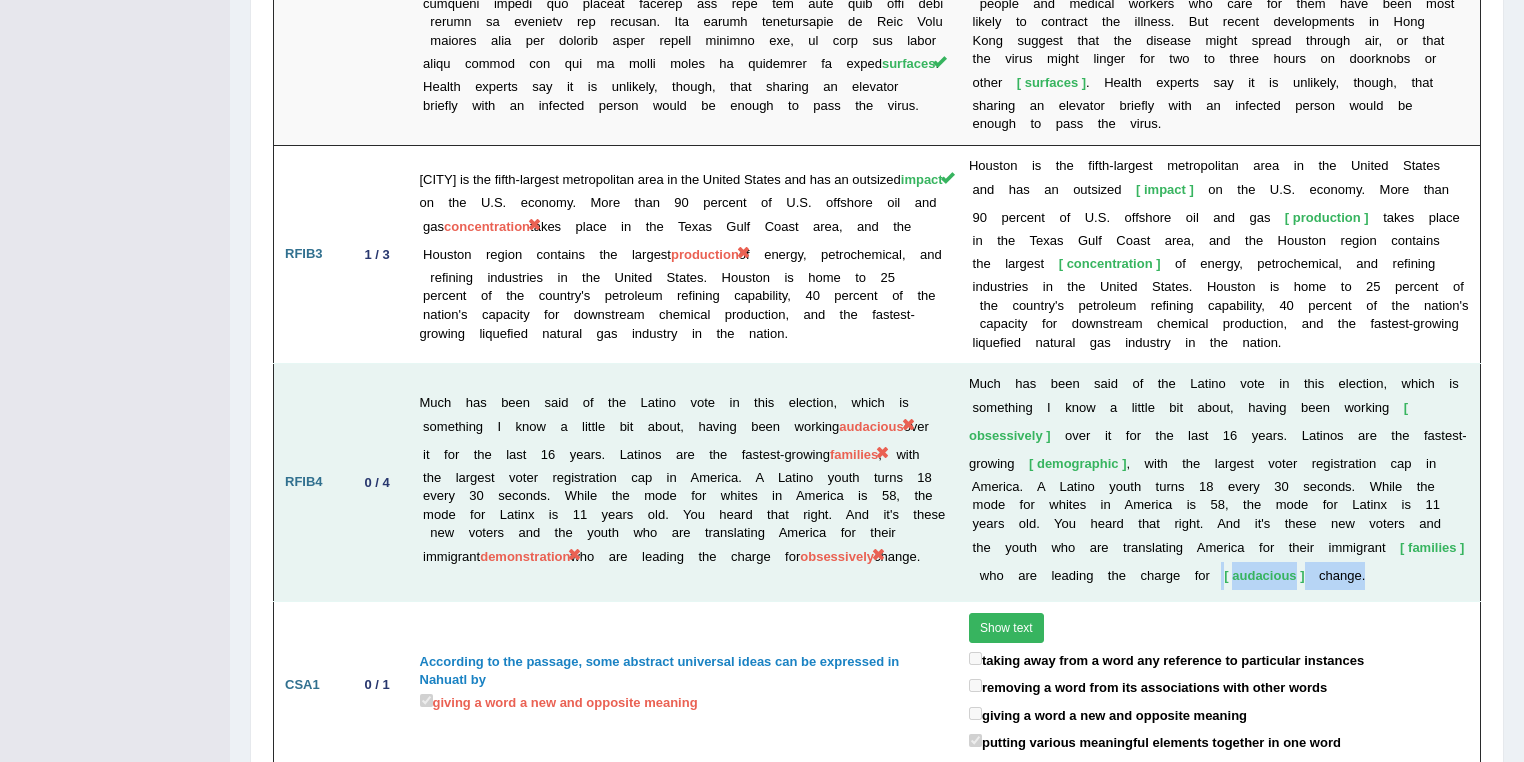 drag, startPoint x: 1128, startPoint y: 469, endPoint x: 1244, endPoint y: 479, distance: 116.43024 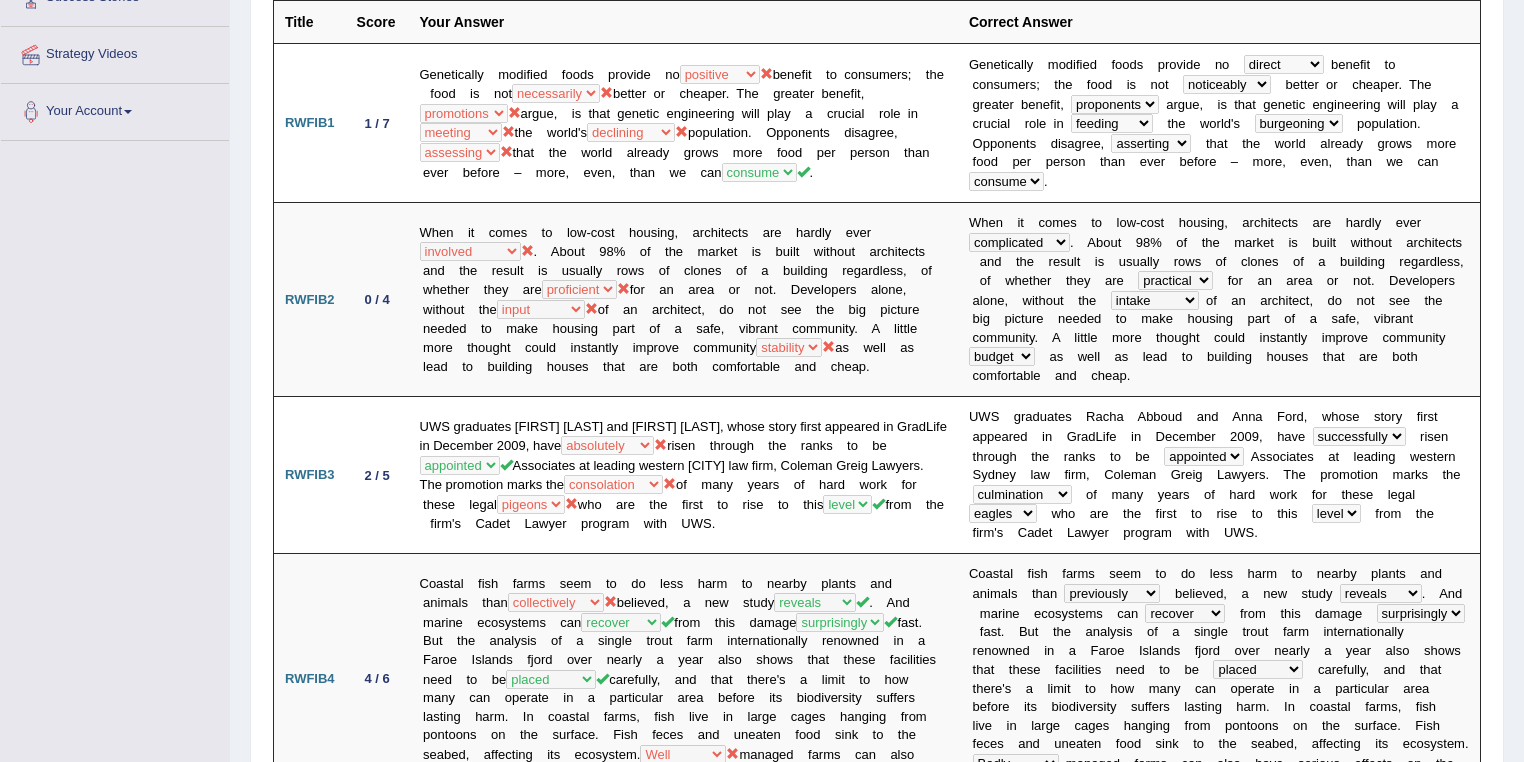 scroll, scrollTop: 138, scrollLeft: 0, axis: vertical 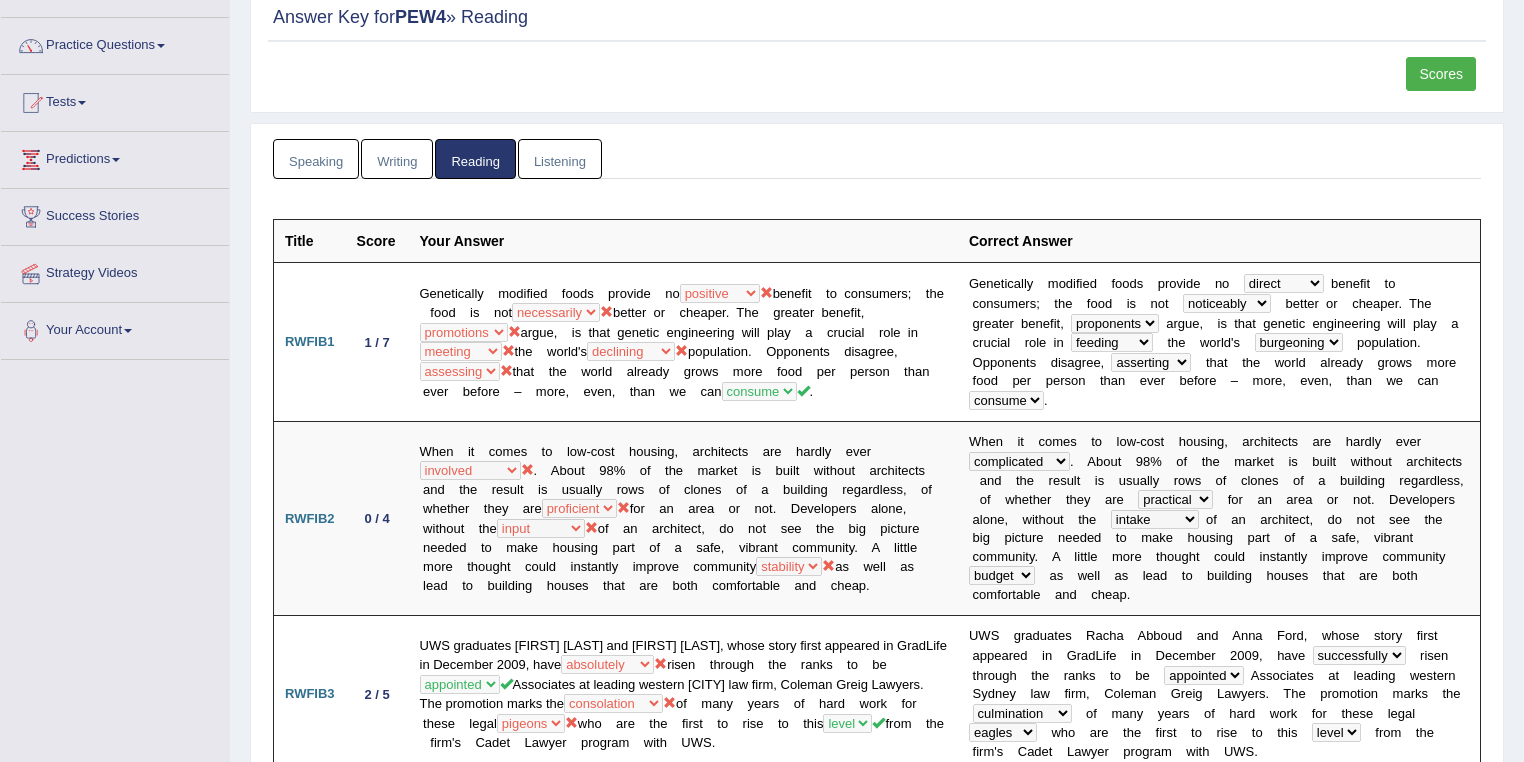 click on "Listening" at bounding box center (560, 159) 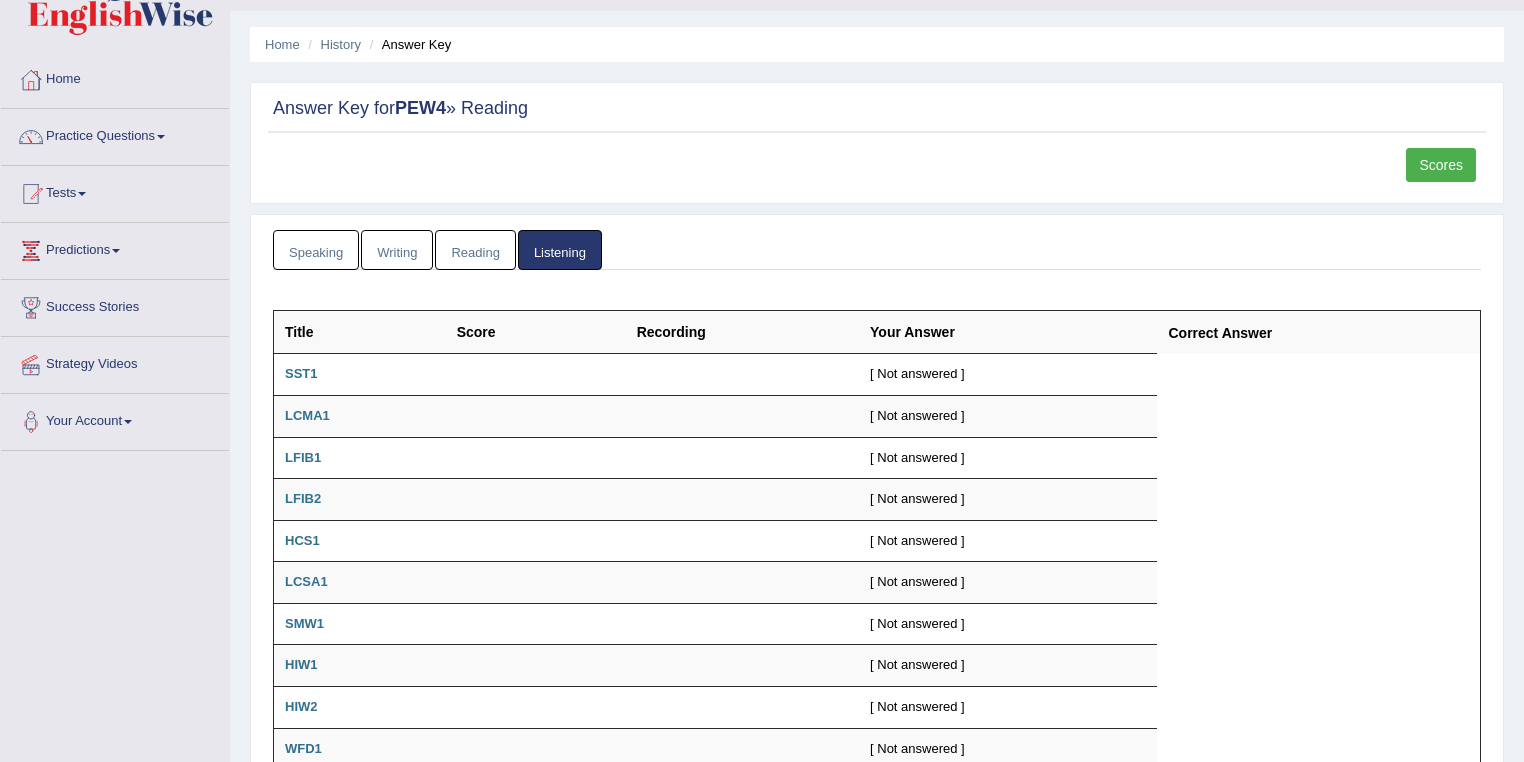 scroll, scrollTop: 0, scrollLeft: 0, axis: both 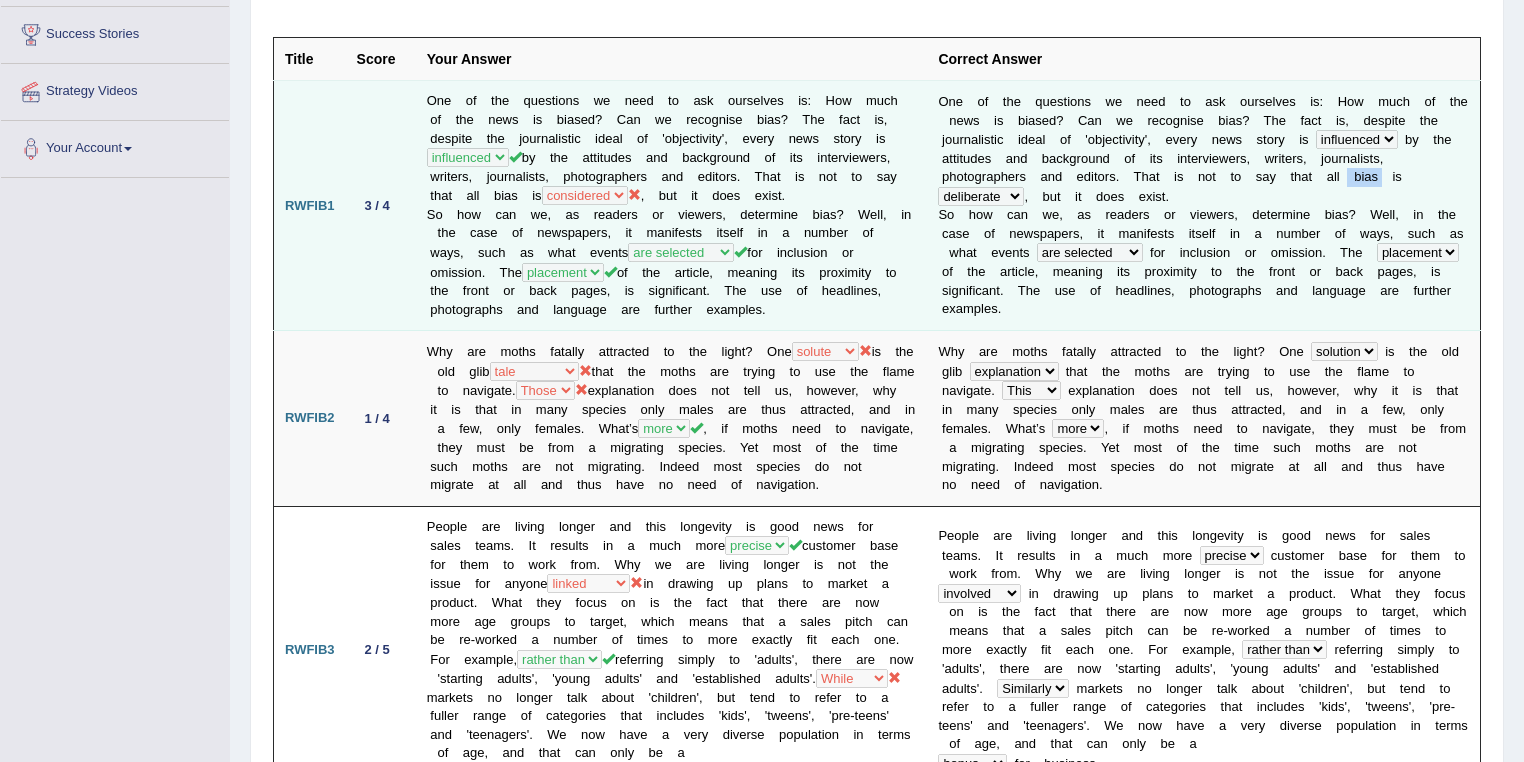 drag, startPoint x: 1354, startPoint y: 175, endPoint x: 1389, endPoint y: 177, distance: 35.057095 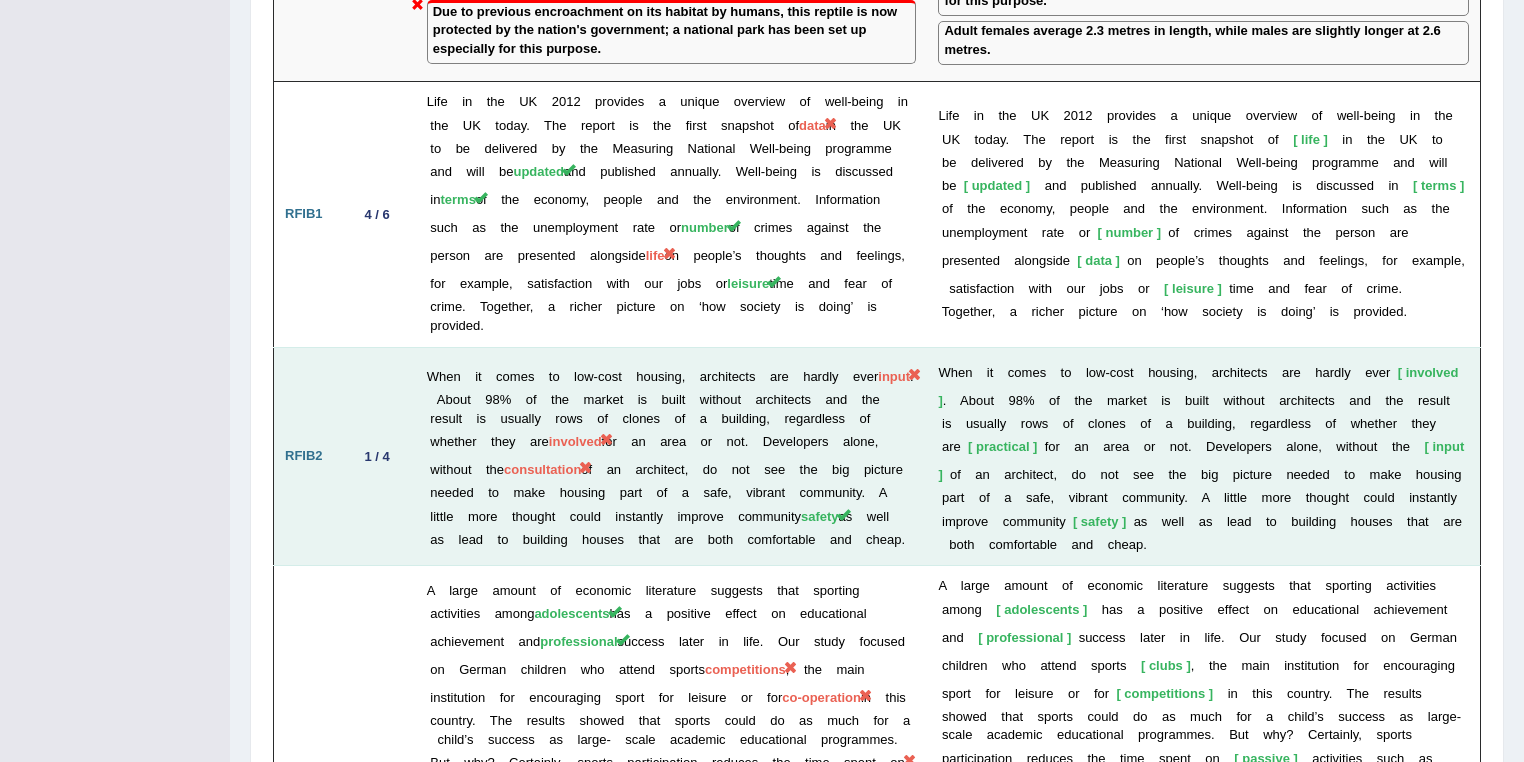scroll, scrollTop: 2160, scrollLeft: 0, axis: vertical 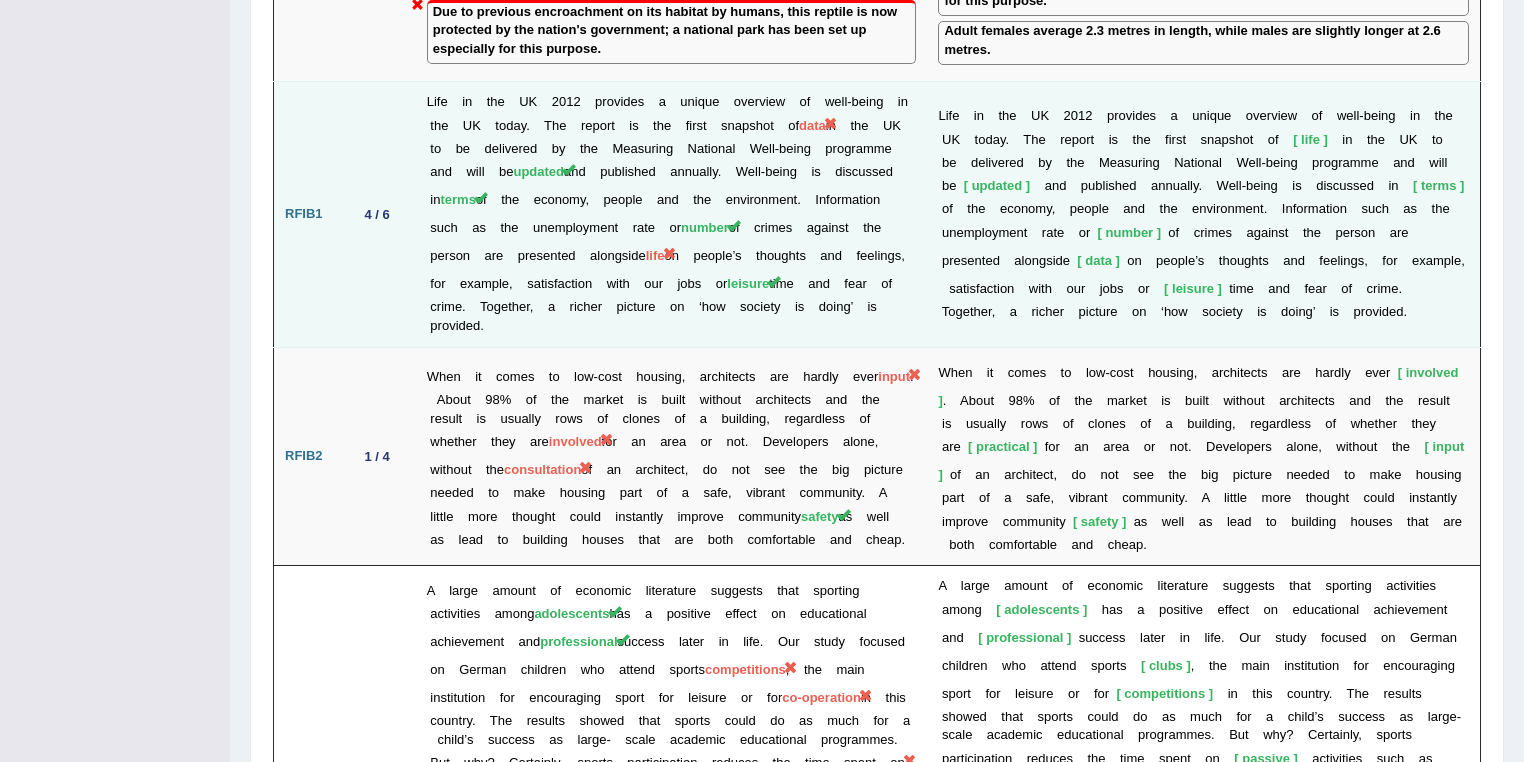 drag, startPoint x: 736, startPoint y: 216, endPoint x: 914, endPoint y: 215, distance: 178.0028 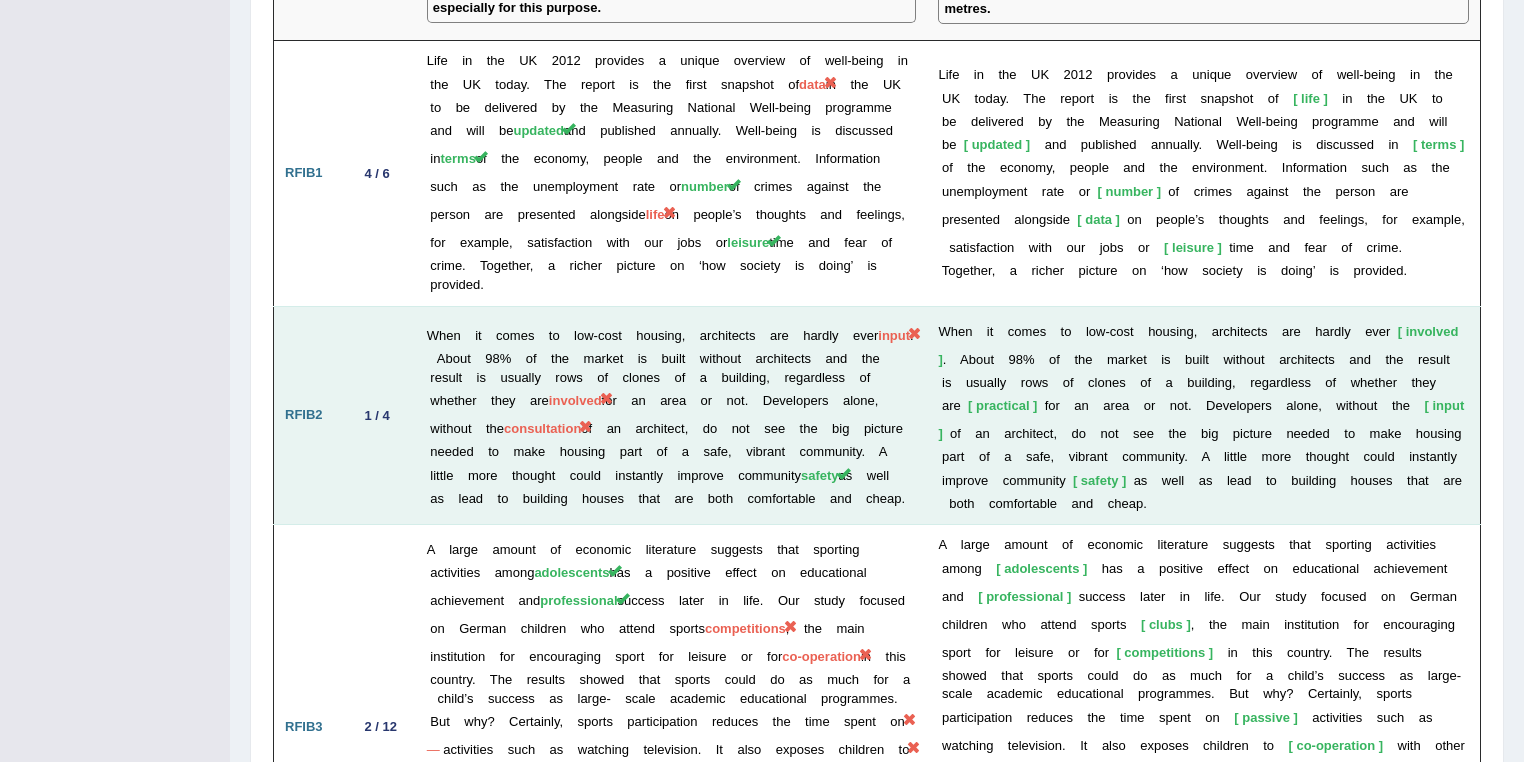 scroll, scrollTop: 2240, scrollLeft: 0, axis: vertical 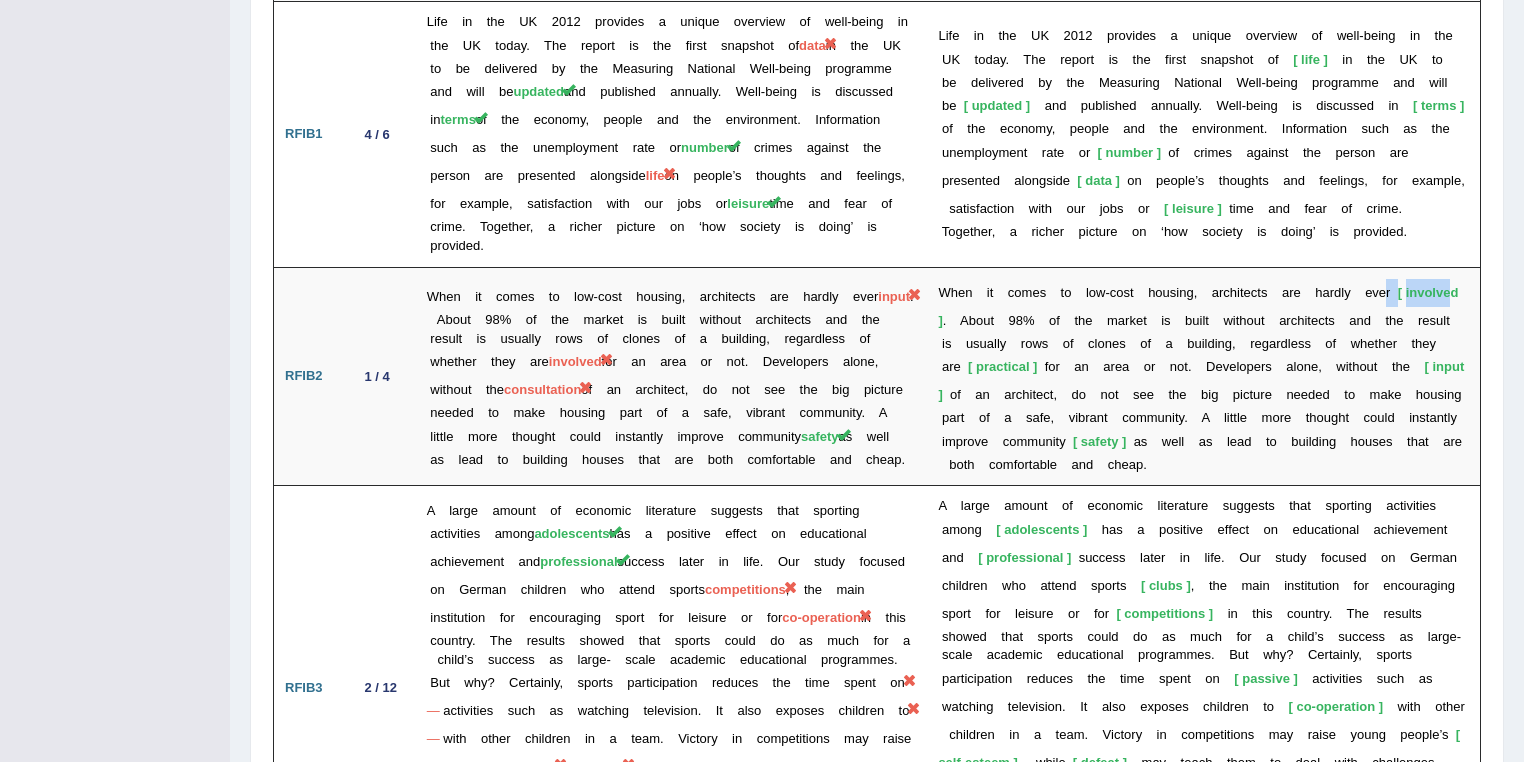 drag, startPoint x: 1460, startPoint y: 261, endPoint x: 60, endPoint y: 369, distance: 1404.1595 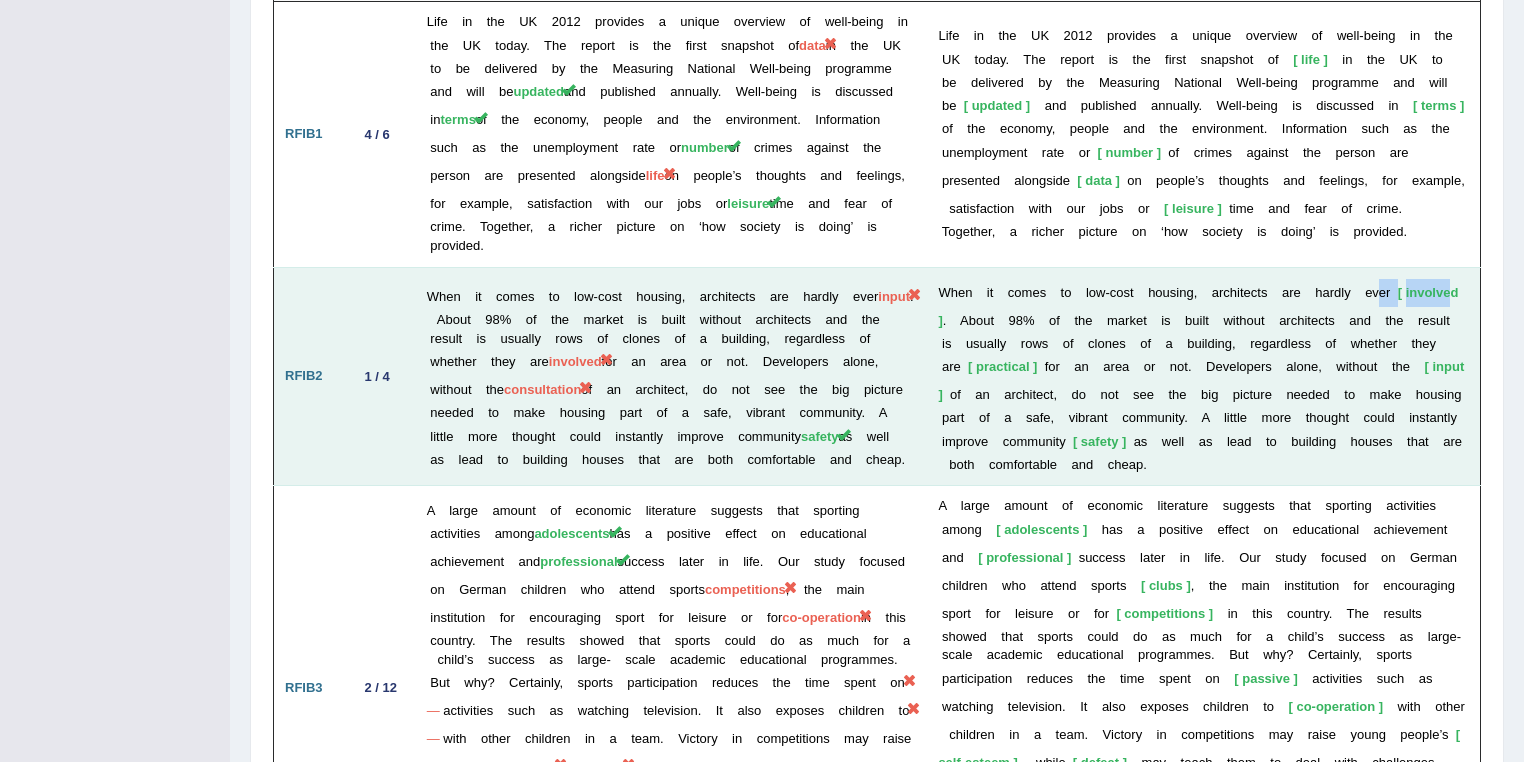 drag, startPoint x: 1332, startPoint y: 442, endPoint x: 1059, endPoint y: 326, distance: 296.62265 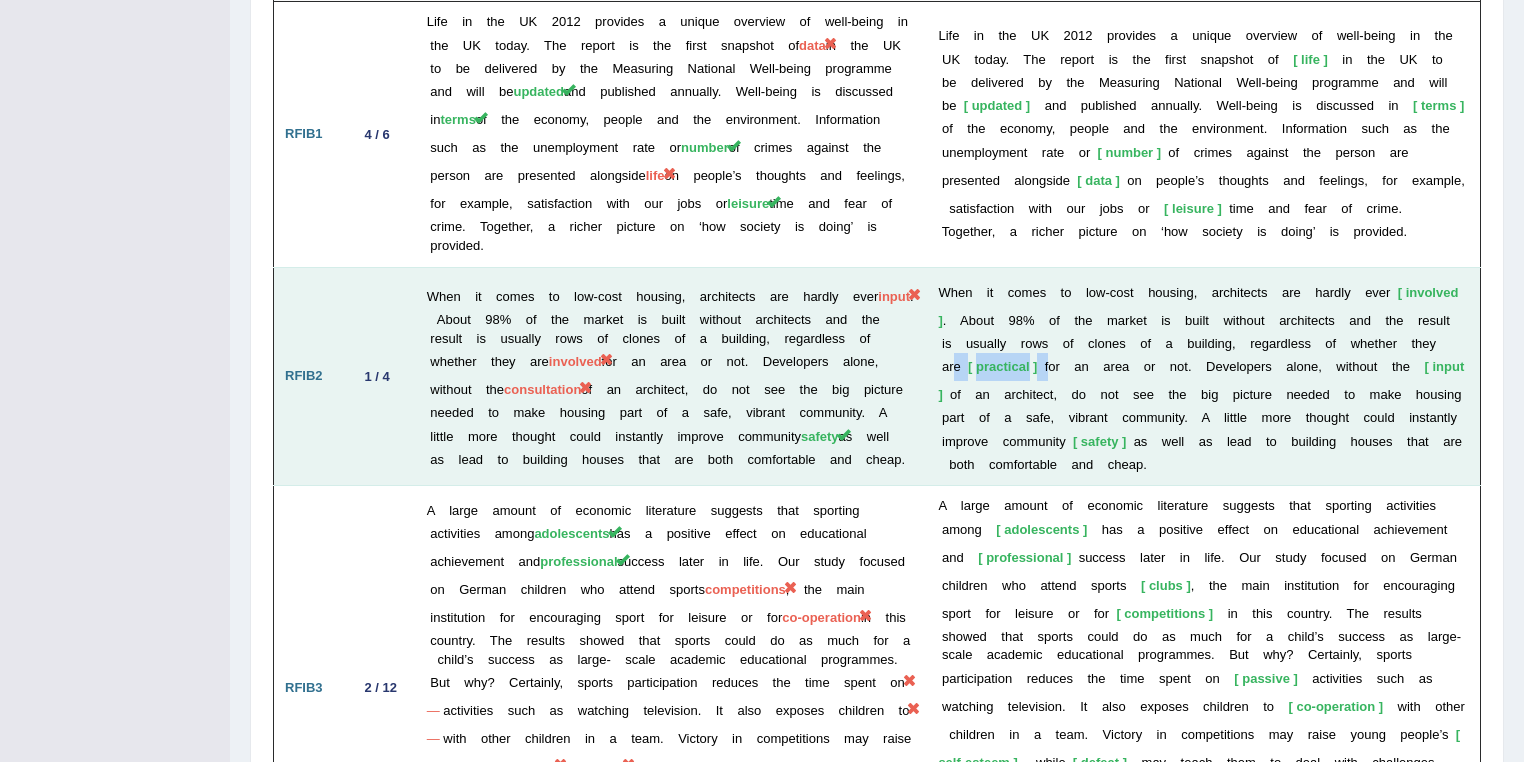 drag, startPoint x: 964, startPoint y: 336, endPoint x: 1054, endPoint y: 339, distance: 90.04999 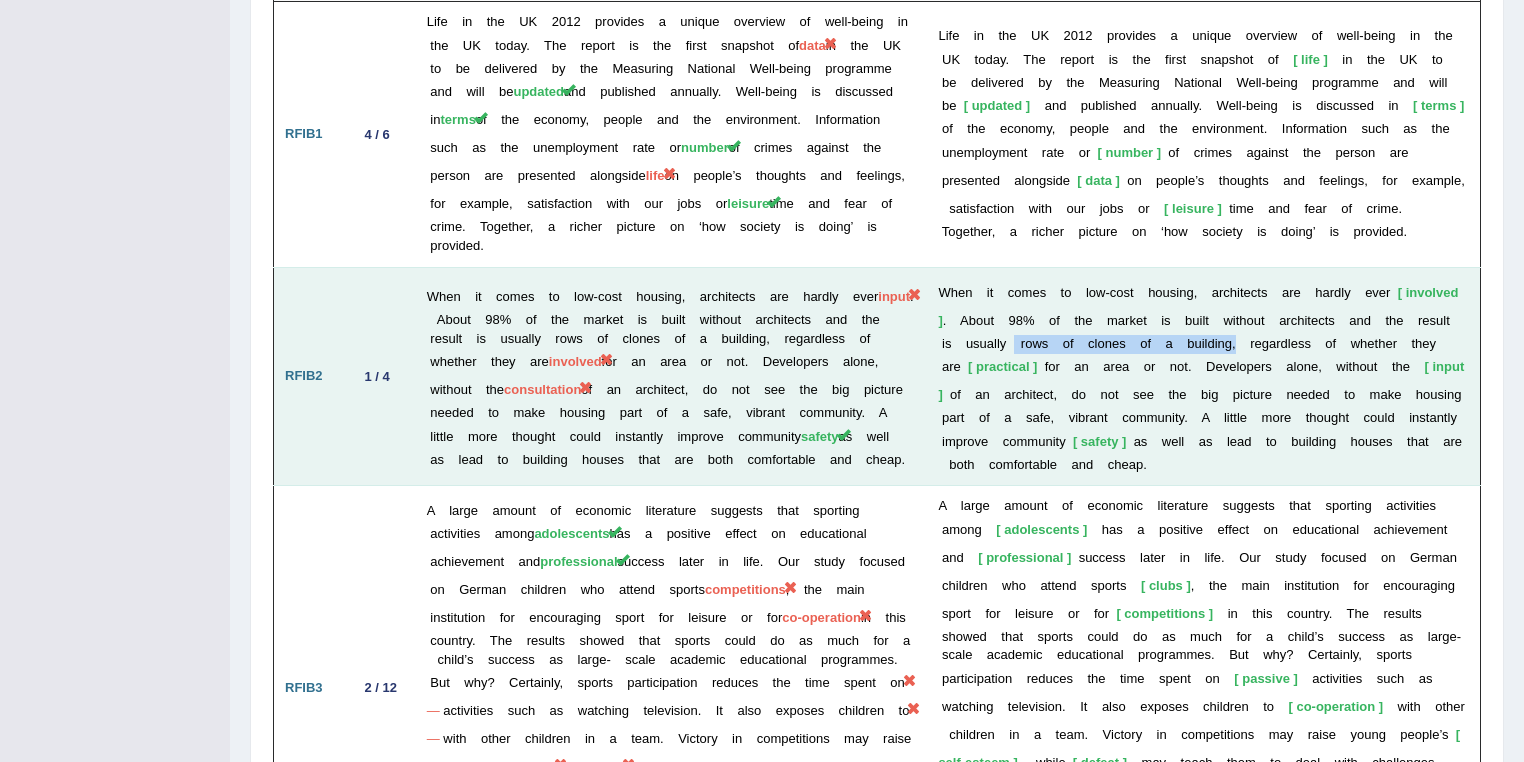 drag, startPoint x: 1243, startPoint y: 310, endPoint x: 1019, endPoint y: 310, distance: 224 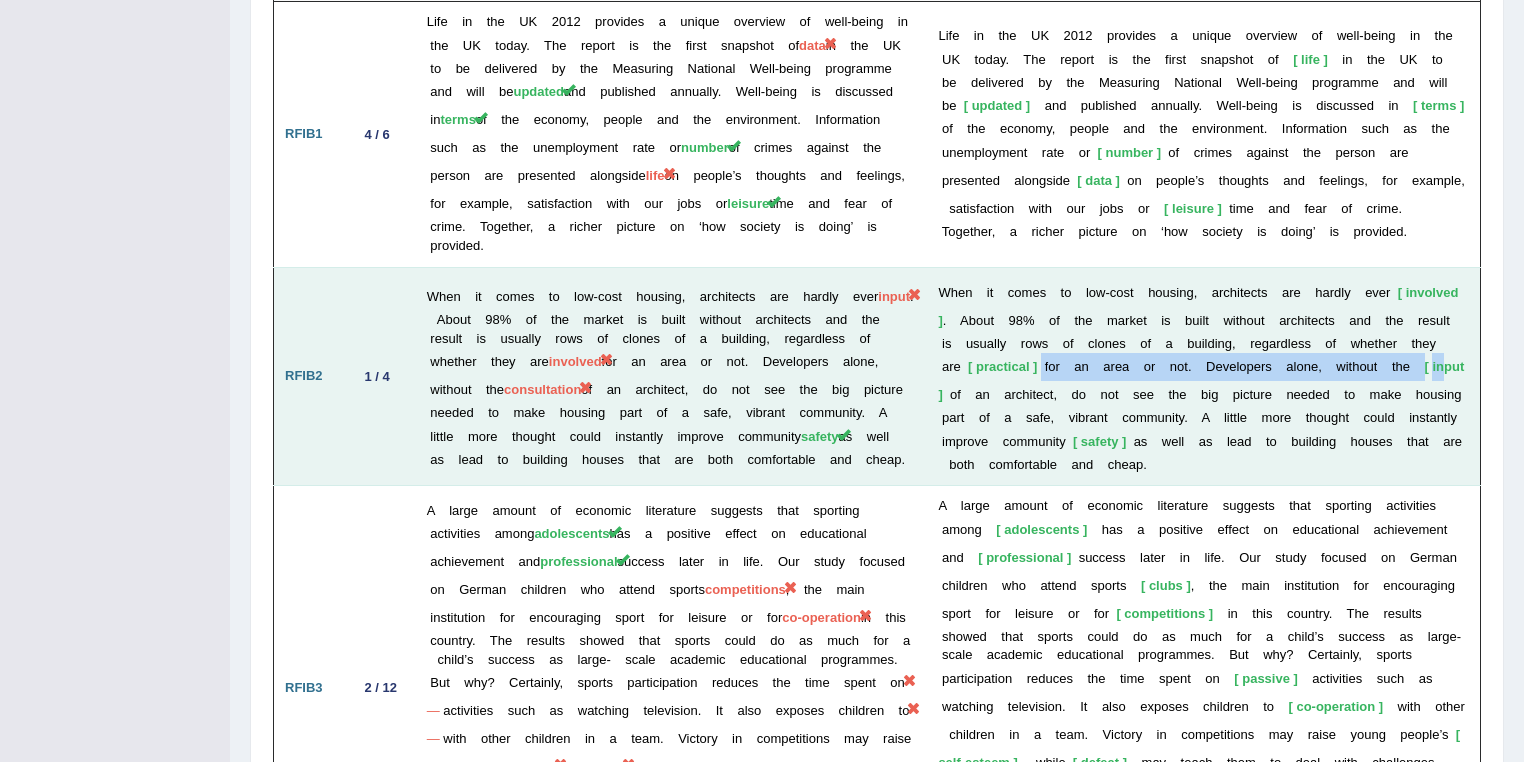 drag, startPoint x: 1049, startPoint y: 338, endPoint x: 1279, endPoint y: 365, distance: 231.57936 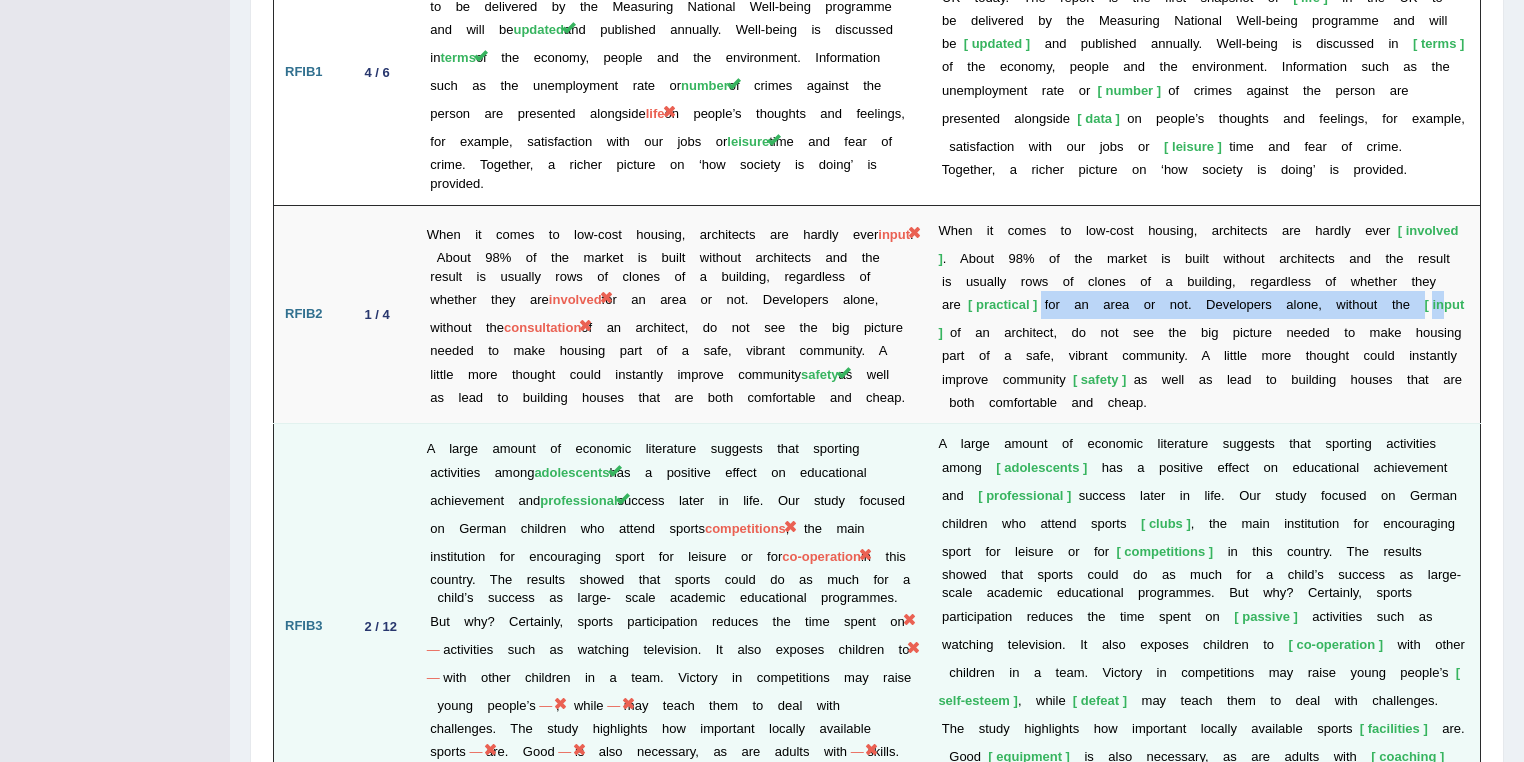 scroll, scrollTop: 2320, scrollLeft: 0, axis: vertical 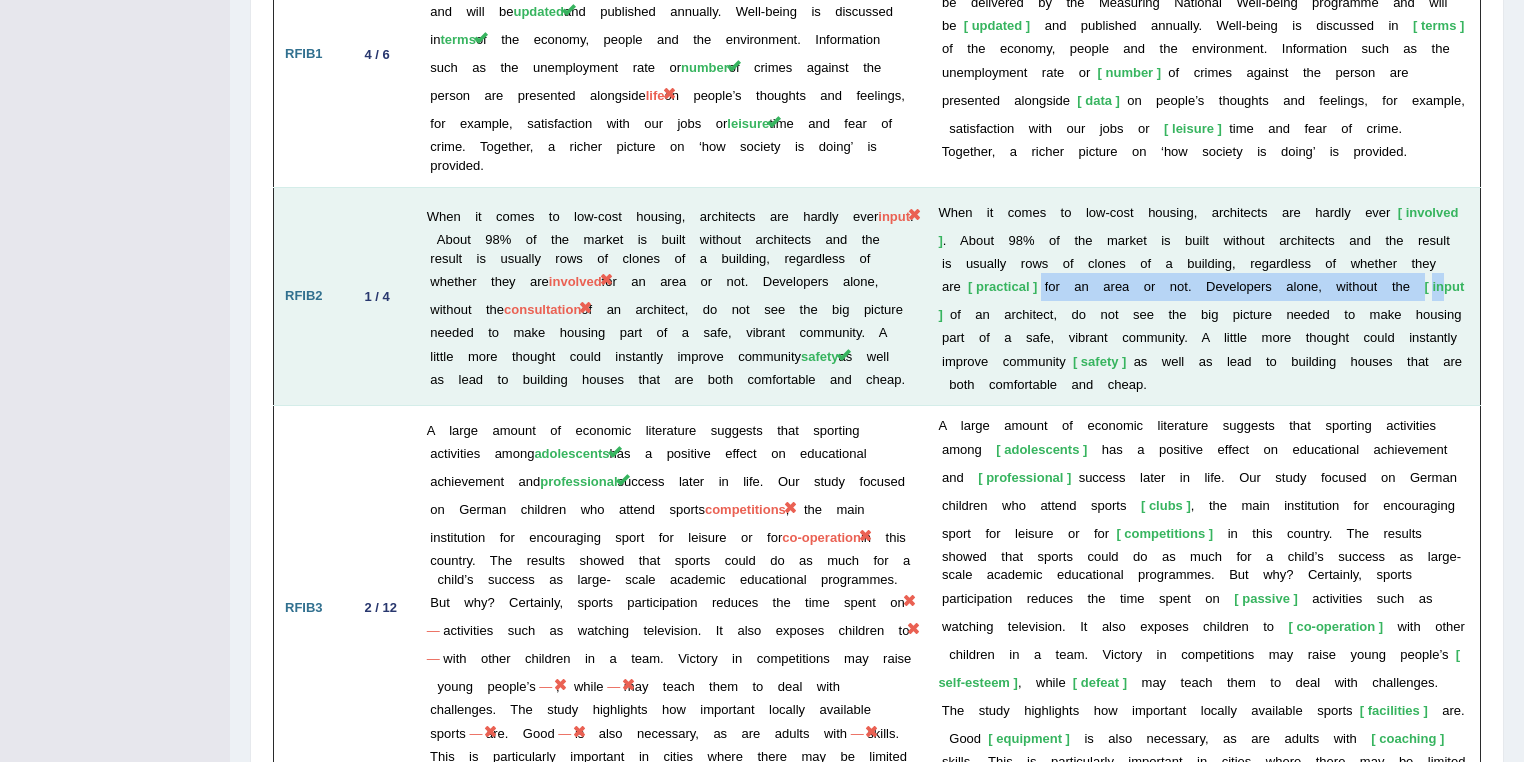 click on "W h e n       i t       c o m e s       t o       l o w - c o s t       h o u s i n g ,       a r c h i t e c t s       a r e       h a r d l y       e v e r    involved .       A b o u t       9 8 %       o f       t h e       m a r k e t       i s       b u i l t       w i t h o u t       a r c h i t e c t s       a n d       t h e       r e s u l t       i s       u s u a l l y       r o w s       o f       c l o n e s       o f       a       b u i l d i n g ,       r e g a r d l e s s       o f       w h e t h e r       t h e y       a r e    practical    f o r       a n       a r e a       o r       n o t .       D e v e l o p e r s       a l o n e ,       w i t h o u t       t h e       input    o f       a n       a r c h i t e c t ,       d o       n o t       s e e       t h e       b i g       p i c t u r e       n e e d e d       t o       m a k e       h o u s i n g       p a r t" at bounding box center [1203, 296] 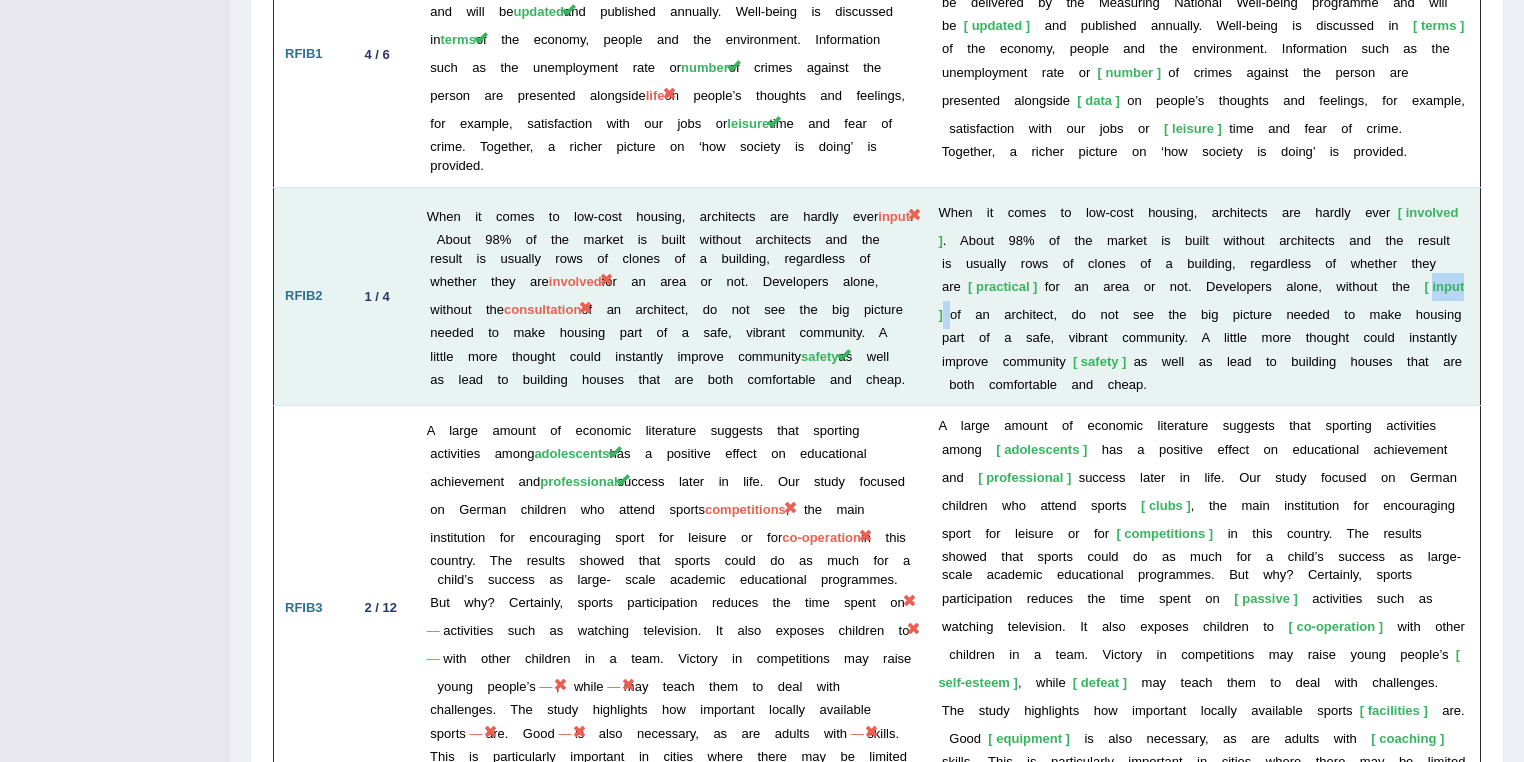 drag, startPoint x: 988, startPoint y: 283, endPoint x: 940, endPoint y: 288, distance: 48.259712 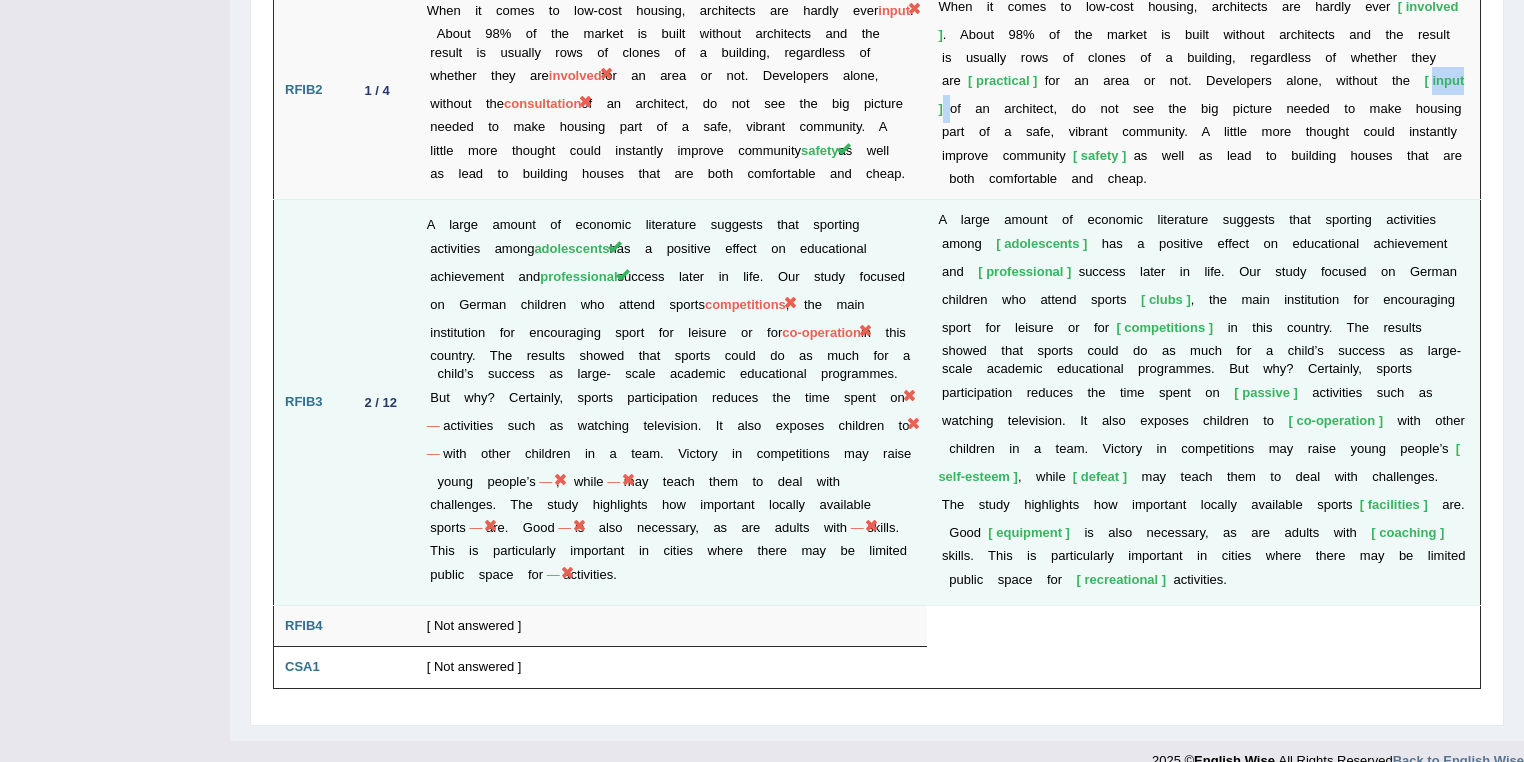 scroll, scrollTop: 2527, scrollLeft: 0, axis: vertical 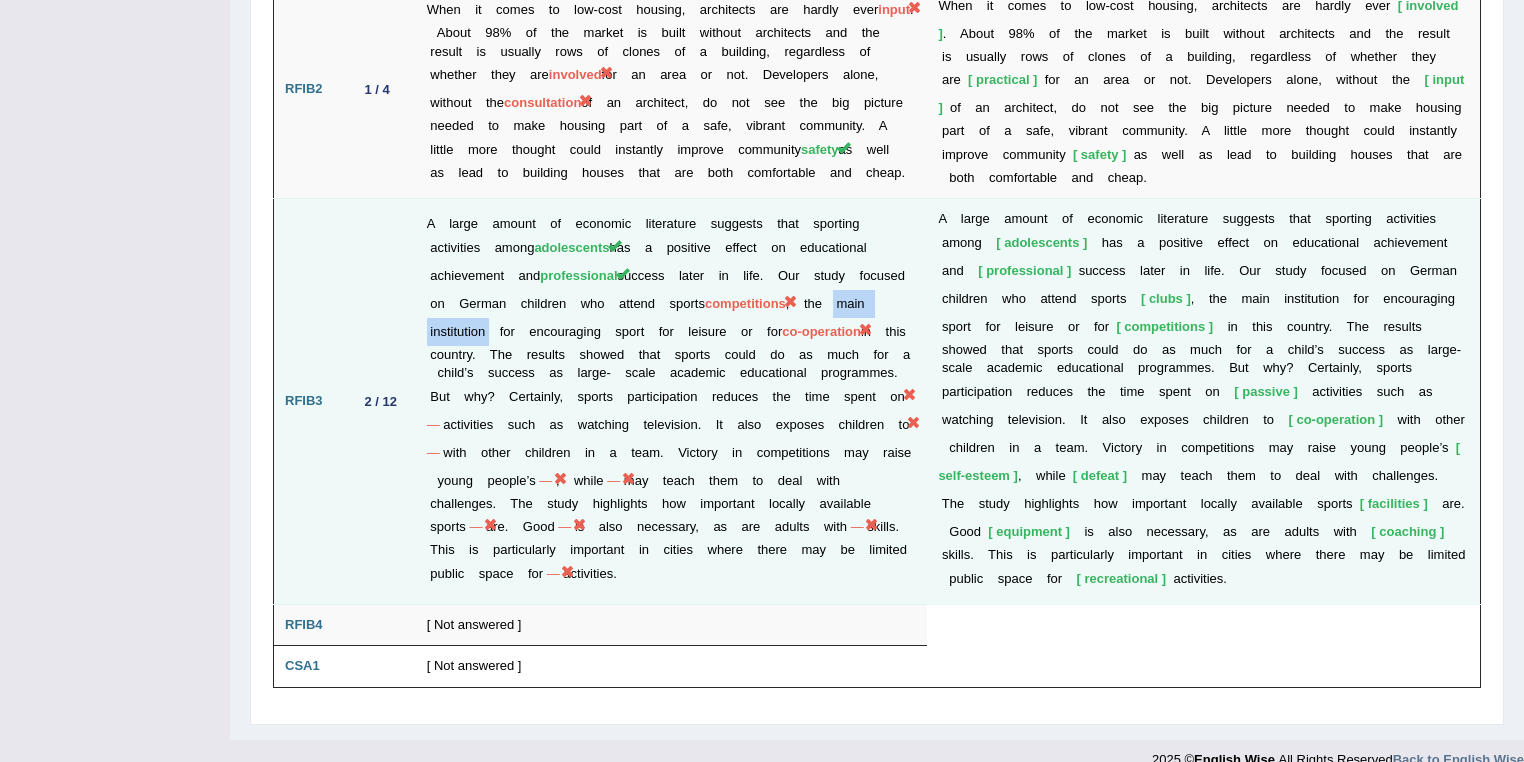 drag, startPoint x: 532, startPoint y: 300, endPoint x: 428, endPoint y: 307, distance: 104.23531 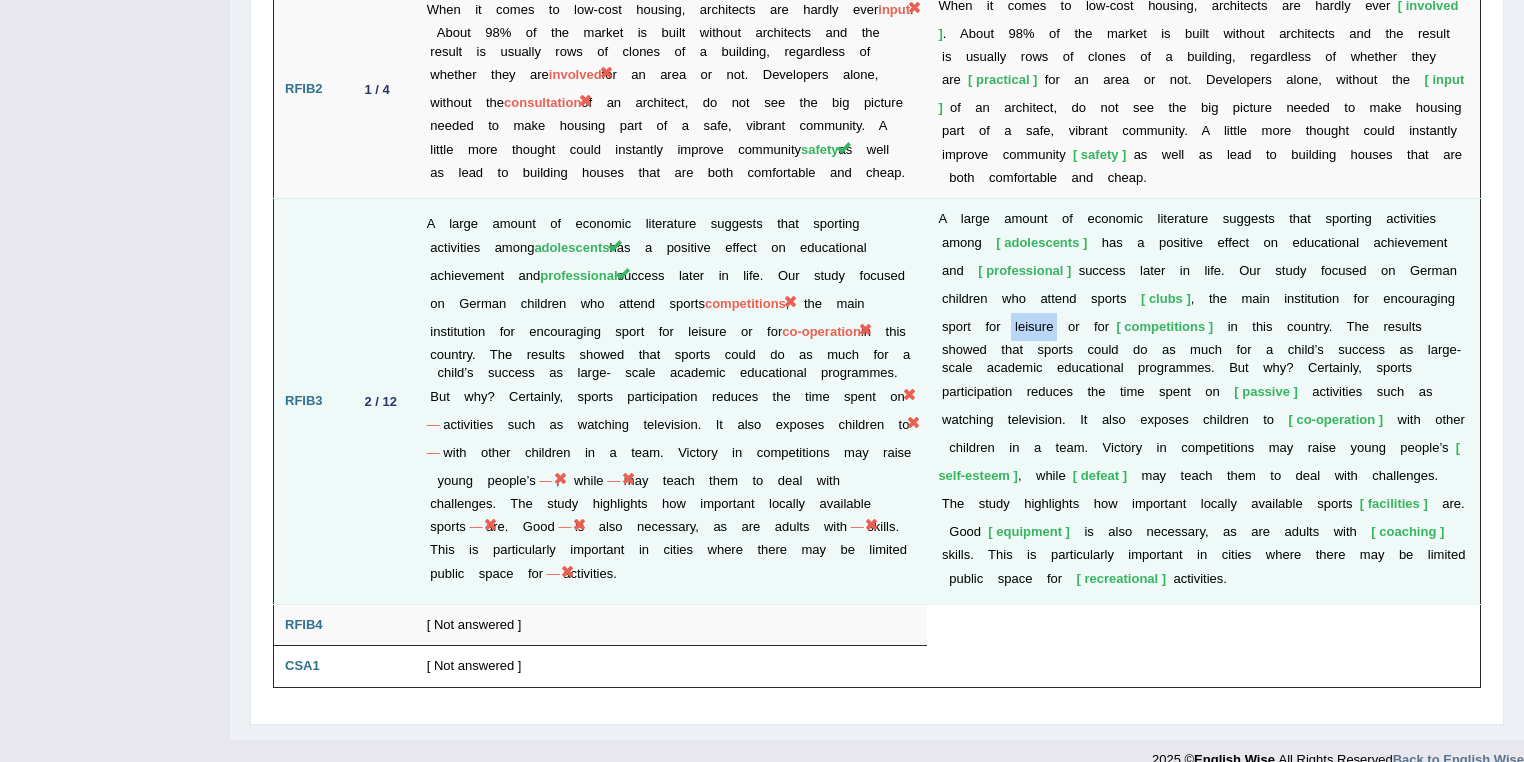 drag, startPoint x: 1069, startPoint y: 293, endPoint x: 1018, endPoint y: 302, distance: 51.78803 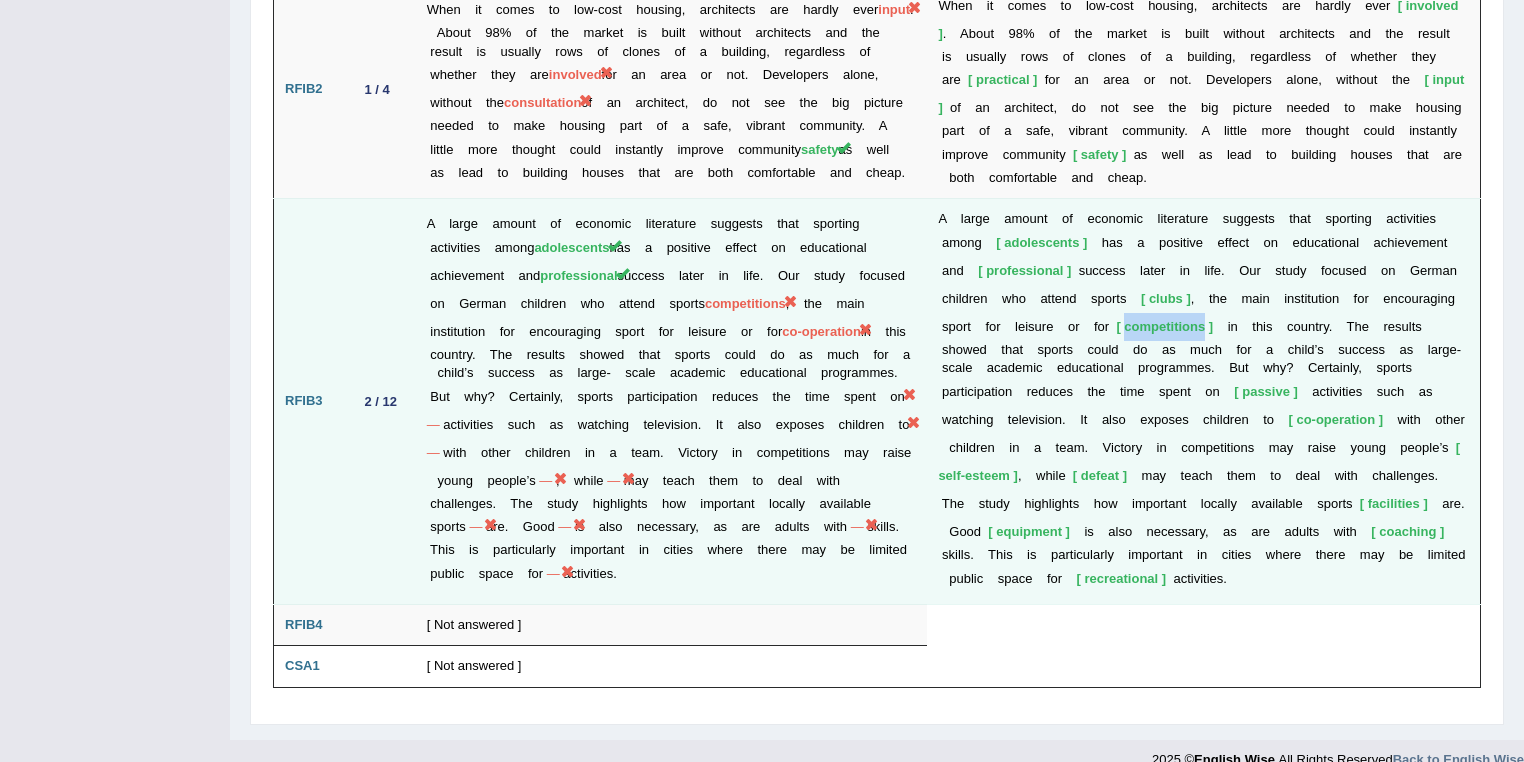 drag, startPoint x: 1132, startPoint y: 297, endPoint x: 1224, endPoint y: 300, distance: 92.0489 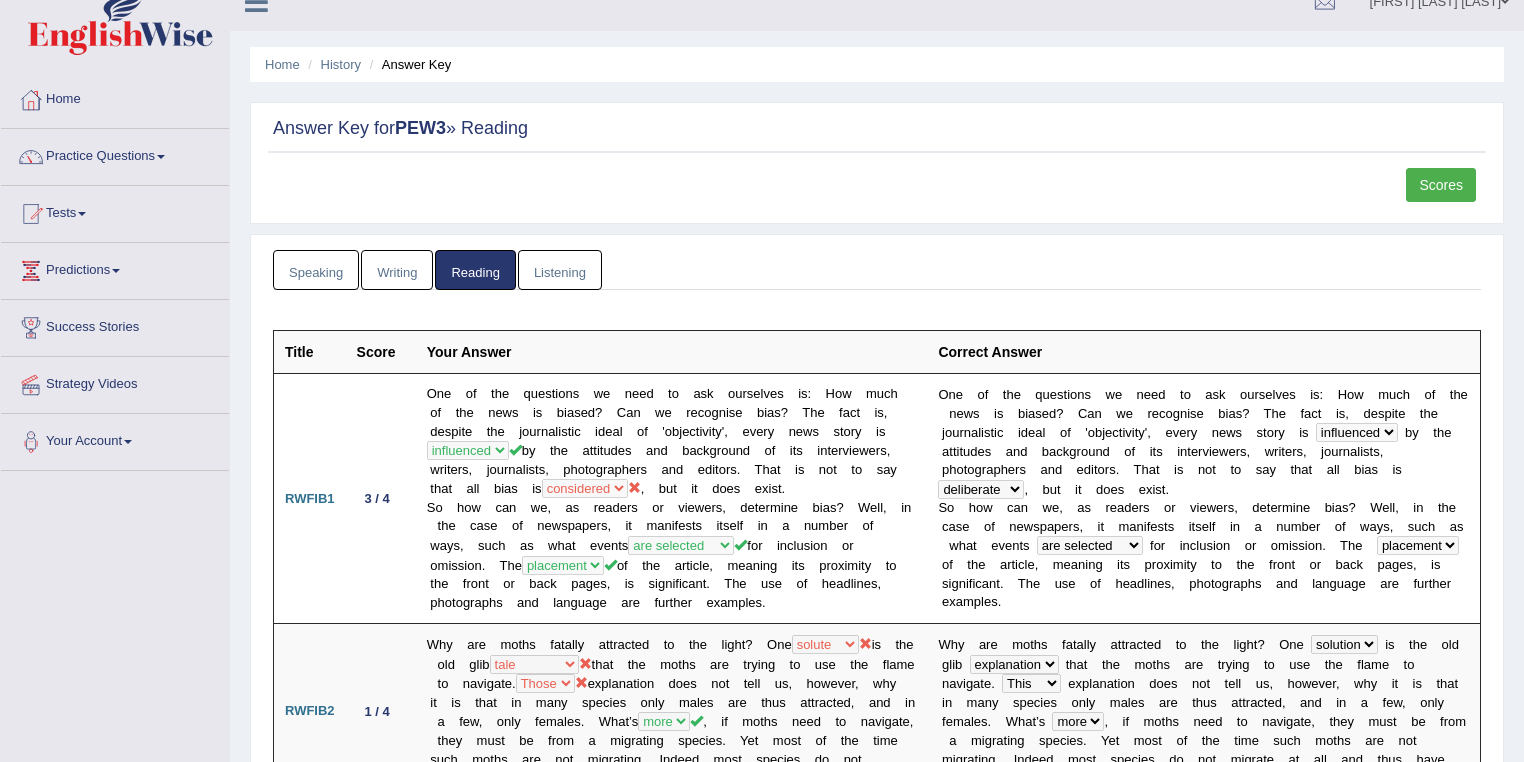 scroll, scrollTop: 0, scrollLeft: 0, axis: both 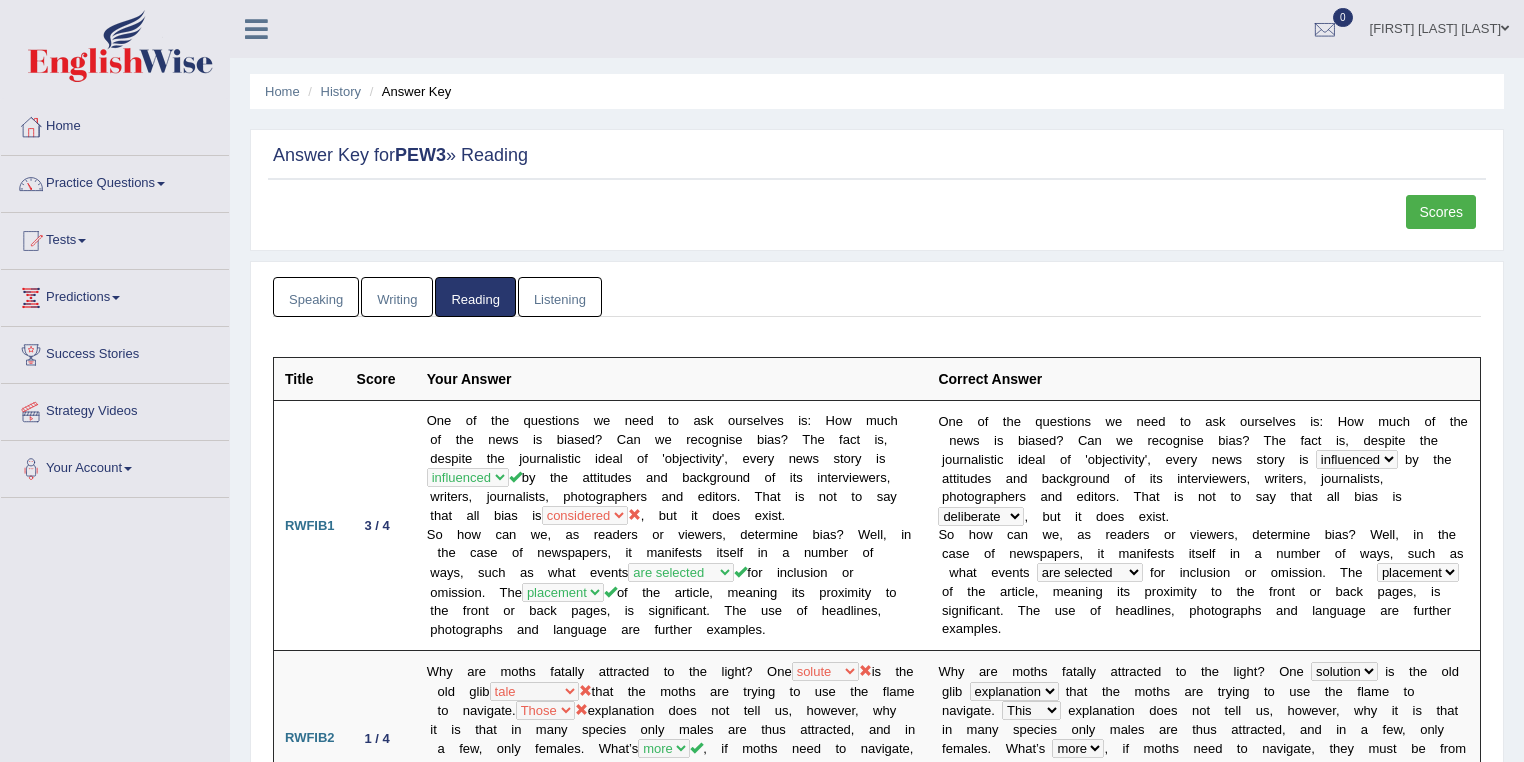 click on "Listening" at bounding box center [560, 297] 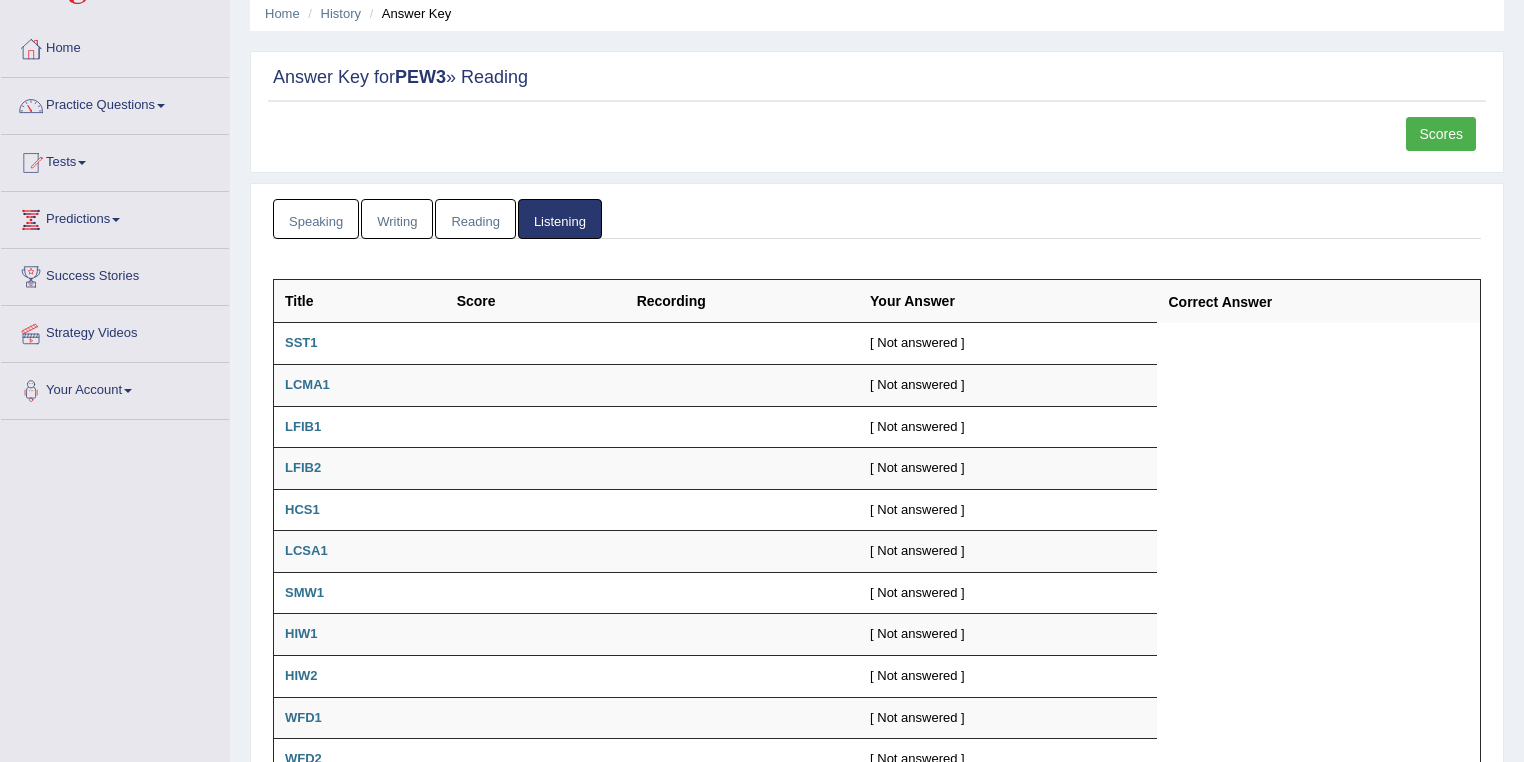scroll, scrollTop: 0, scrollLeft: 0, axis: both 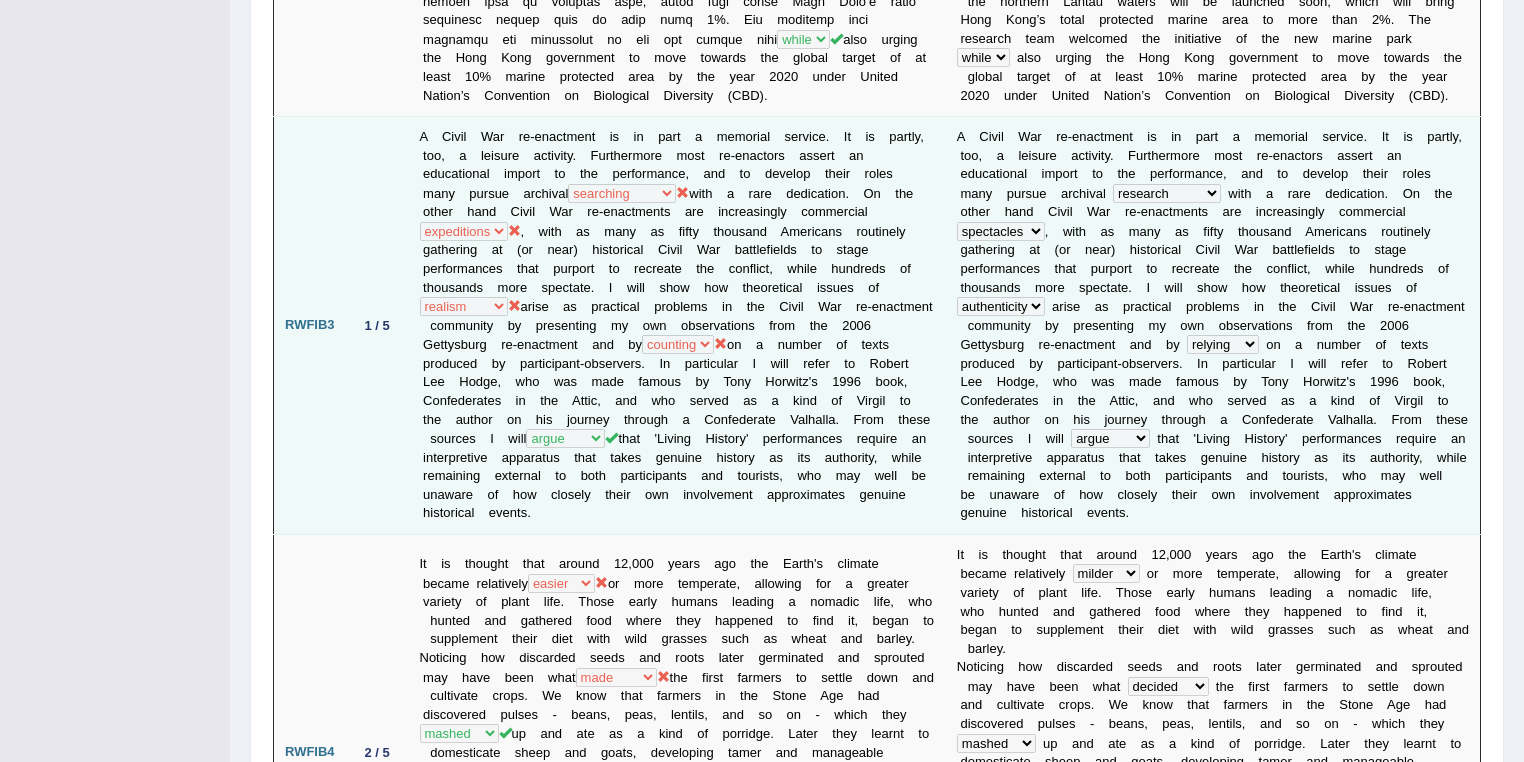 click on "A       C i v i l       W a r       r e - e n a c t m e n t       i s       i n       p a r t       a       m e m o r i a l       s e r v i c e .       I t       i s       p a r t l y ,       t o o ,       a       l e i s u r e       a c t i v i t y .       F u r t h e r m o r e       m o s t       r e - e n a c t o r s       a s s e r t       a n    e d u c a t i o n a l       i m p o r t       t o       t h e       p e r f o r m a n c e ,       a n d       t o       d e v e l o p       t h e i r       r o l e s       m a n y       p u r s u e       a r c h i v a l    filling searching research documentation    w i t h       a       r a r e       d e d i c a t i o n .       O n       t h e       o t h e r       h a n d       C i v i l       W a r       r e - e n a c t m e n t s       a r e       i n c r e a s i n g l y       c o m m e r c i a l    illustrations spectacles outings expeditions ,       w i t h" at bounding box center [1213, 326] 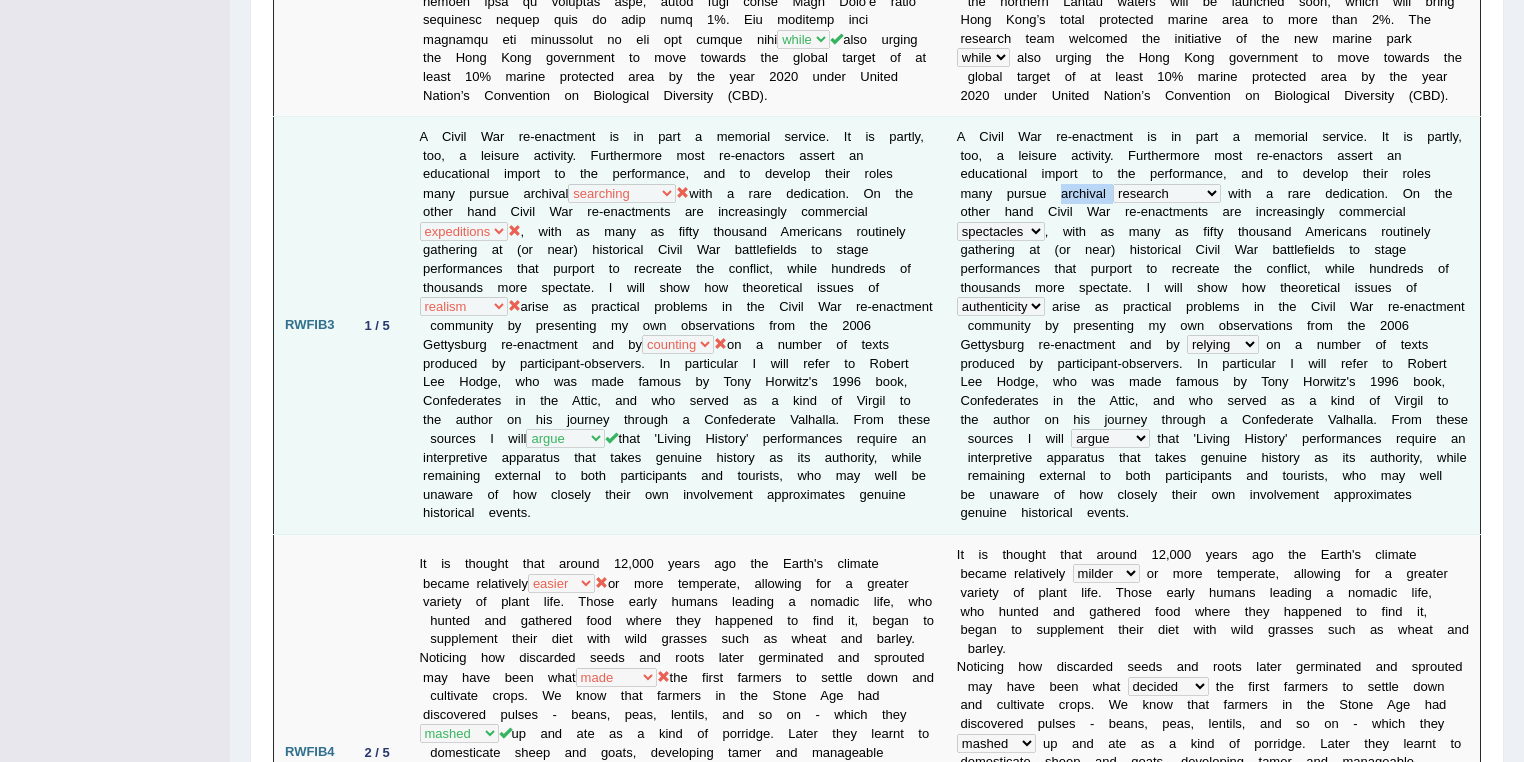 click on "A       C i v i l       W a r       r e - e n a c t m e n t       i s       i n       p a r t       a       m e m o r i a l       s e r v i c e .       I t       i s       p a r t l y ,       t o o ,       a       l e i s u r e       a c t i v i t y .       F u r t h e r m o r e       m o s t       r e - e n a c t o r s       a s s e r t       a n    e d u c a t i o n a l       i m p o r t       t o       t h e       p e r f o r m a n c e ,       a n d       t o       d e v e l o p       t h e i r       r o l e s       m a n y       p u r s u e       a r c h i v a l    filling searching research documentation    w i t h       a       r a r e       d e d i c a t i o n .       O n       t h e       o t h e r       h a n d       C i v i l       W a r       r e - e n a c t m e n t s       a r e       i n c r e a s i n g l y       c o m m e r c i a l    illustrations spectacles outings expeditions ,       w i t h" at bounding box center (1213, 326) 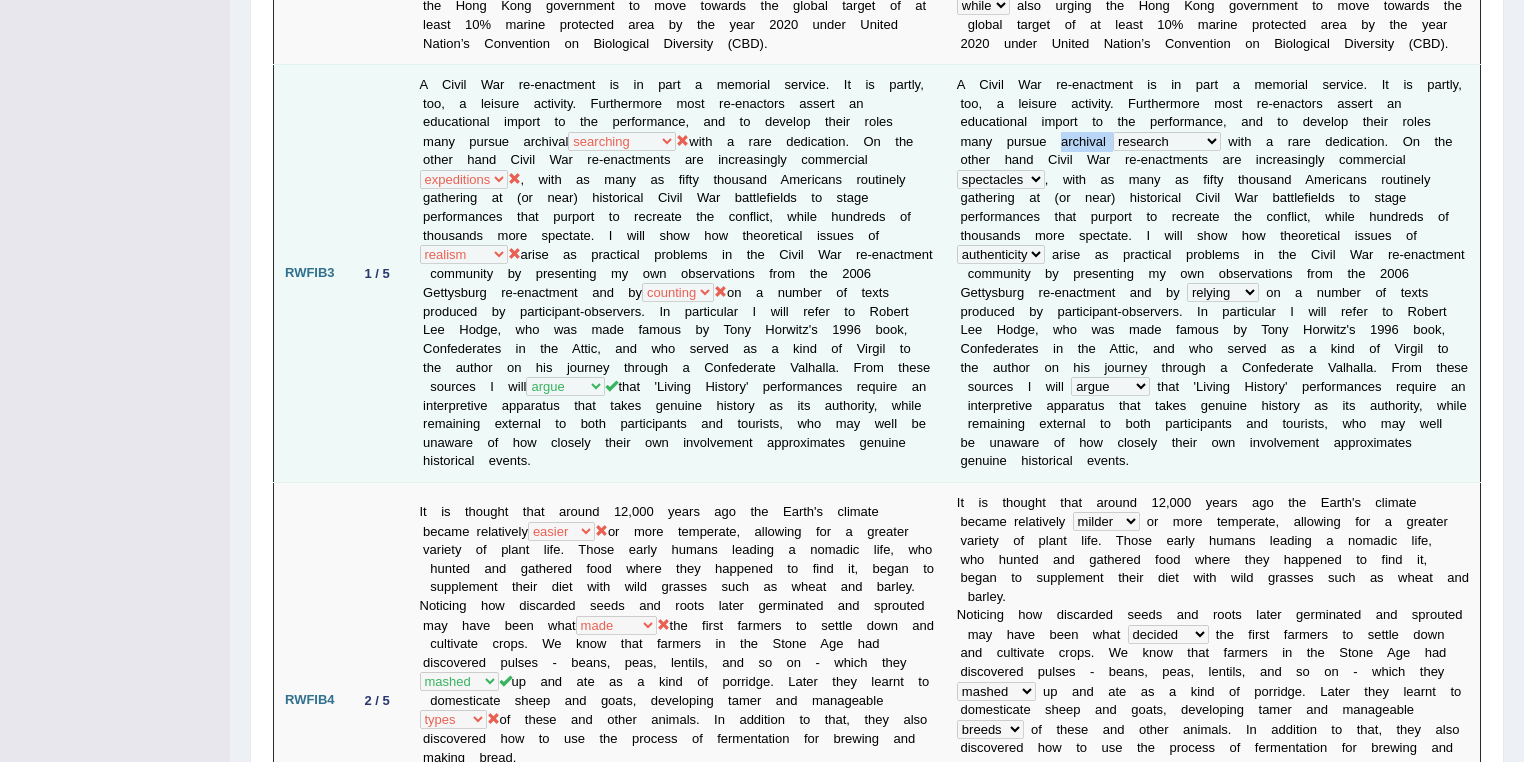scroll, scrollTop: 1200, scrollLeft: 0, axis: vertical 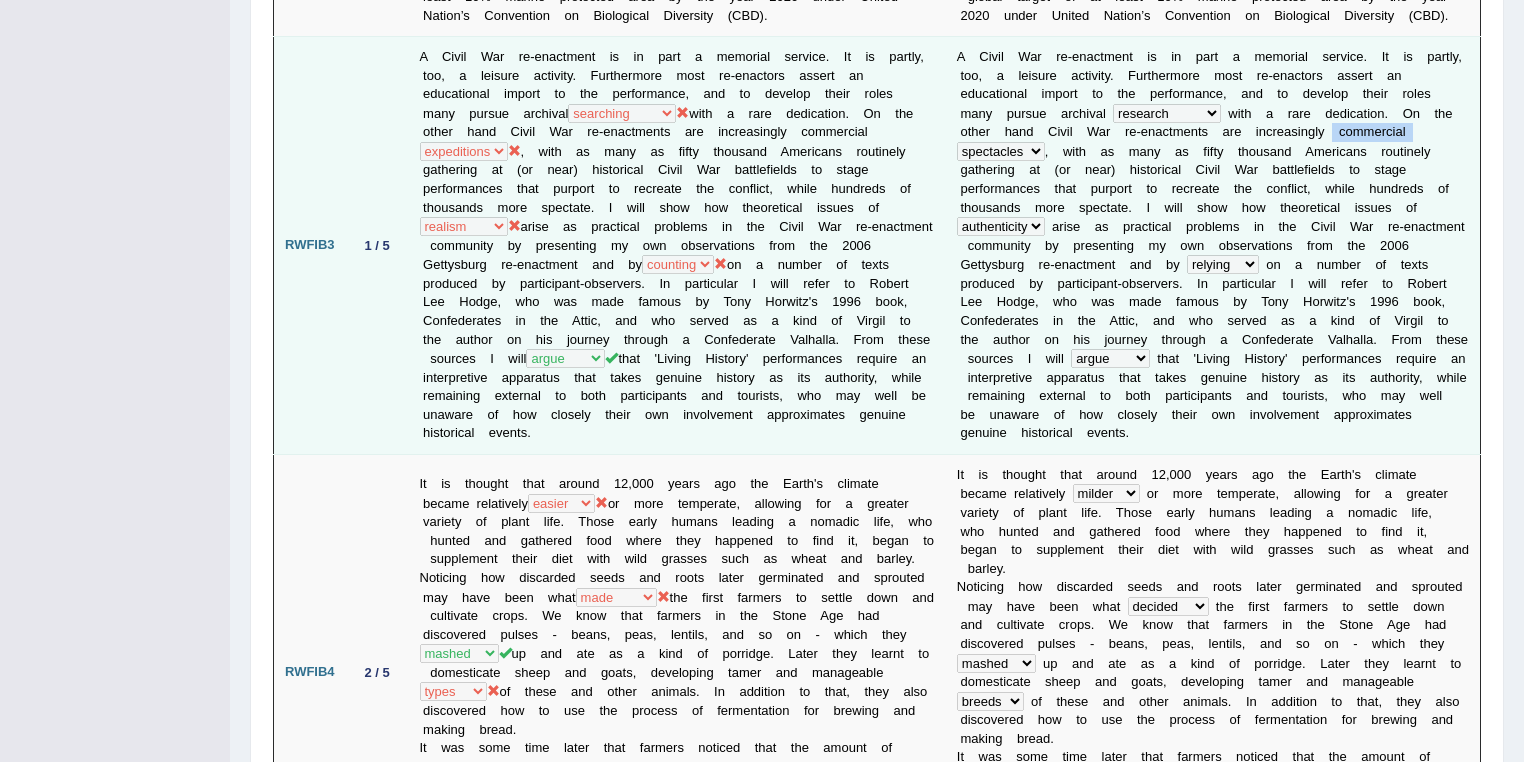 click on "A       C i v i l       W a r       r e - e n a c t m e n t       i s       i n       p a r t       a       m e m o r i a l       s e r v i c e .       I t       i s       p a r t l y ,       t o o ,       a       l e i s u r e       a c t i v i t y .       F u r t h e r m o r e       m o s t       r e - e n a c t o r s       a s s e r t       a n    e d u c a t i o n a l       i m p o r t       t o       t h e       p e r f o r m a n c e ,       a n d       t o       d e v e l o p       t h e i r       r o l e s       m a n y       p u r s u e       a r c h i v a l    filling searching research documentation    w i t h       a       r a r e       d e d i c a t i o n .       O n       t h e       o t h e r       h a n d       C i v i l       W a r       r e - e n a c t m e n t s       a r e       i n c r e a s i n g l y       c o m m e r c i a l    illustrations spectacles outings expeditions ,       w i t h" at bounding box center (1213, 246) 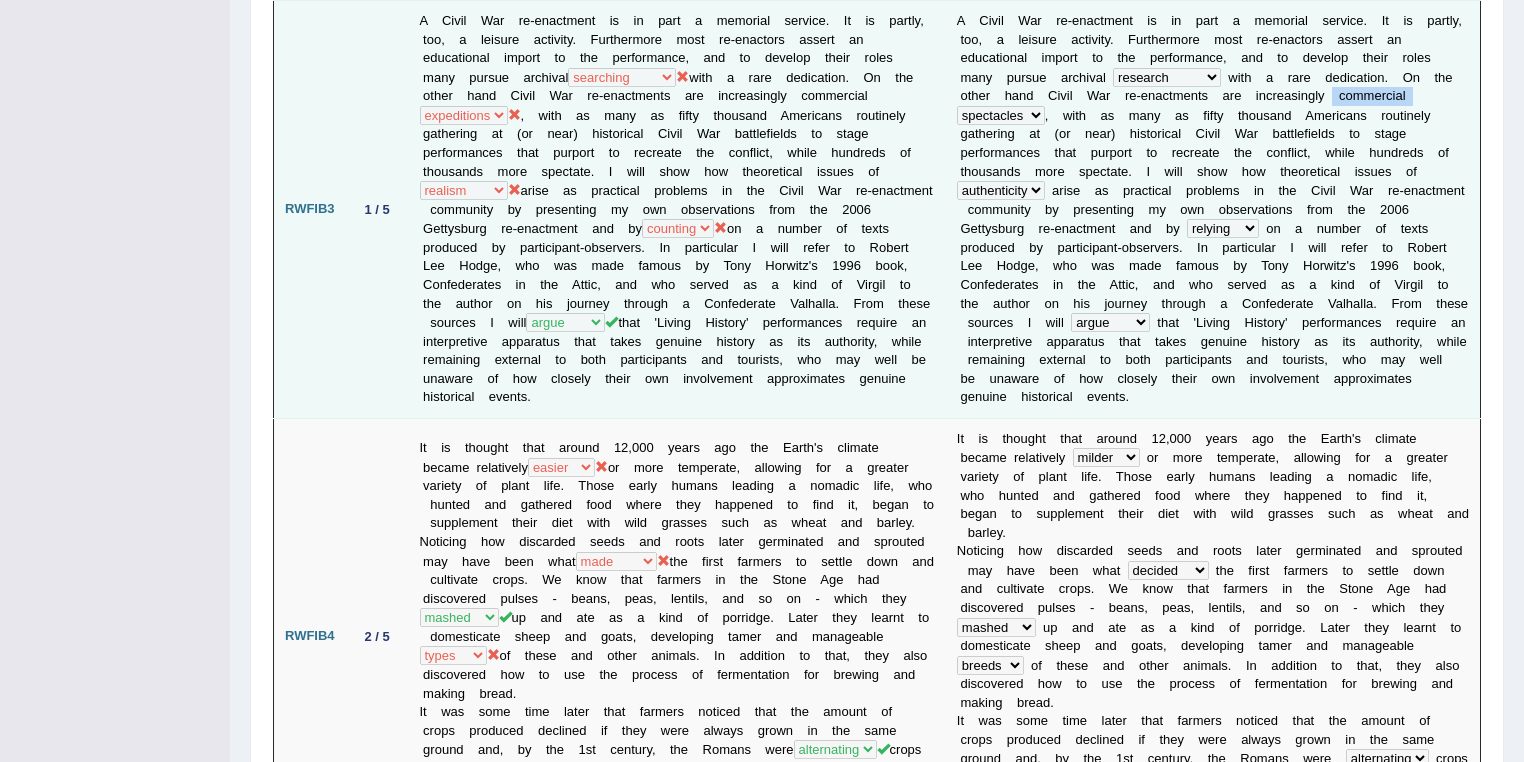scroll, scrollTop: 1200, scrollLeft: 0, axis: vertical 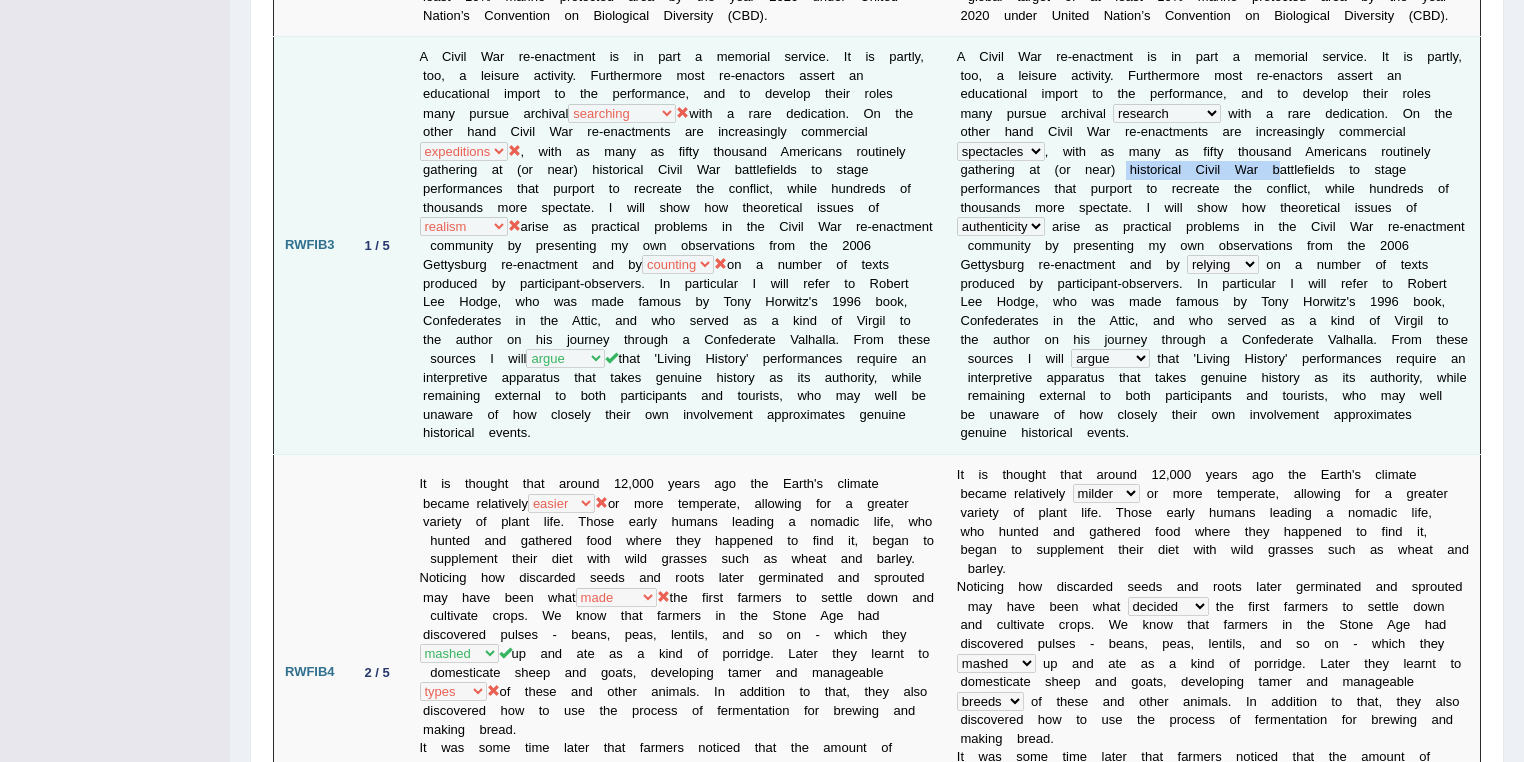 drag, startPoint x: 1124, startPoint y: 159, endPoint x: 1276, endPoint y: 153, distance: 152.11838 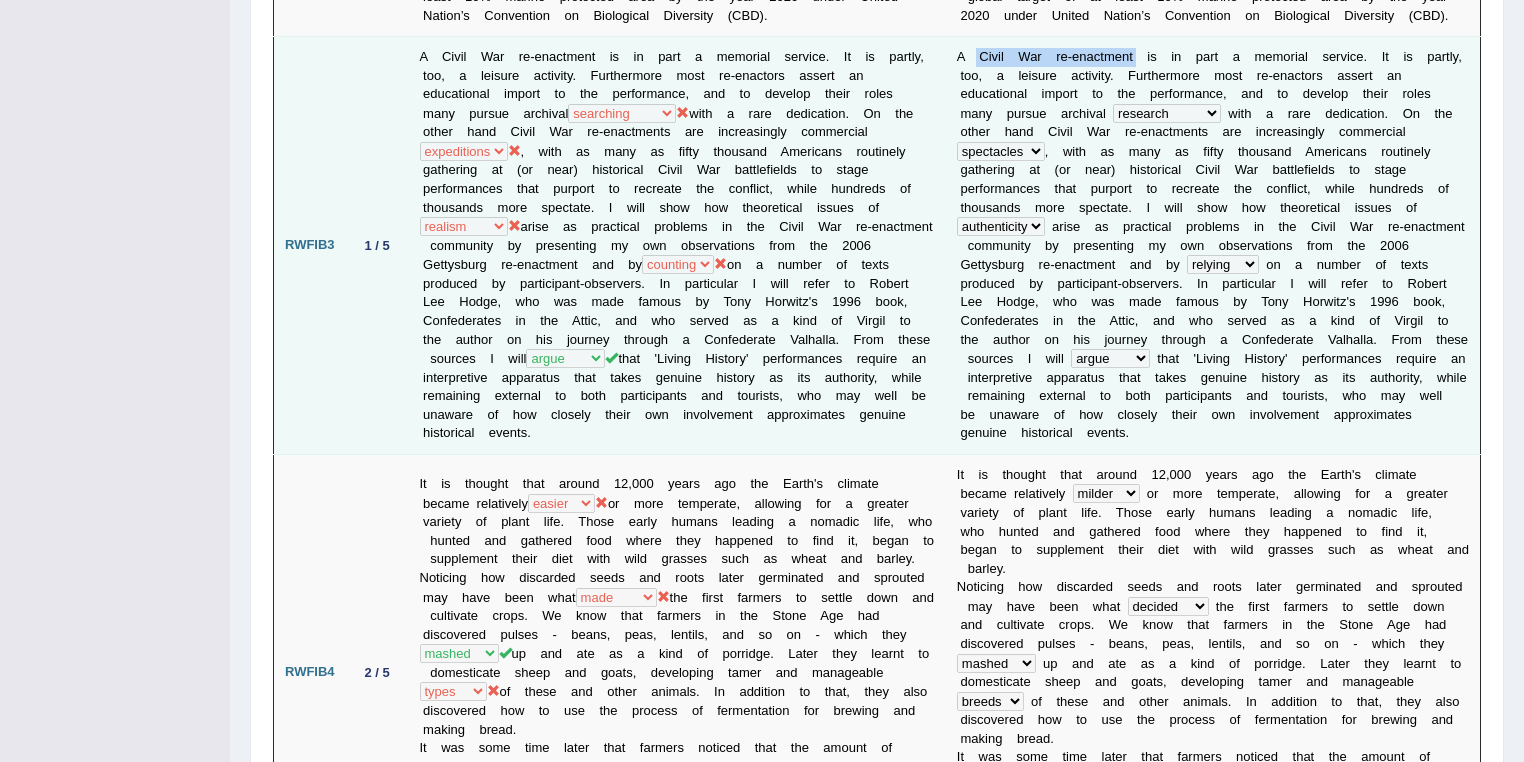 drag, startPoint x: 1096, startPoint y: 48, endPoint x: 1339, endPoint y: 268, distance: 327.79413 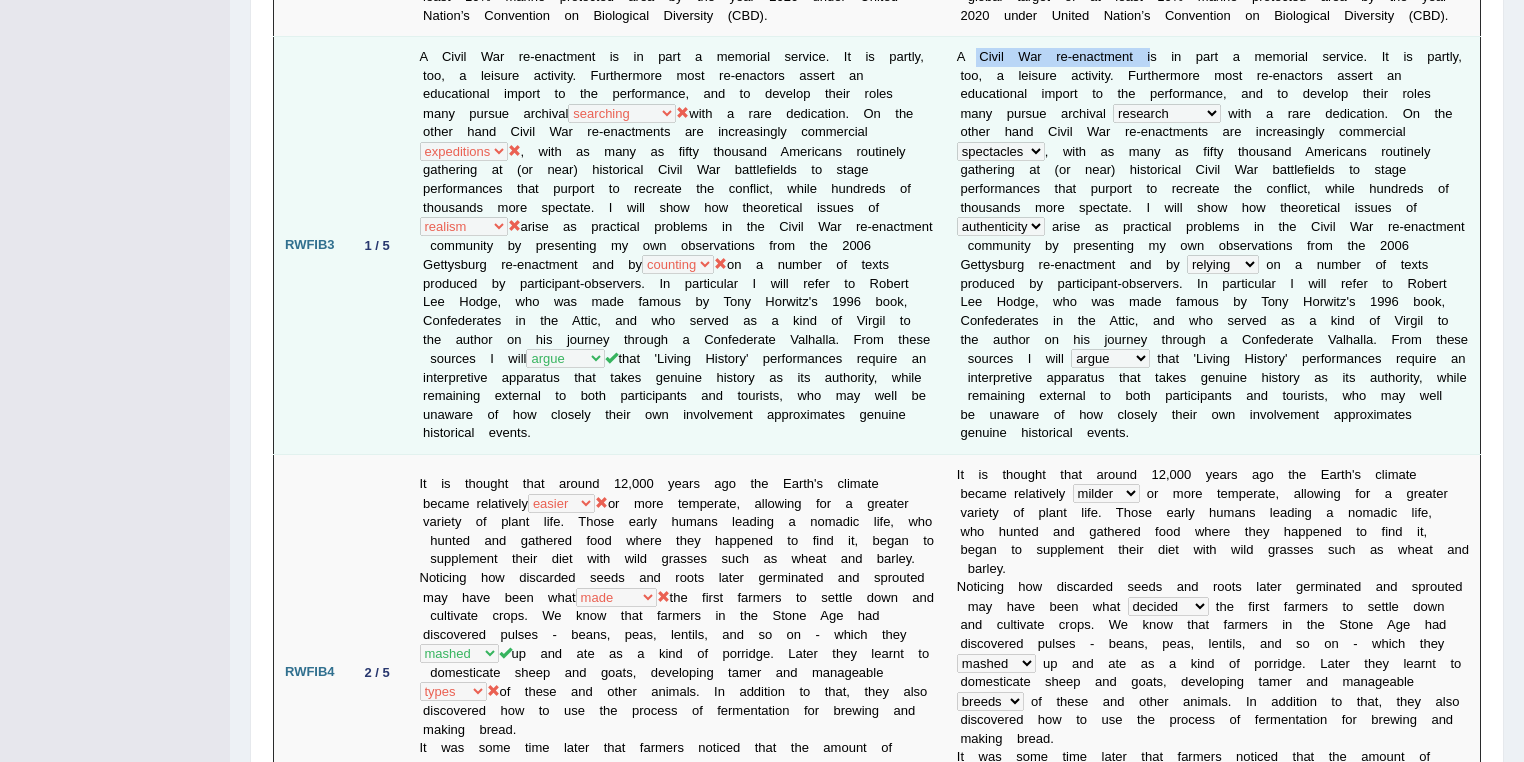 click on "6" at bounding box center [1405, 245] 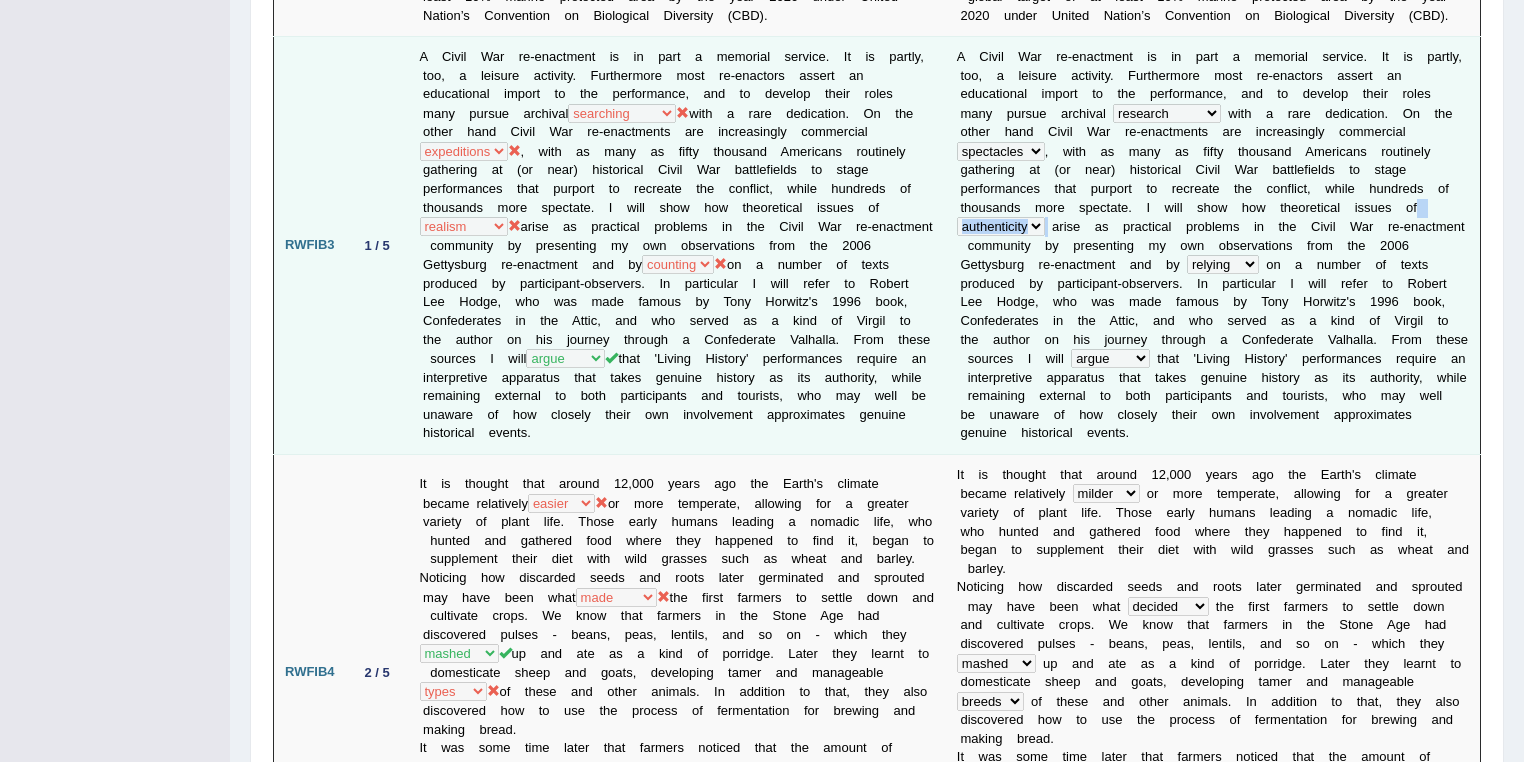 drag, startPoint x: 1048, startPoint y: 211, endPoint x: 951, endPoint y: 211, distance: 97 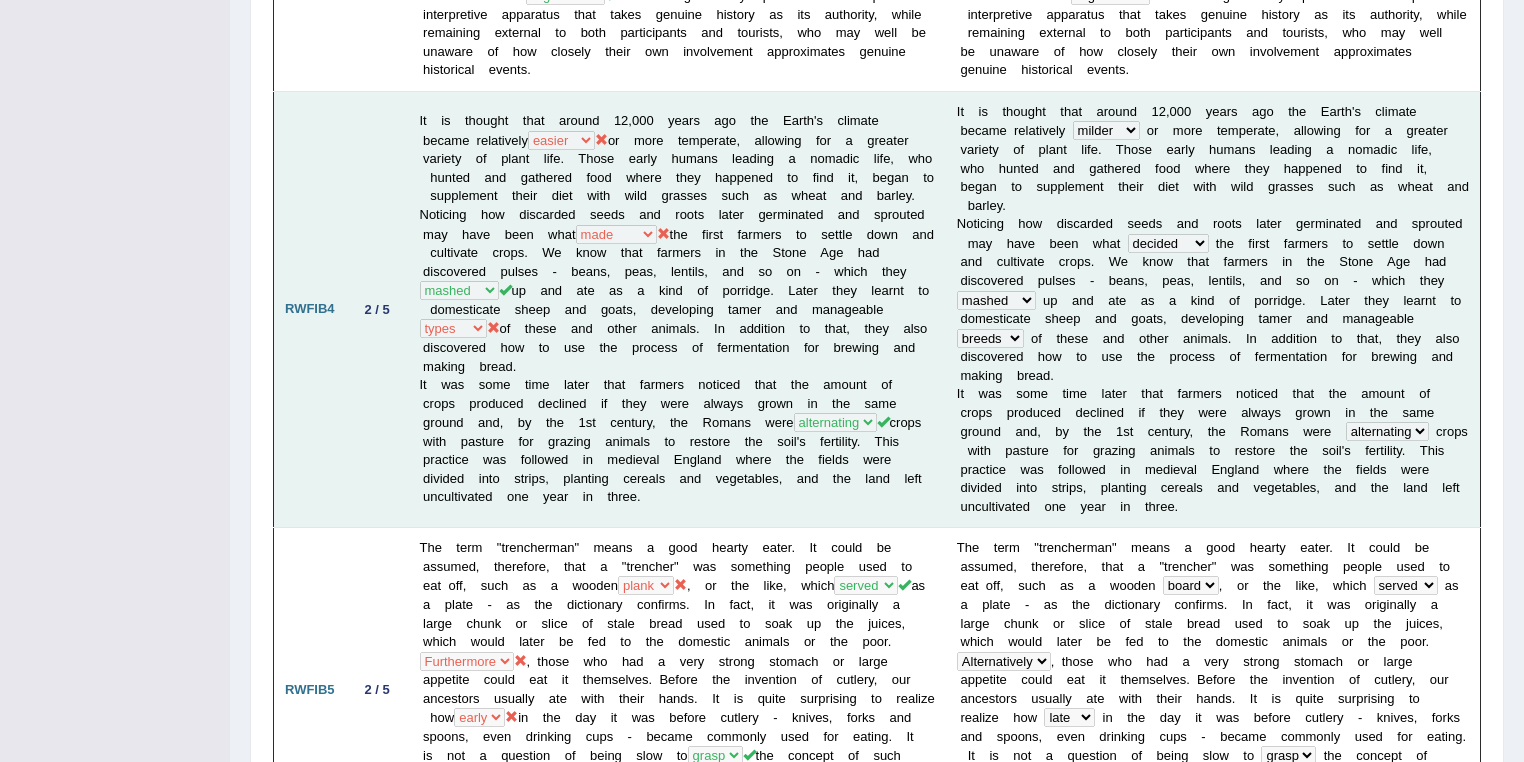 scroll, scrollTop: 1600, scrollLeft: 0, axis: vertical 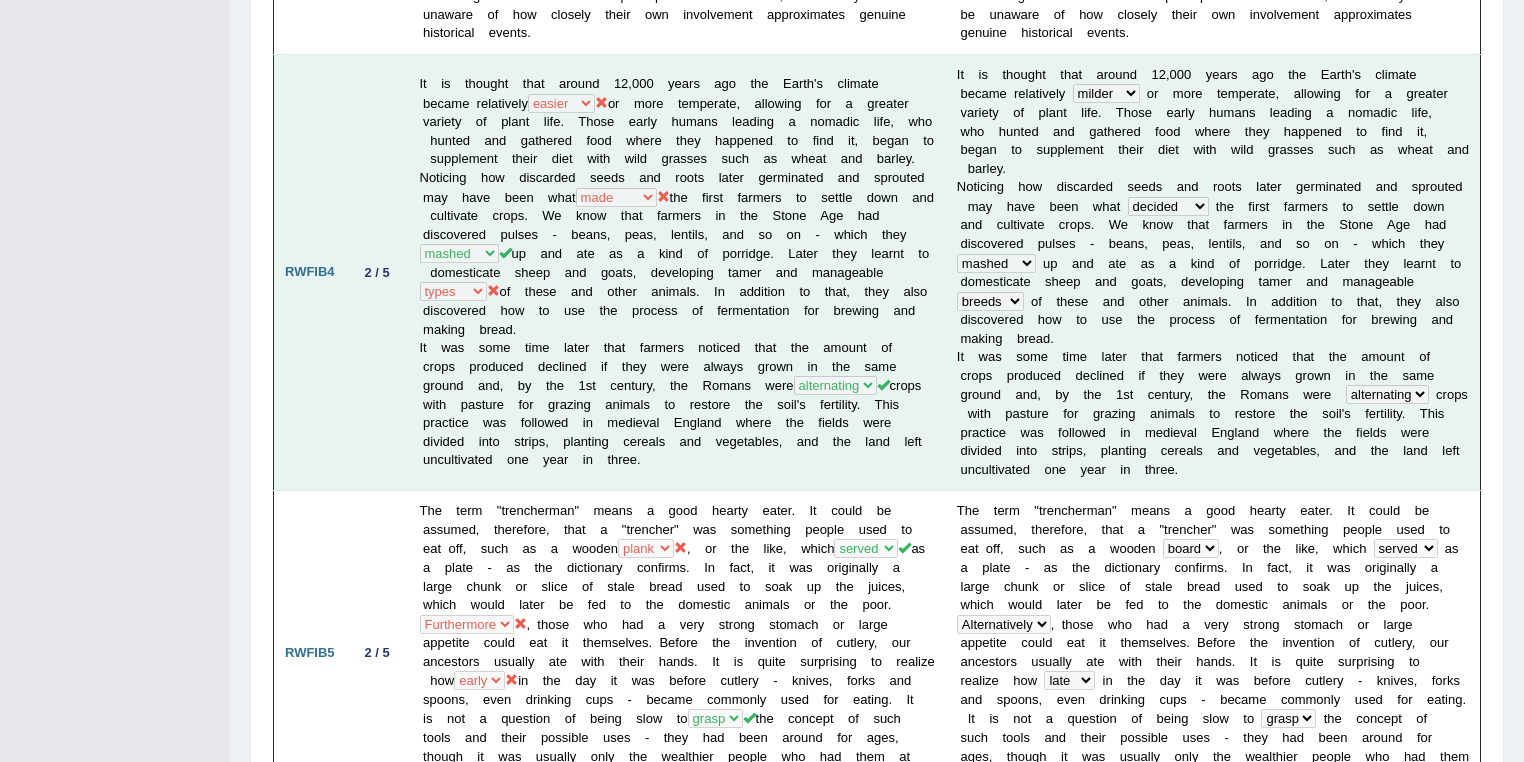click on "c" at bounding box center (1394, 112) 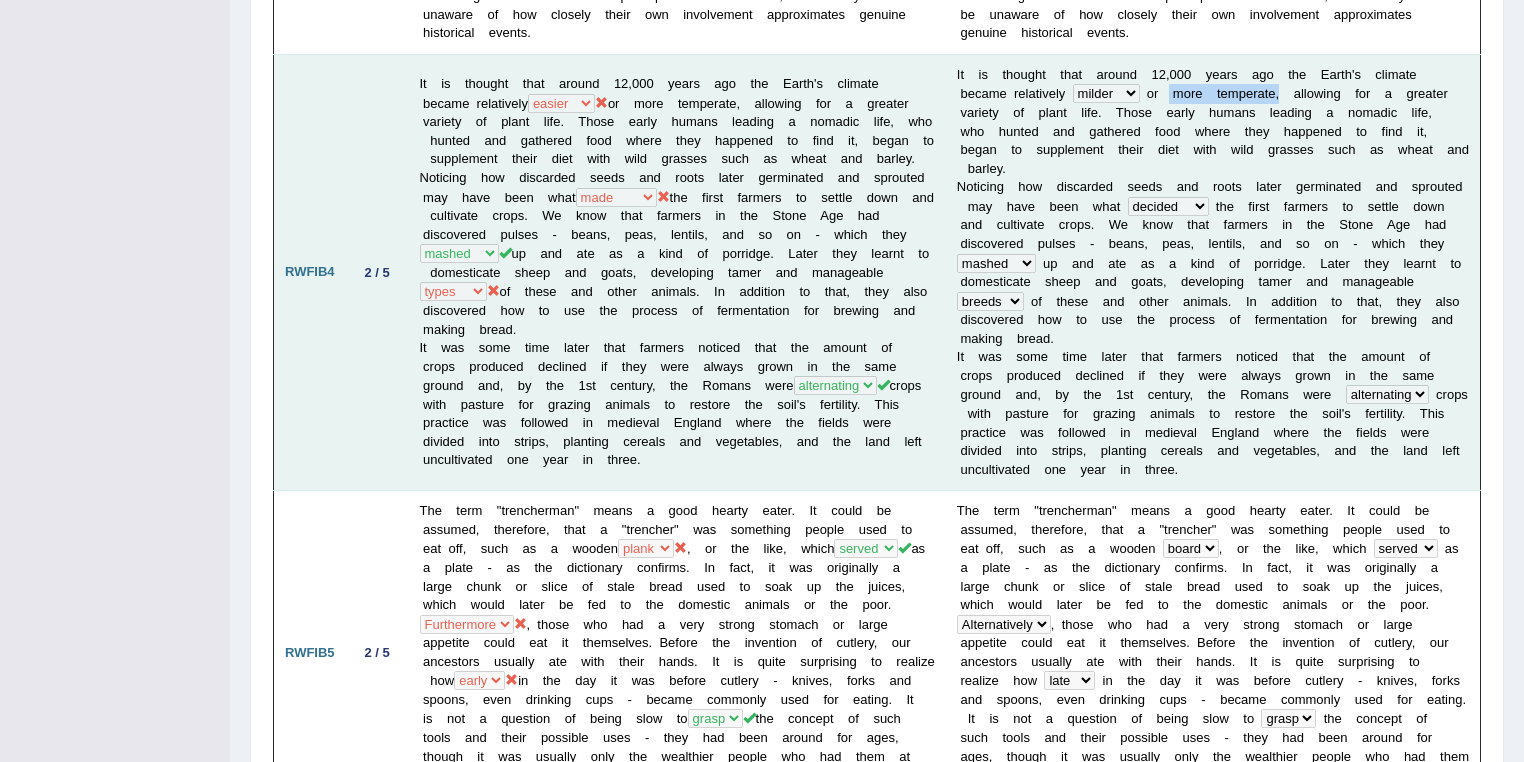 drag, startPoint x: 1276, startPoint y: 76, endPoint x: 1166, endPoint y: 75, distance: 110.00455 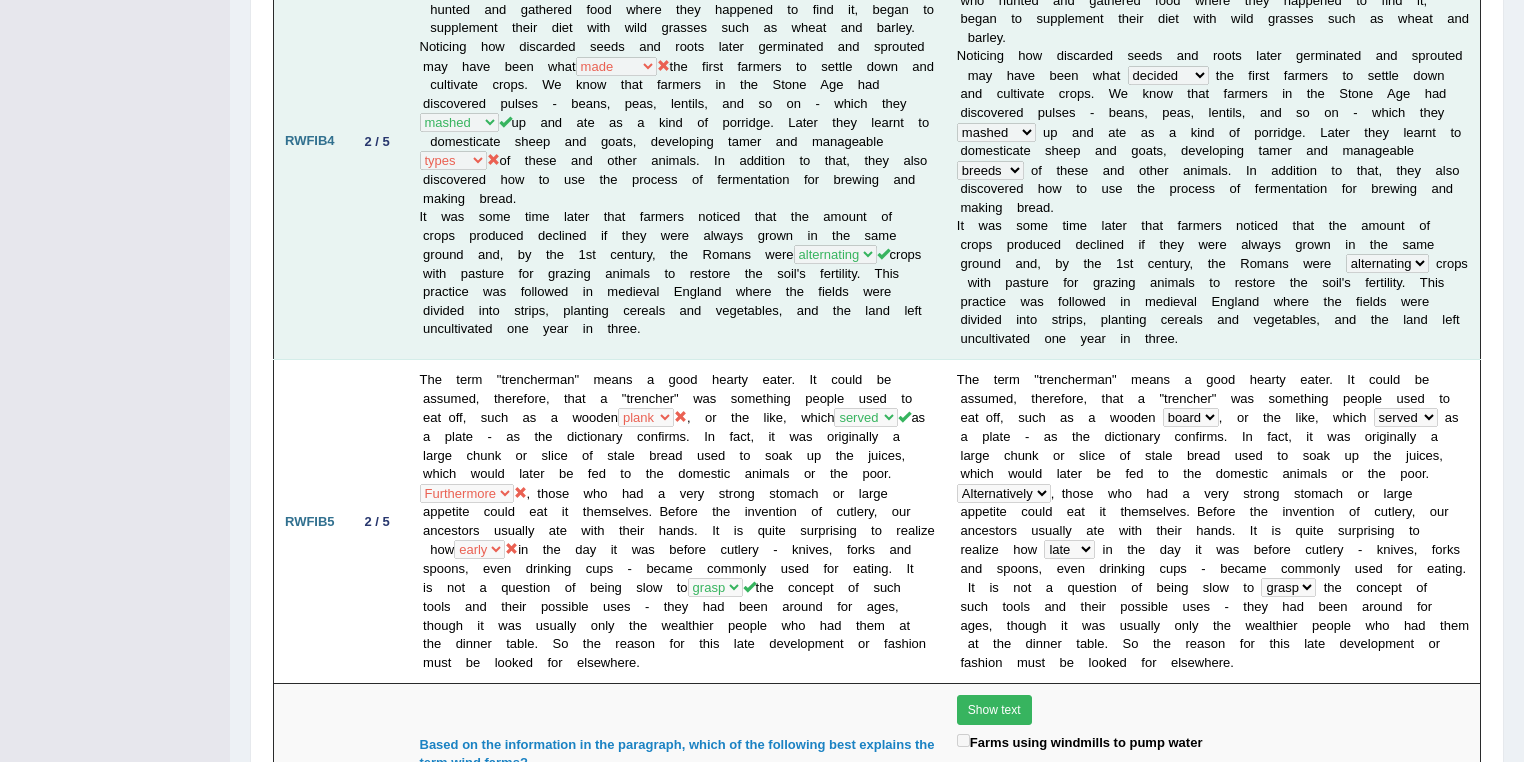 scroll, scrollTop: 1760, scrollLeft: 0, axis: vertical 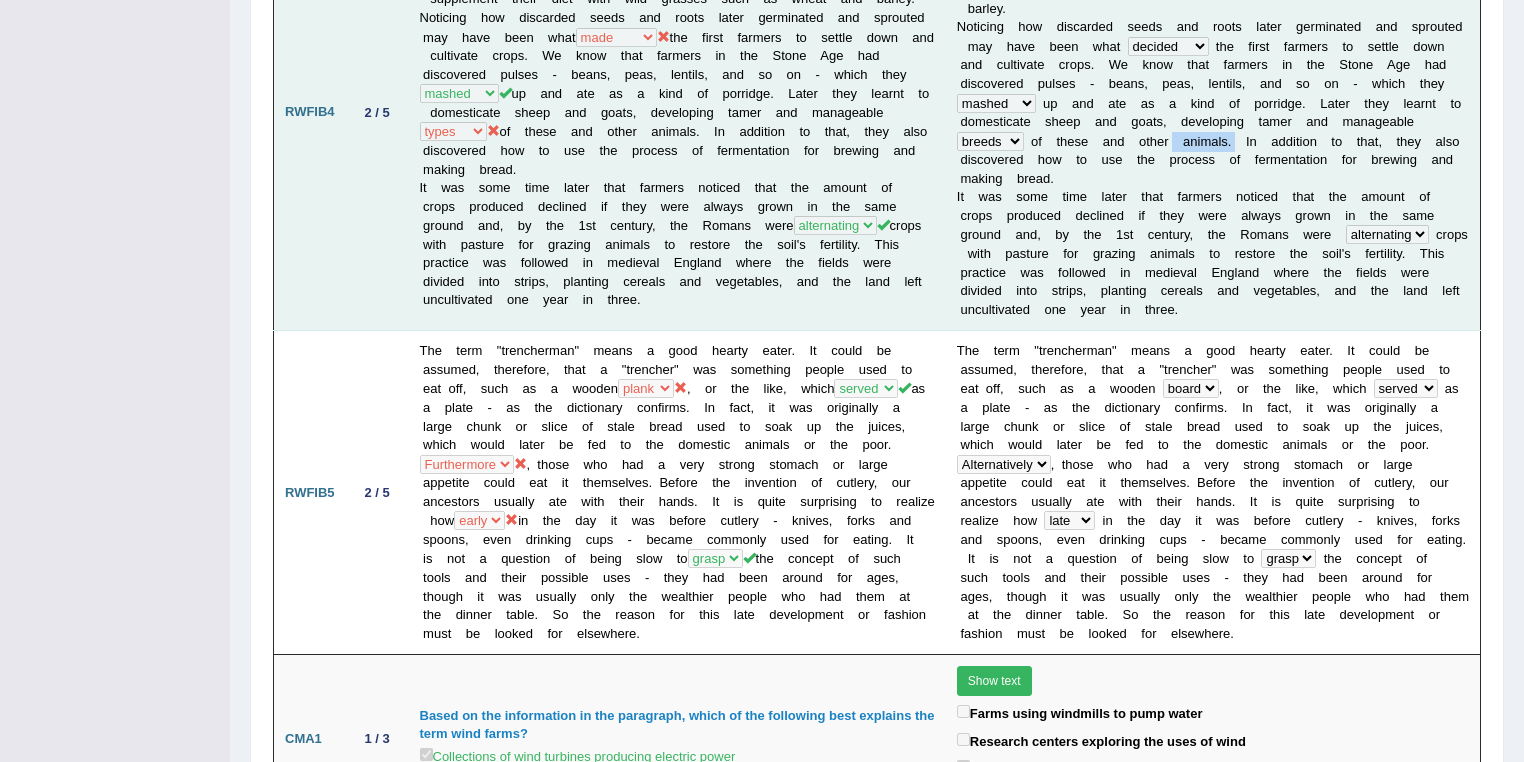 drag, startPoint x: 1228, startPoint y: 120, endPoint x: 280, endPoint y: 116, distance: 948.0084 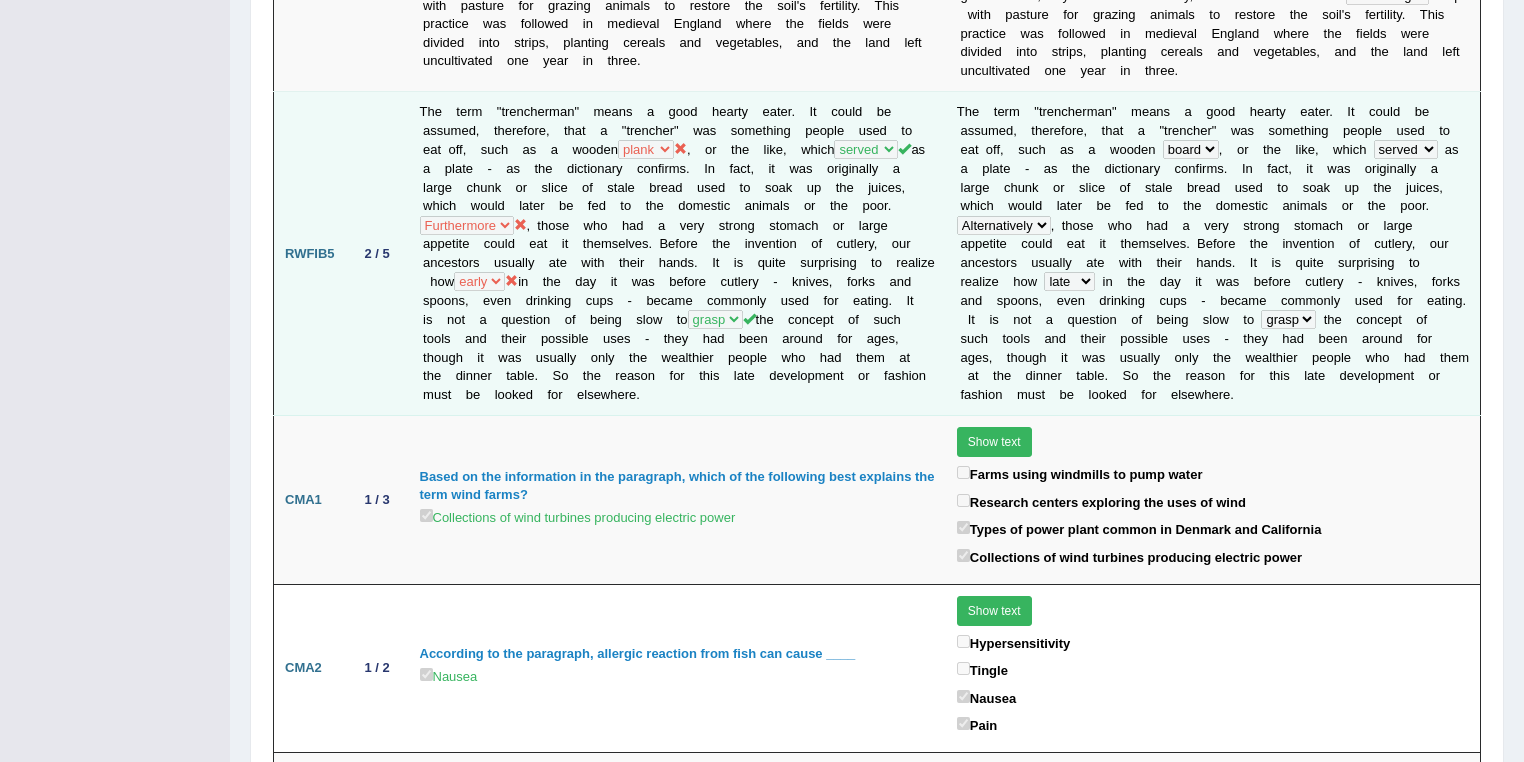 scroll, scrollTop: 2000, scrollLeft: 0, axis: vertical 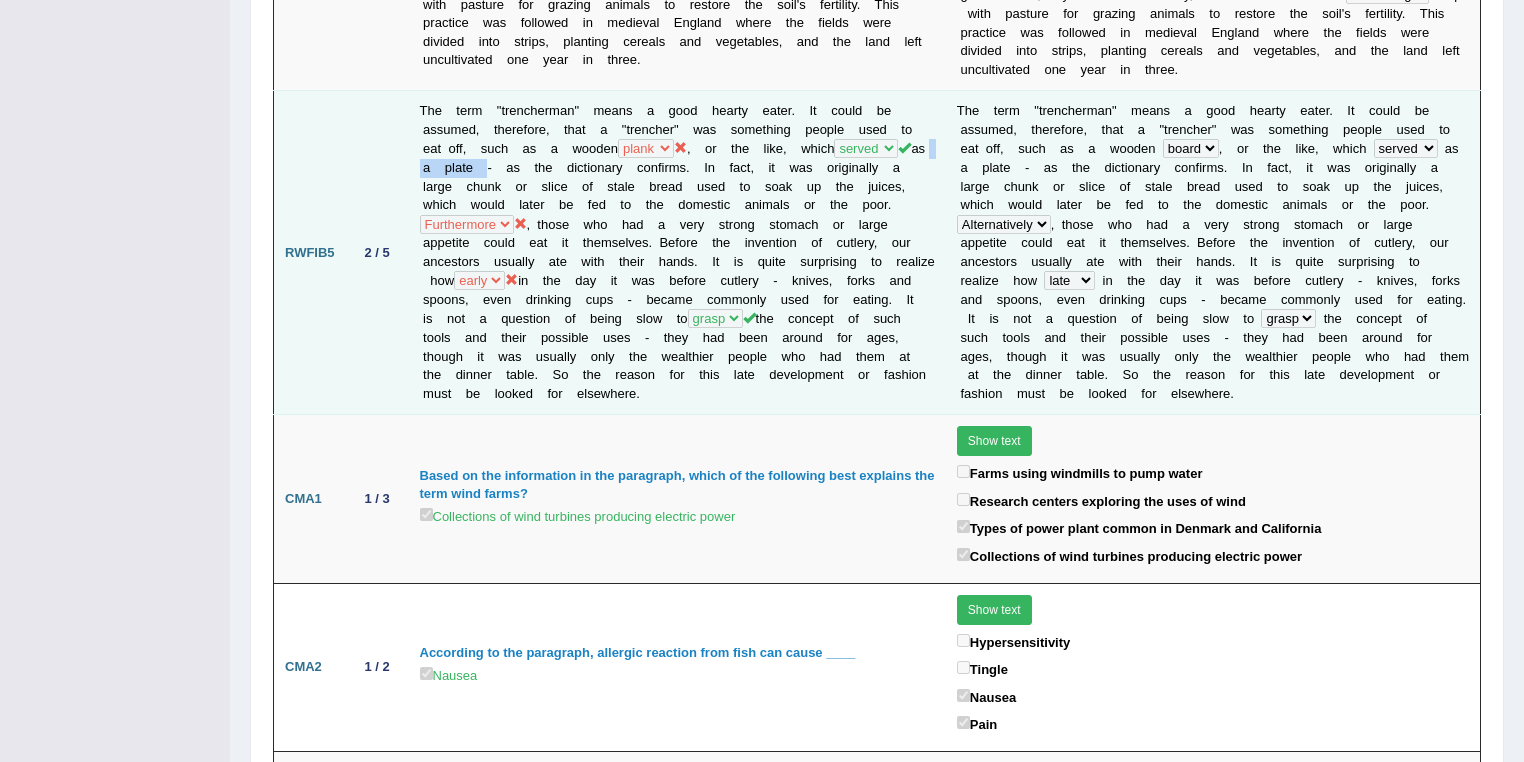 drag, startPoint x: 506, startPoint y: 140, endPoint x: 296, endPoint y: 132, distance: 210.15233 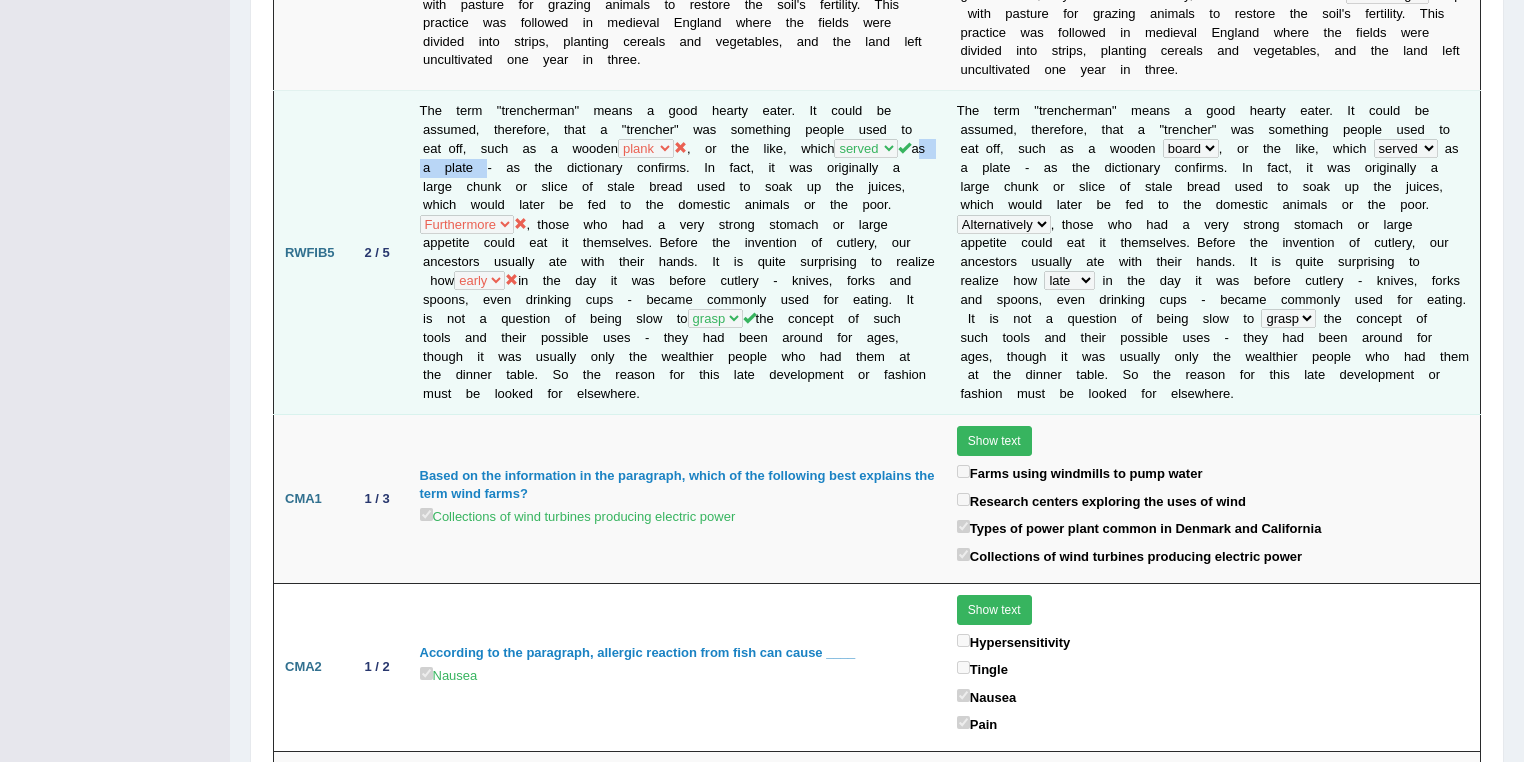 click on "The    term    "trencherman"    means    a    good    hearty    eater.    It    could    be    assumed,    therefore,    that    a    "trencher"    was    something    people    used    to    eat  off,    such    as    a    wooden   plank table board box ,    or    the    like,    which   tried served used worked   as    a    plate    -    as    the    dictionary    confirms.    In    fact,    it    was    originally    a    large    chunk    or    slice    of    stale    bread    used    to    soak    up    the    juices,    which    would    later    be    fed    to    the    domestic    animals    or    the    poor.     Also Furthermore Alternatively Whereas long late far early grab grasp grip hold" at bounding box center [677, 253] 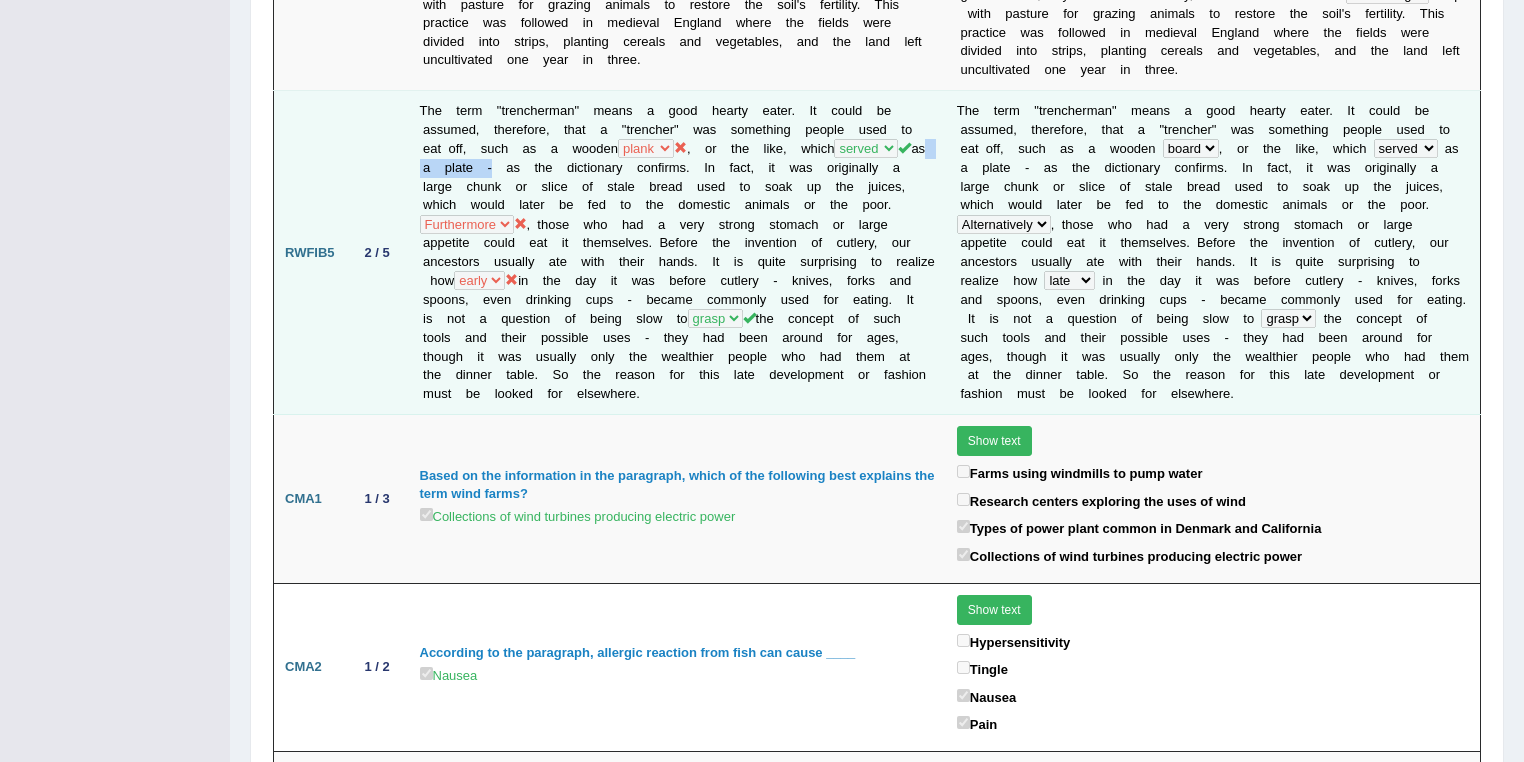 drag, startPoint x: 510, startPoint y: 144, endPoint x: 412, endPoint y: 140, distance: 98.0816 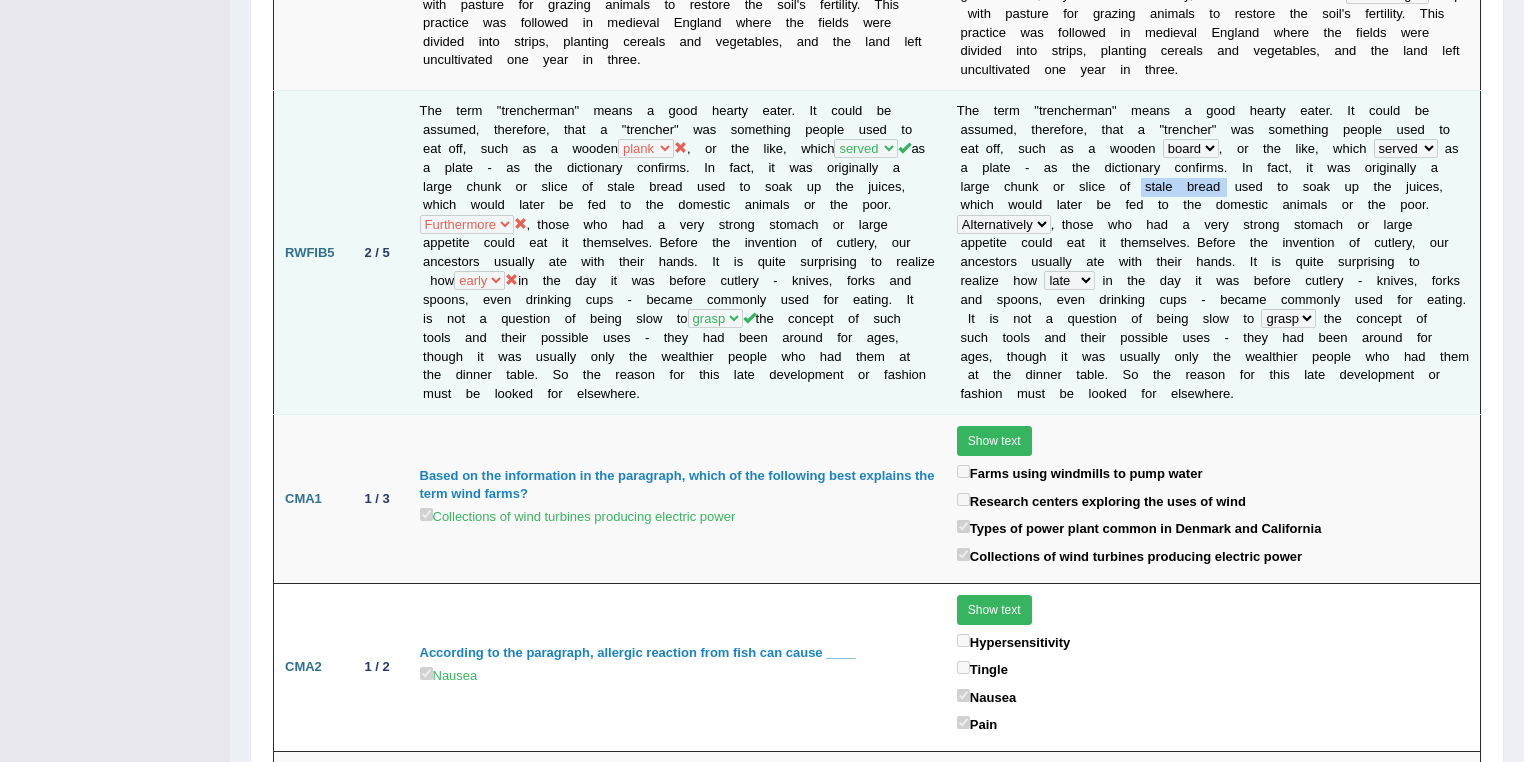 drag, startPoint x: 1140, startPoint y: 165, endPoint x: 1228, endPoint y: 167, distance: 88.02273 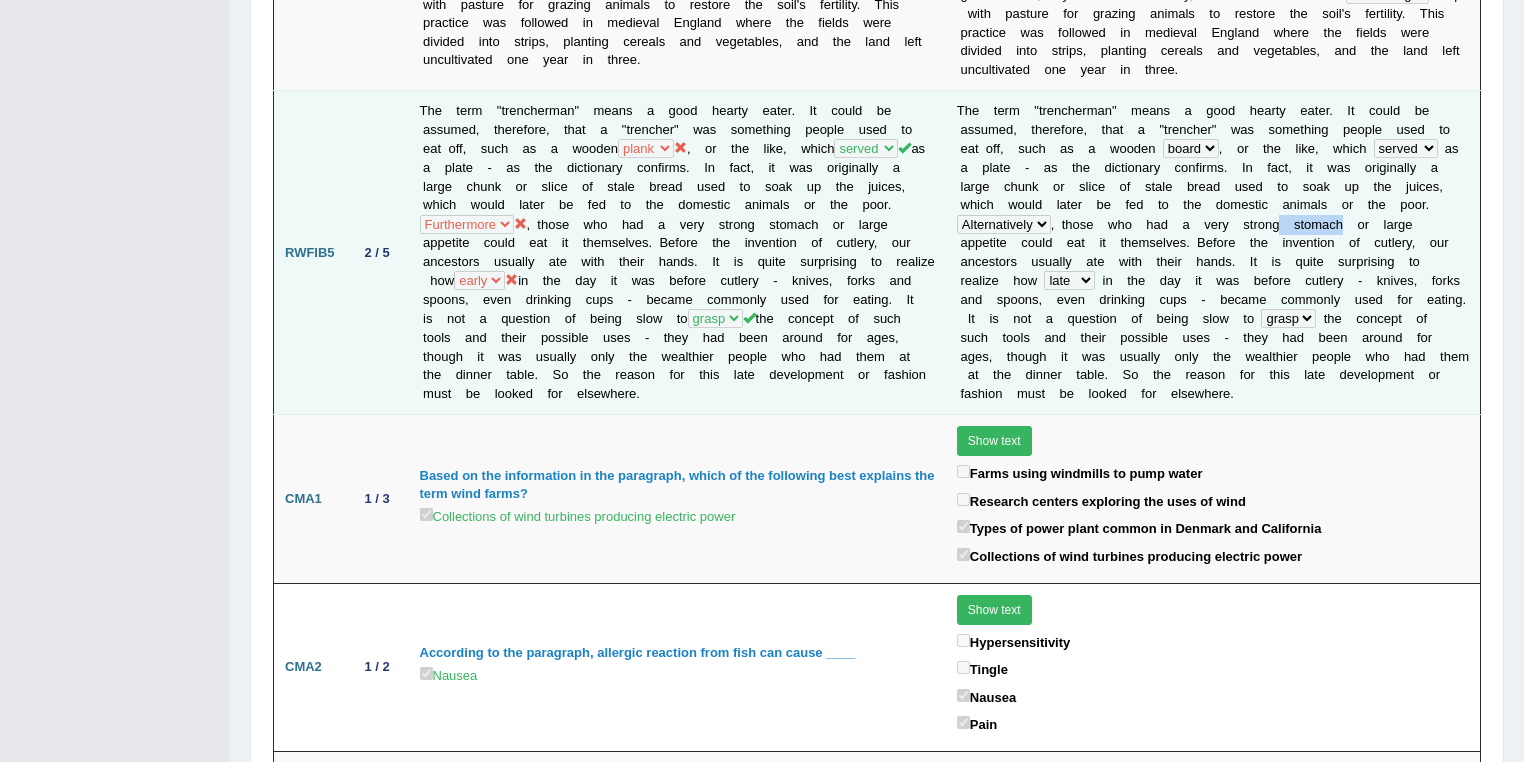 drag, startPoint x: 1340, startPoint y: 198, endPoint x: 1276, endPoint y: 193, distance: 64.195015 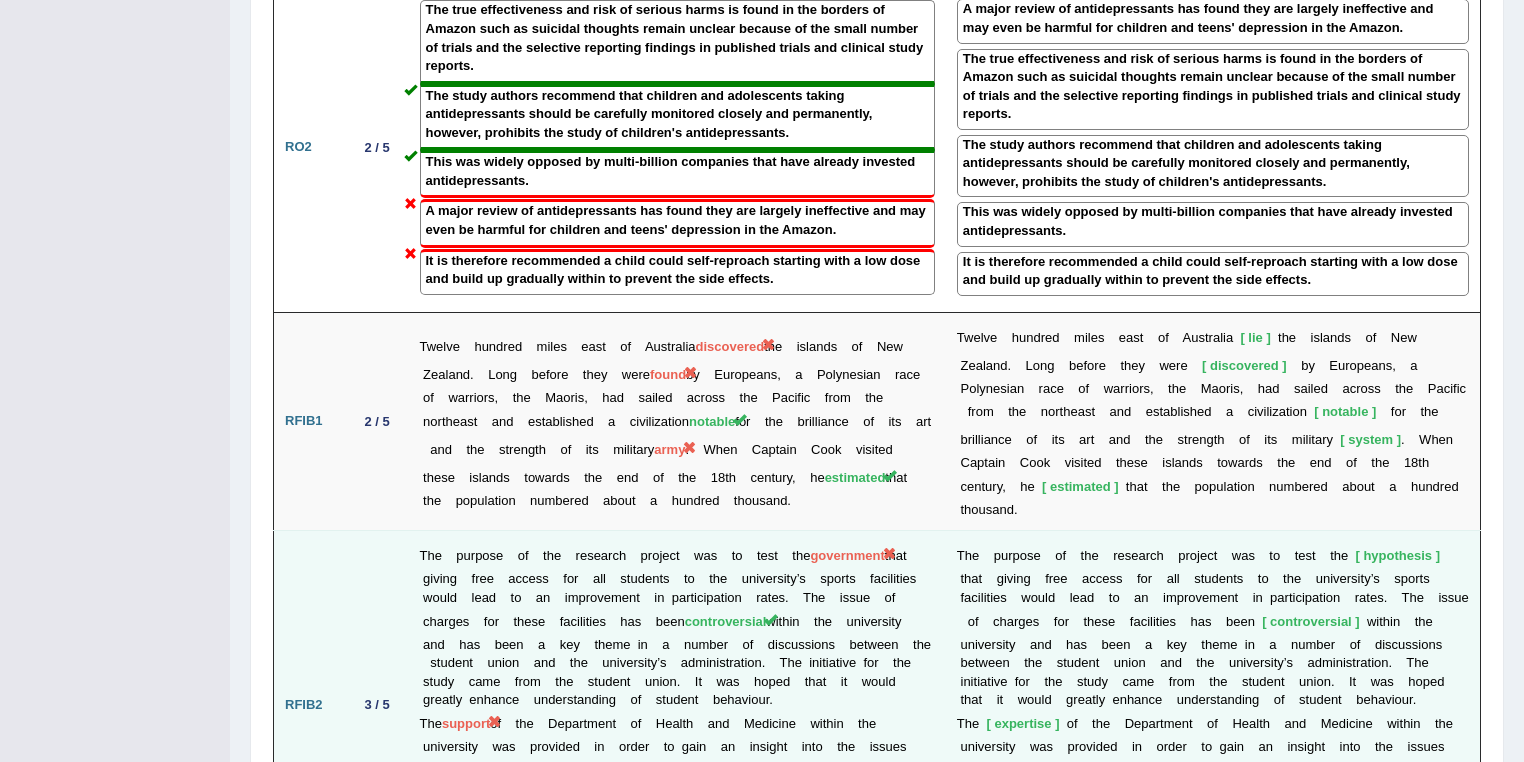 scroll, scrollTop: 3200, scrollLeft: 0, axis: vertical 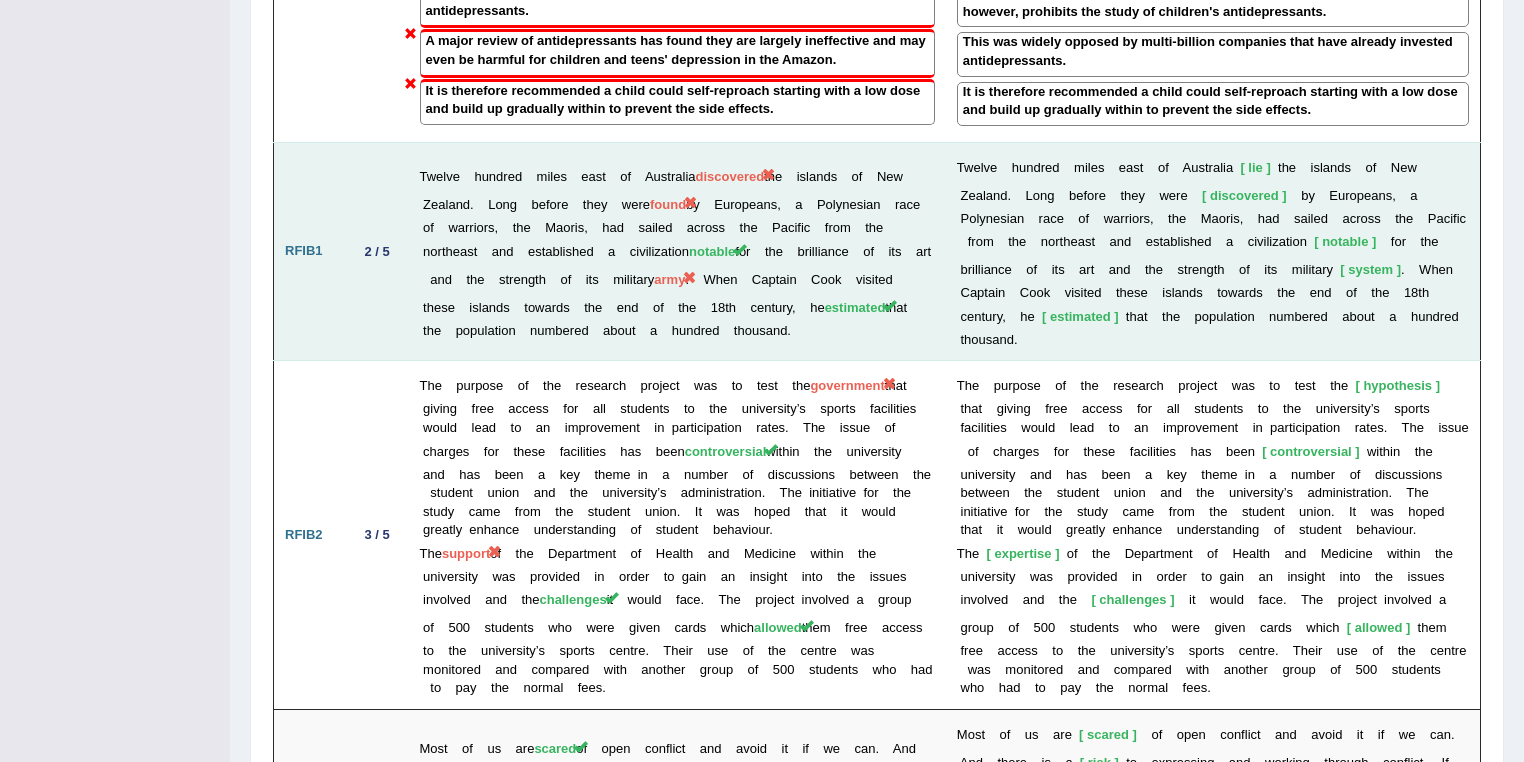 drag, startPoint x: 772, startPoint y: 143, endPoint x: 699, endPoint y: 147, distance: 73.109505 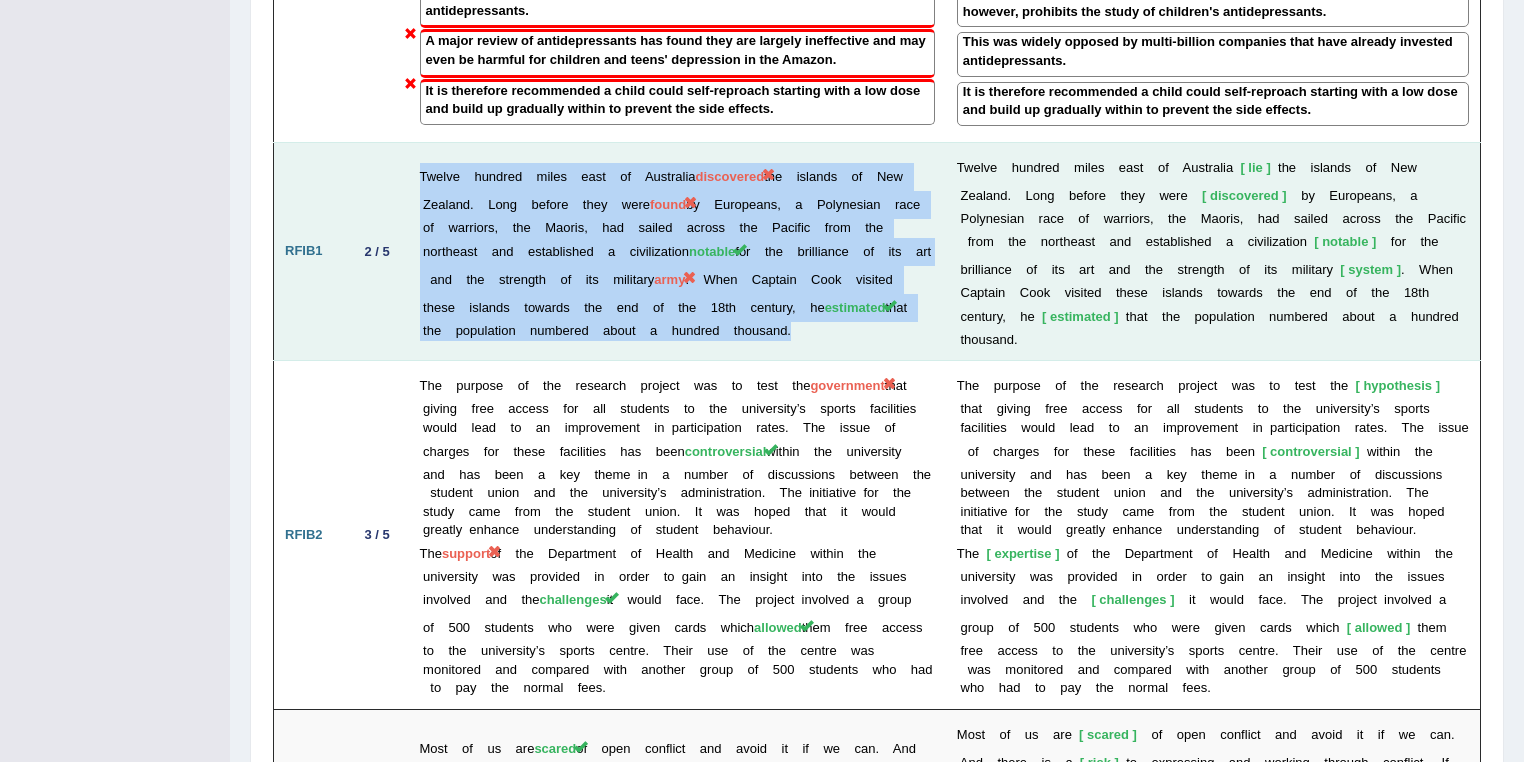click on "army" at bounding box center [669, 279] 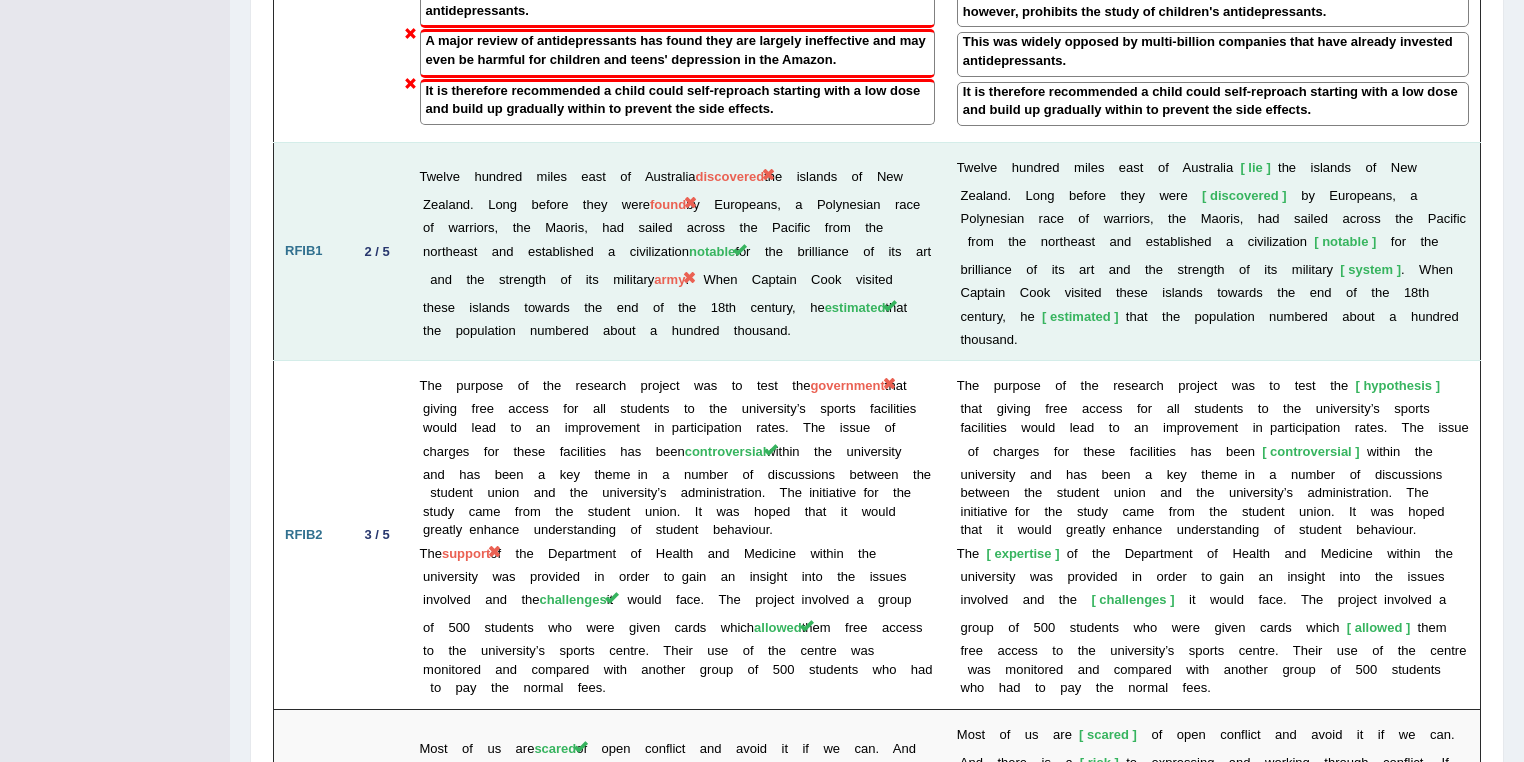 drag, startPoint x: 721, startPoint y: 236, endPoint x: 672, endPoint y: 254, distance: 52.201534 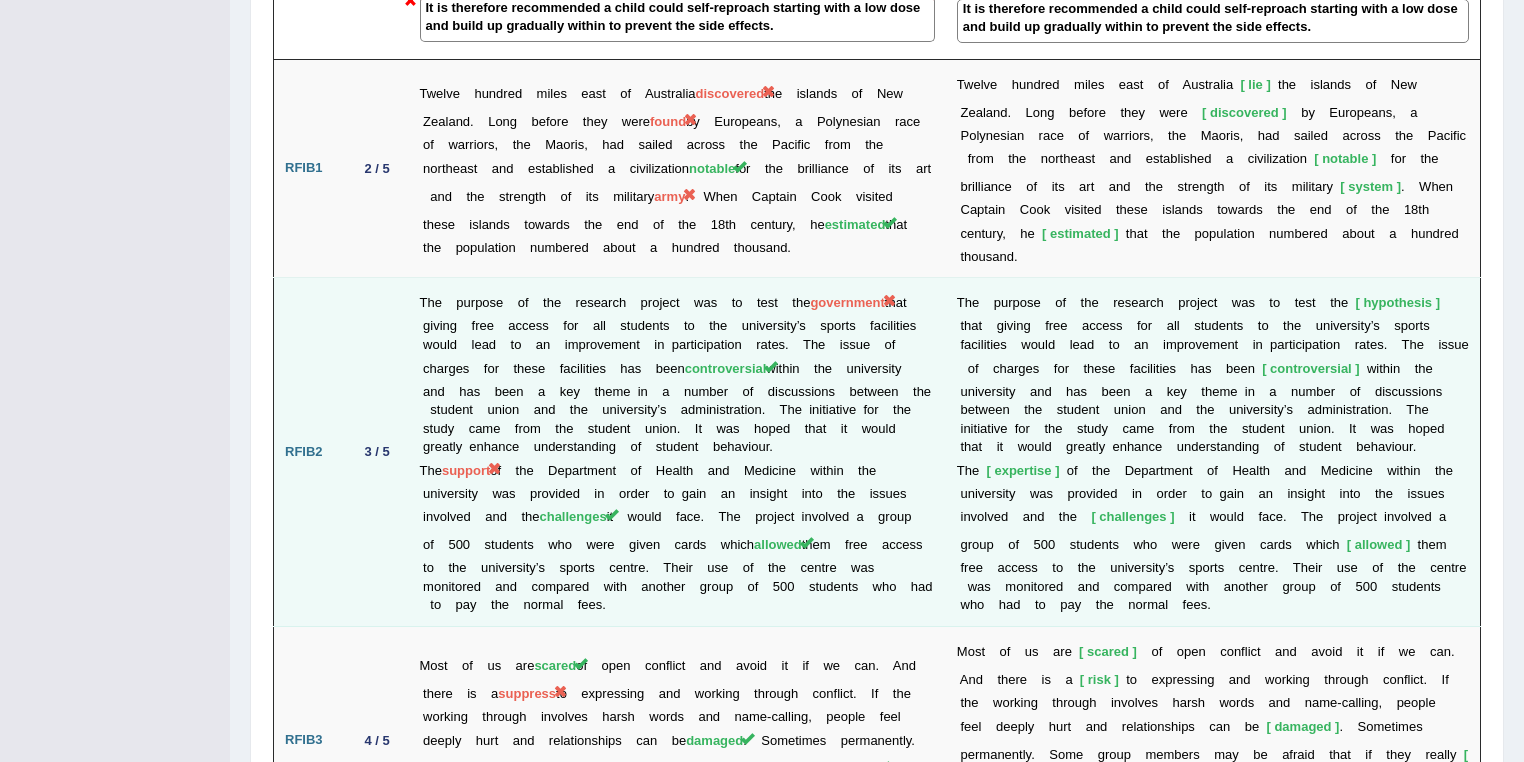 scroll, scrollTop: 3360, scrollLeft: 0, axis: vertical 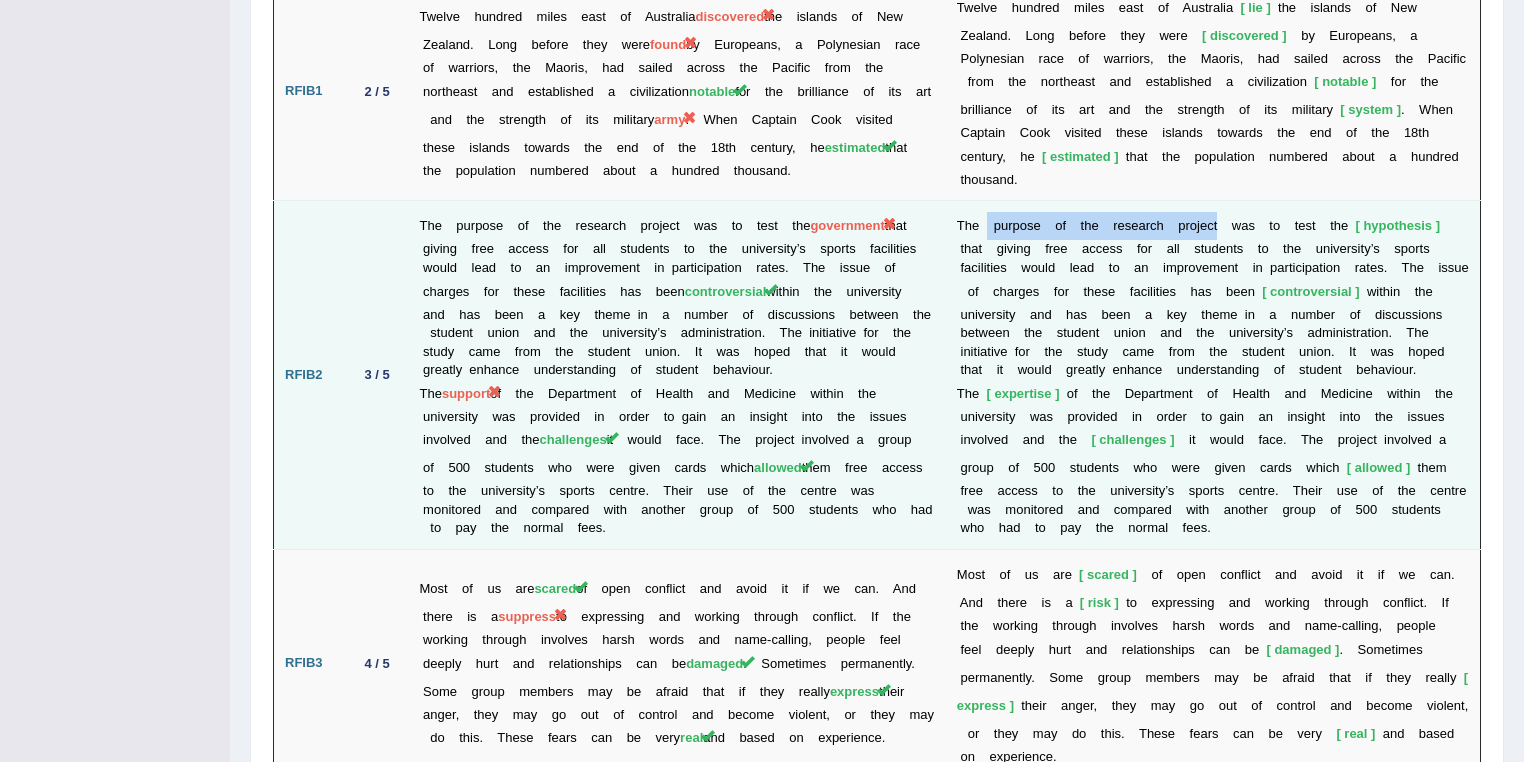 drag, startPoint x: 1216, startPoint y: 191, endPoint x: 962, endPoint y: 201, distance: 254.19678 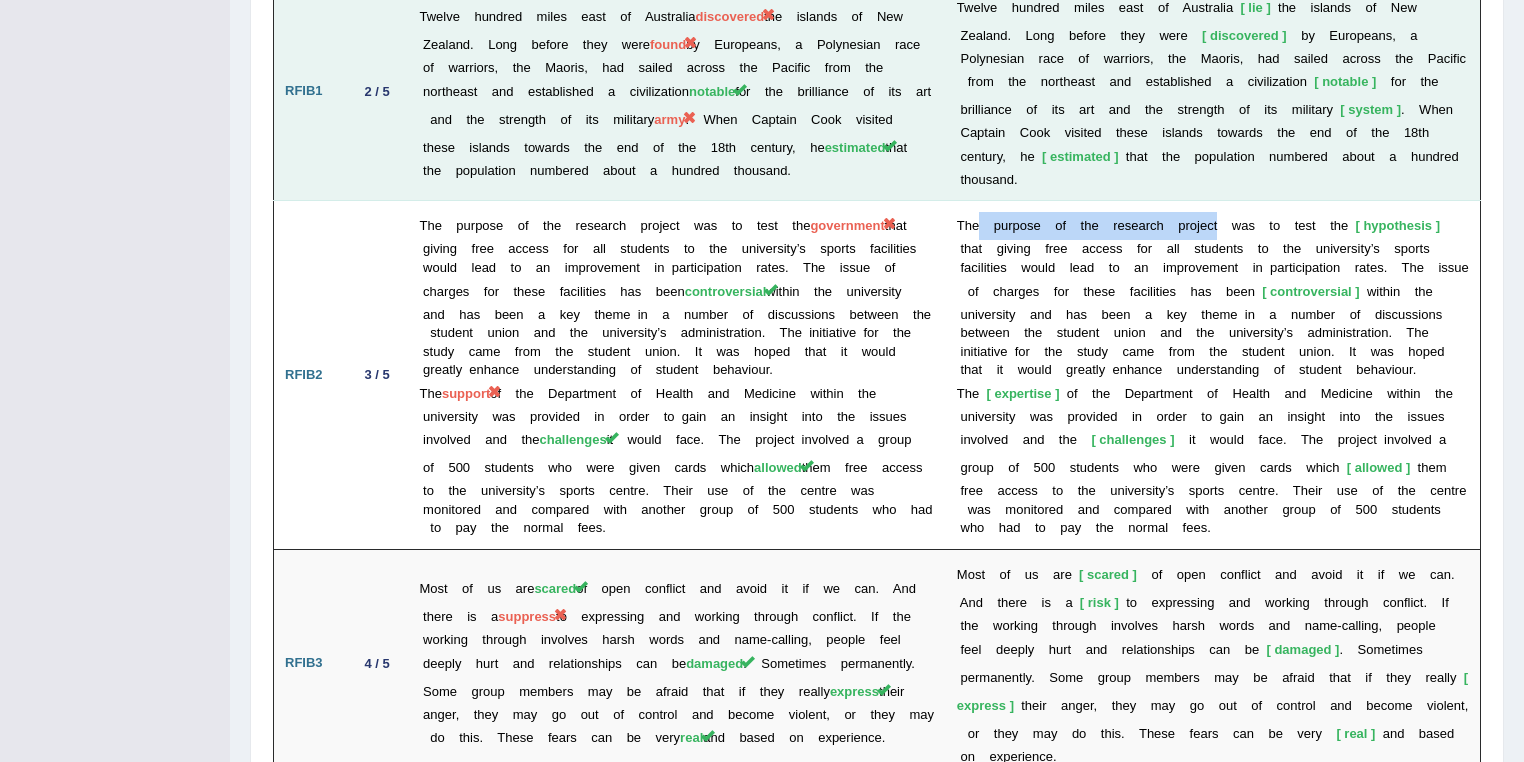 click on "T h e       p u r p o s e       o f       t h e       r e s e a r c h       p r o j e c t       w a s       t o       t e s t       t h e    hypothesis       t h a t       g i v i n g       f r e e       a c c e s s       f o r       a l l       s t u d e n t s       t o       t h e       u n i v e r s i t y ’ s       s p o r t s       f a c i l i t i e s       w o u l d       l e a d       t o       a n       i m p r o v e m e n t       i n    p a r t i c i p a t i o n       r a t e s .       T h e       i s s u e       o f       c h a r g e s       f o r       t h e s e       f a c i l i t i e s       h a s       b e e n    controversial    w i t h i n       t h e       u n i v e r s i t y       a n d       h a s       b e e n       a       k e y       t h e m e    i n       a       n u m b e r       o f       d i s c u s s i o n s       b e t w e e n       t h e       s t u d e n t       u n i o" at bounding box center [1213, 375] 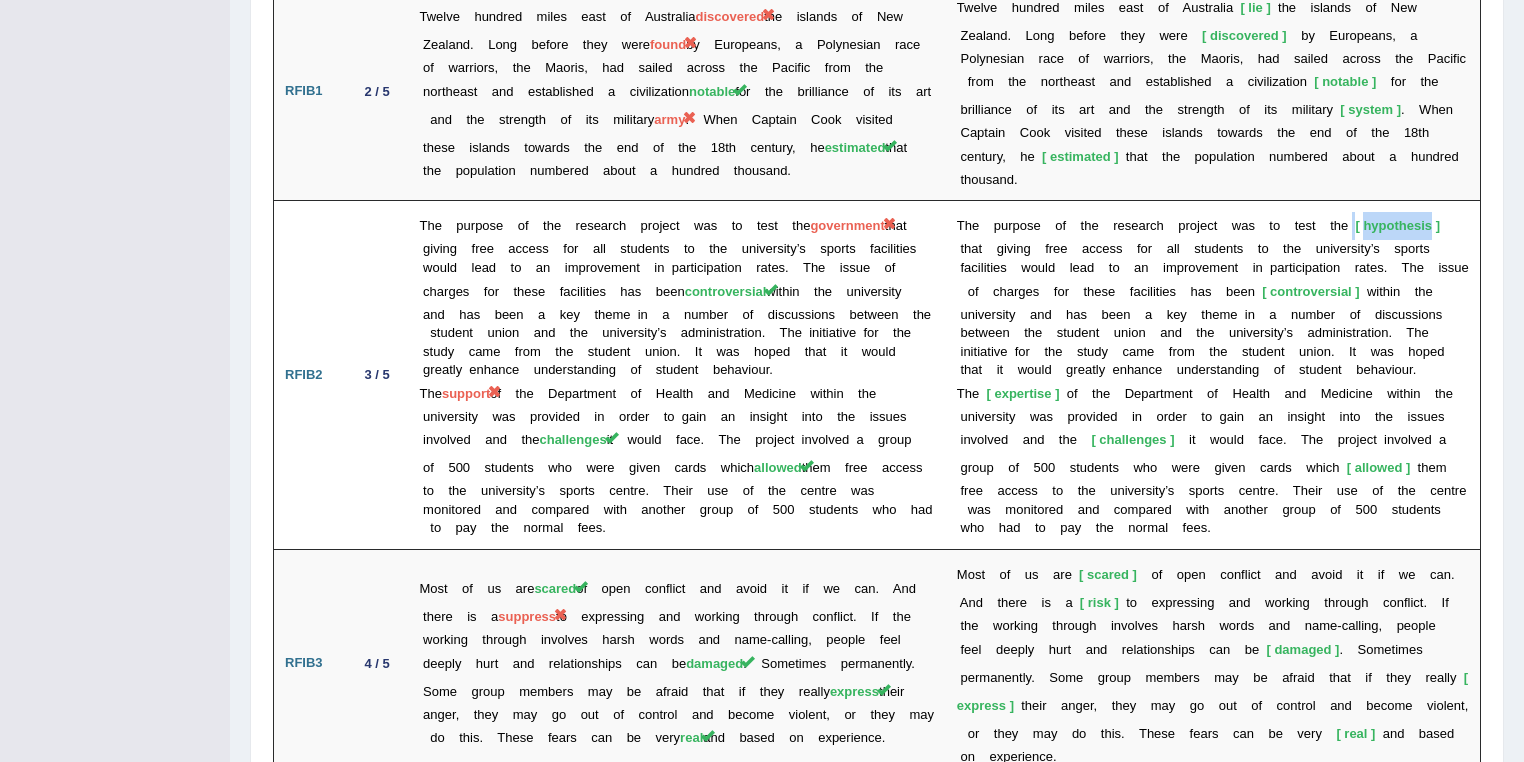 drag, startPoint x: 1352, startPoint y: 186, endPoint x: 116, endPoint y: 644, distance: 1318.1274 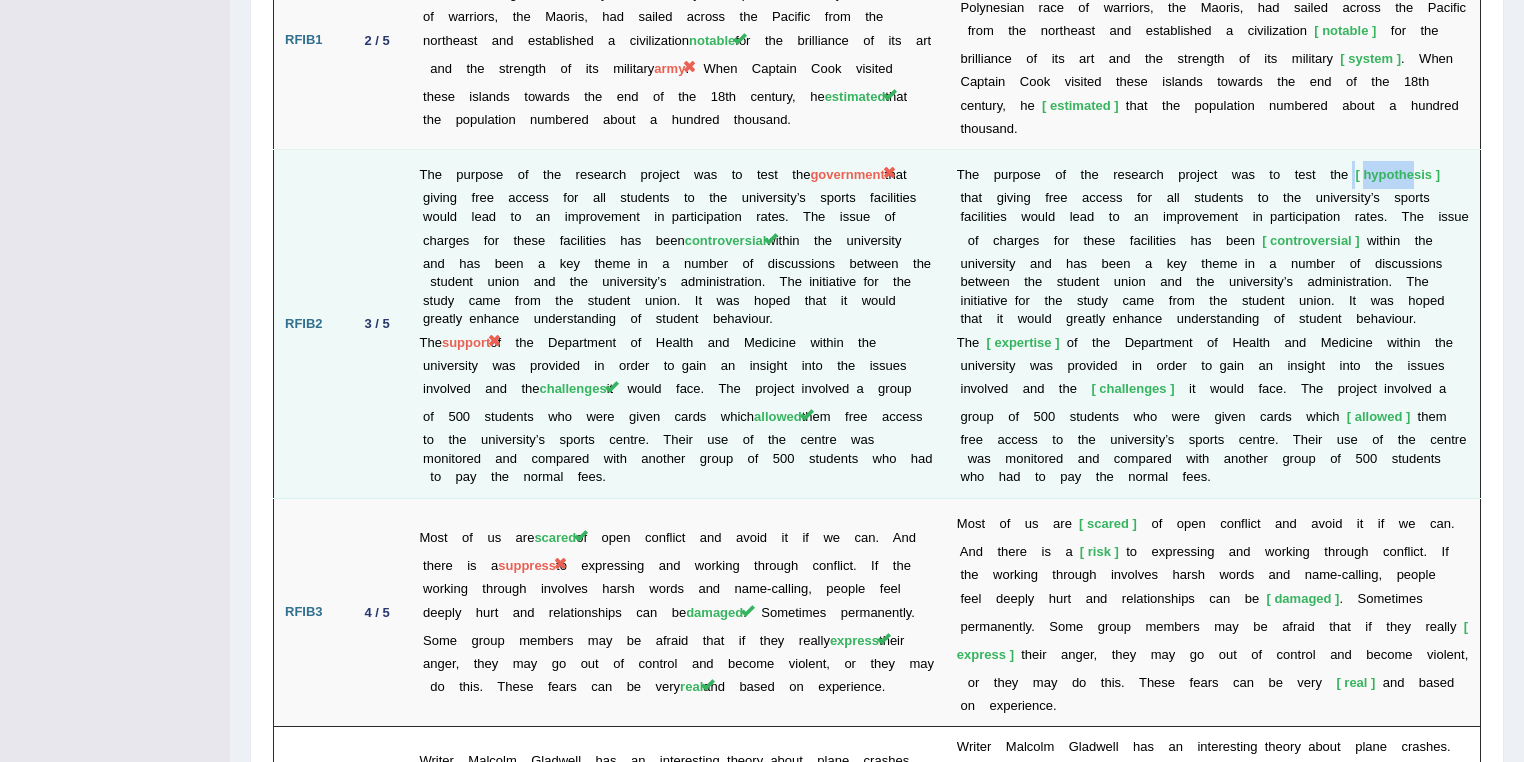 scroll, scrollTop: 3440, scrollLeft: 0, axis: vertical 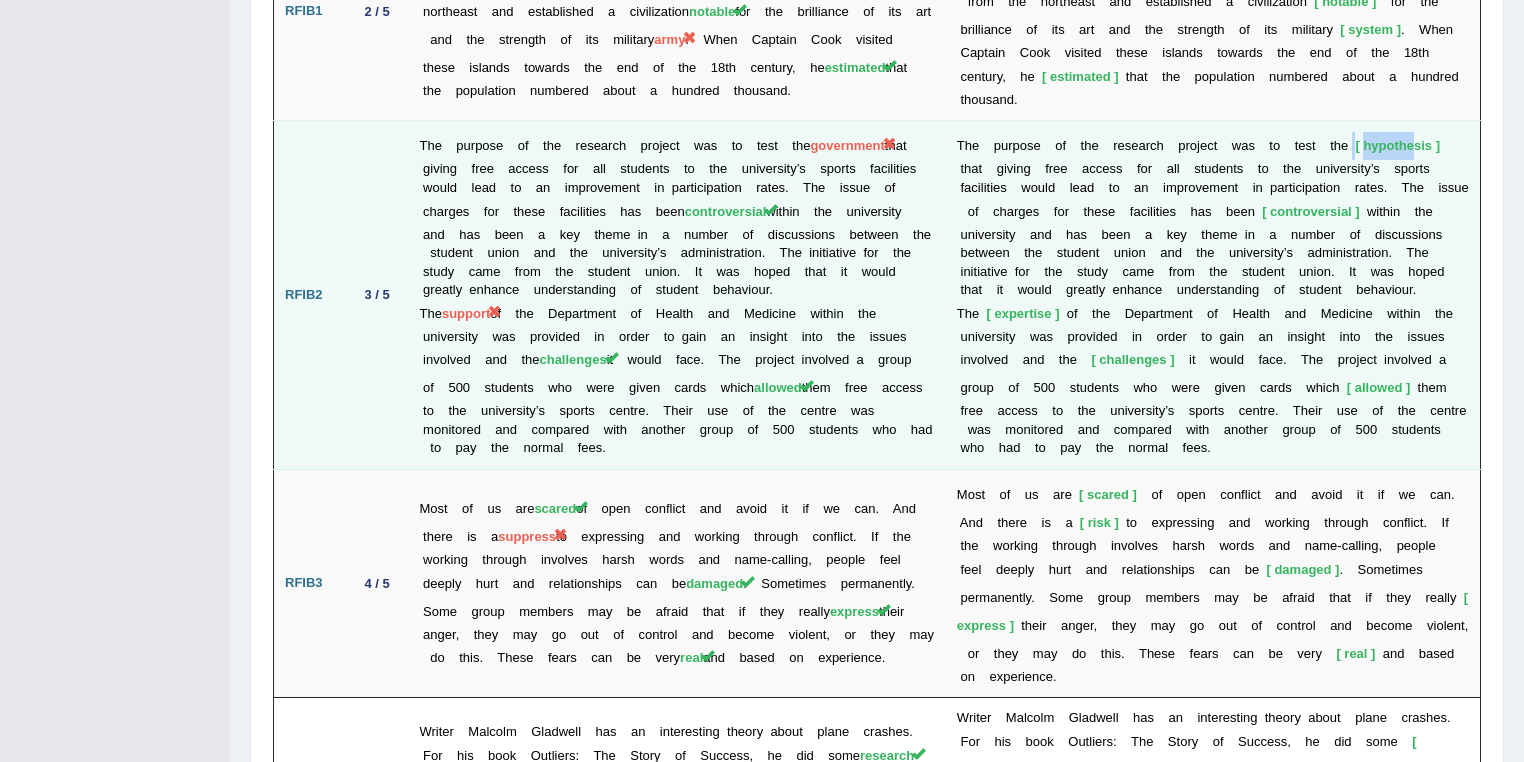 drag, startPoint x: 568, startPoint y: 270, endPoint x: 1053, endPoint y: 298, distance: 485.8076 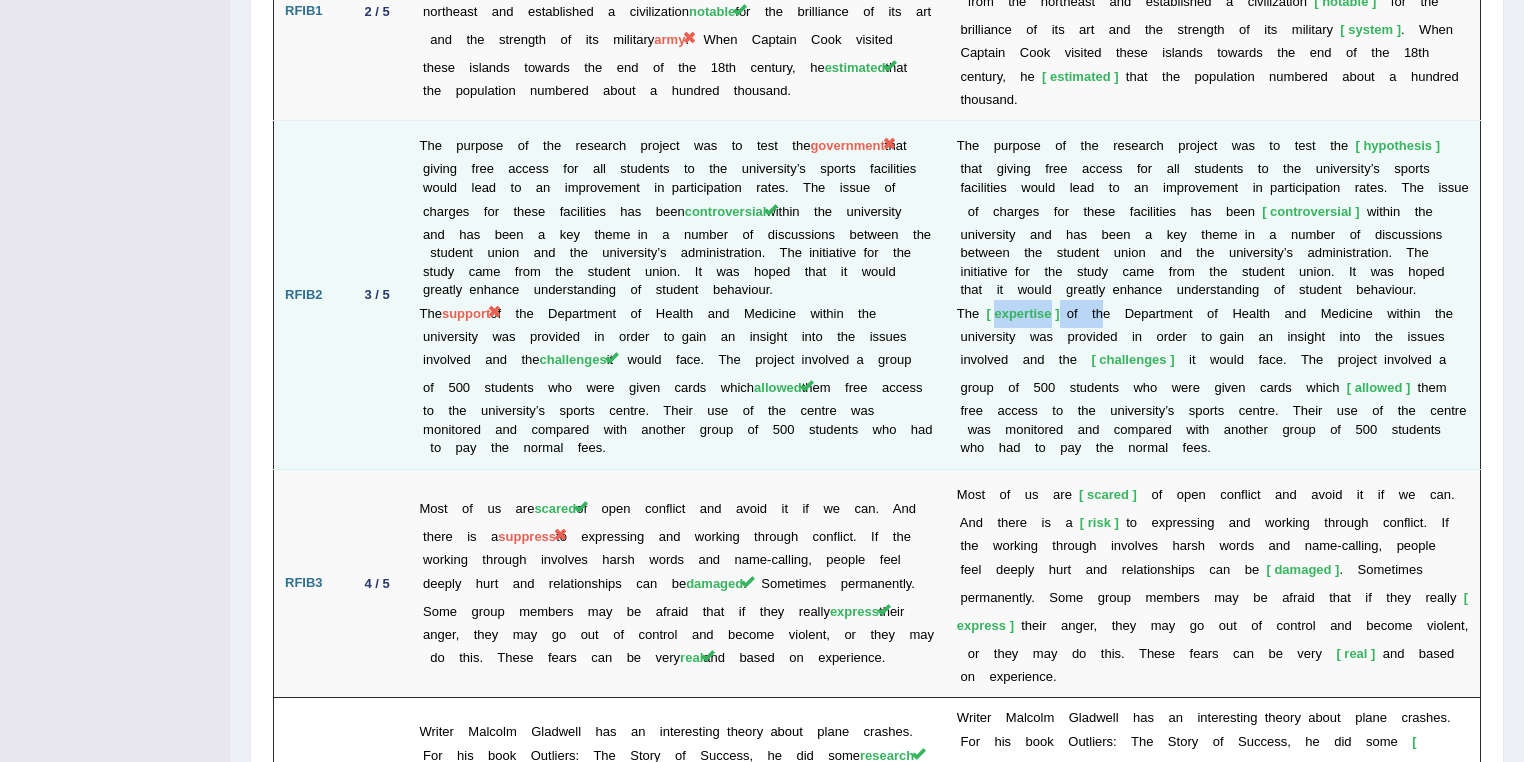 drag, startPoint x: 989, startPoint y: 276, endPoint x: 1236, endPoint y: 307, distance: 248.93774 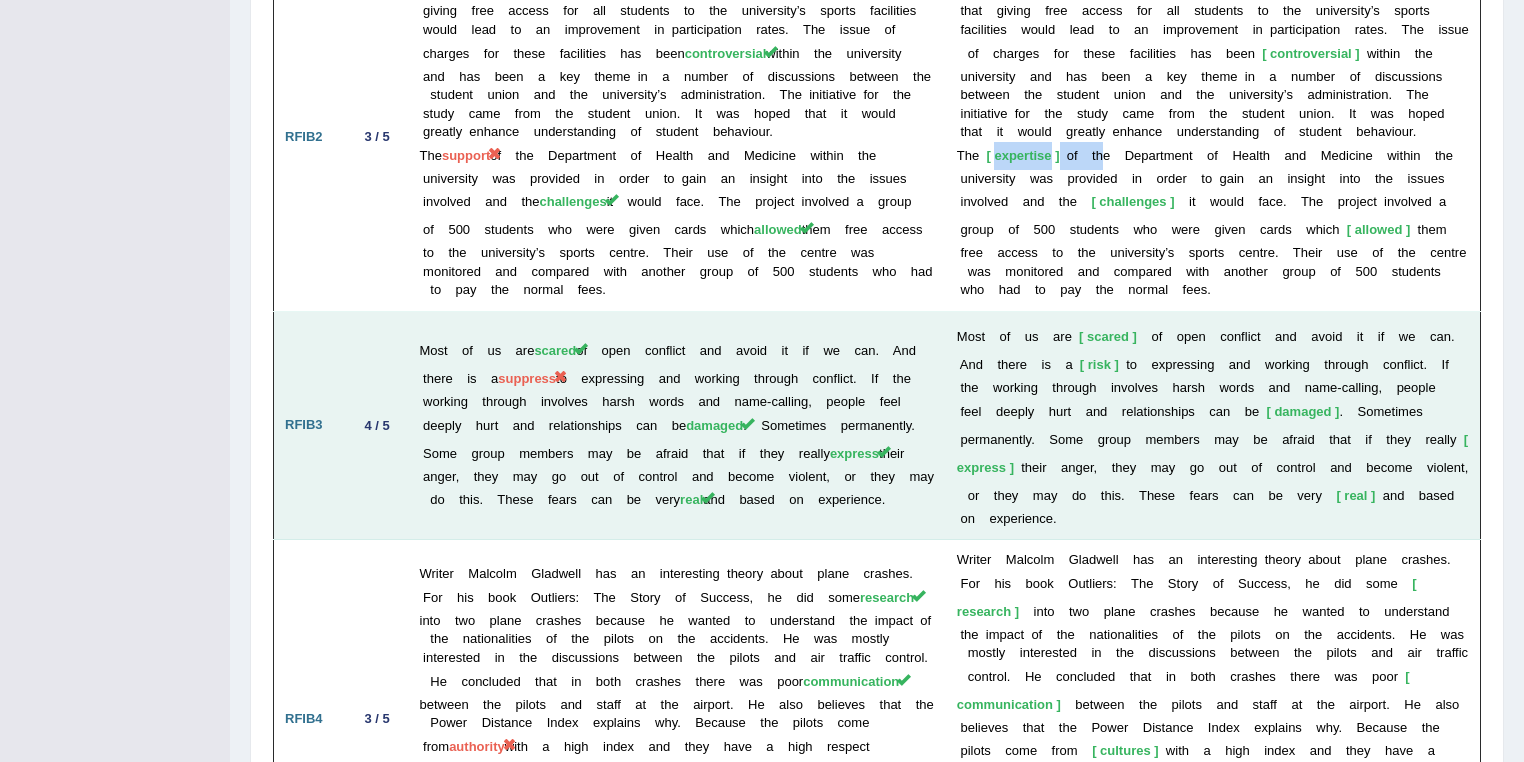 scroll, scrollTop: 3600, scrollLeft: 0, axis: vertical 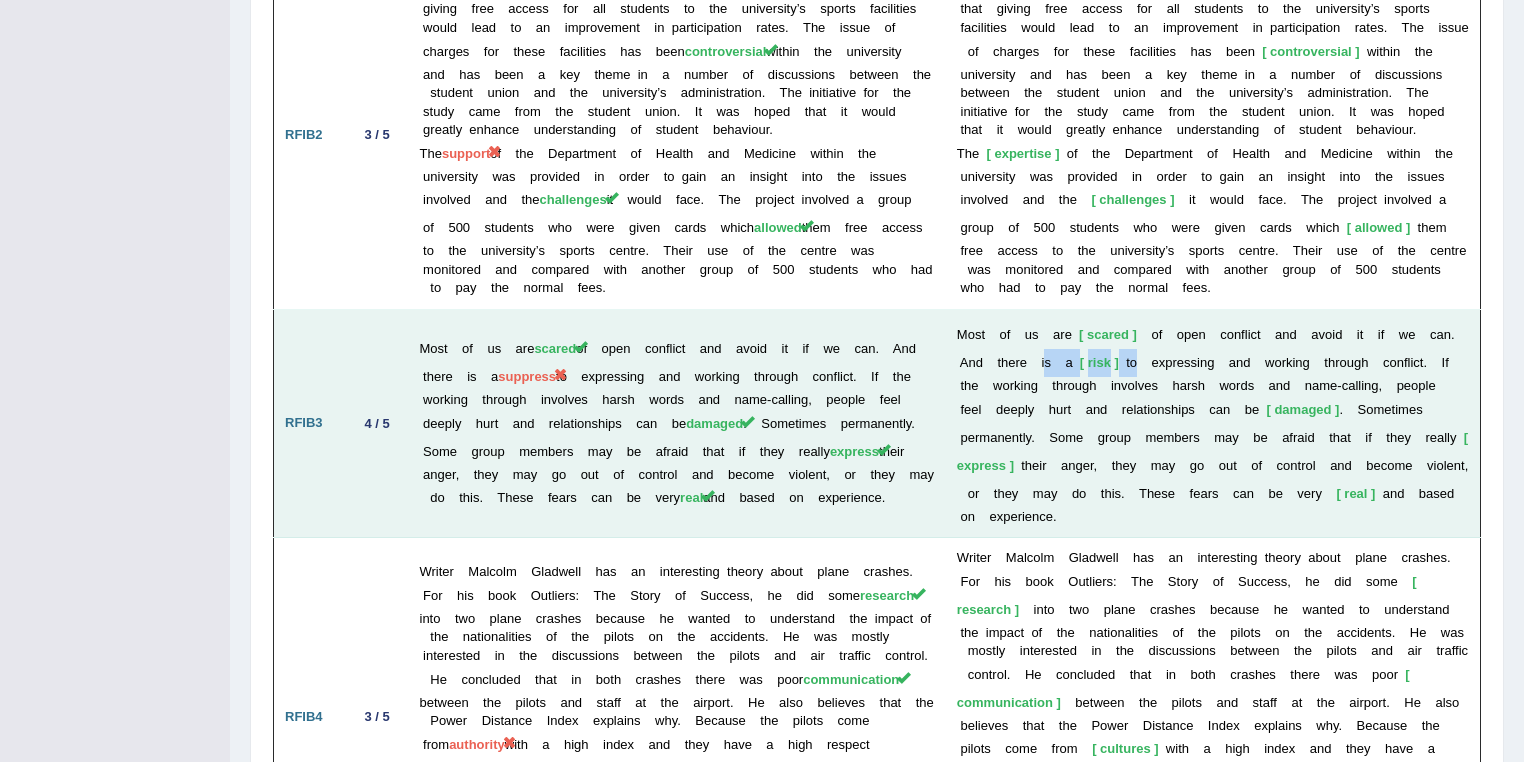 drag, startPoint x: 1044, startPoint y: 320, endPoint x: 1133, endPoint y: 321, distance: 89.005615 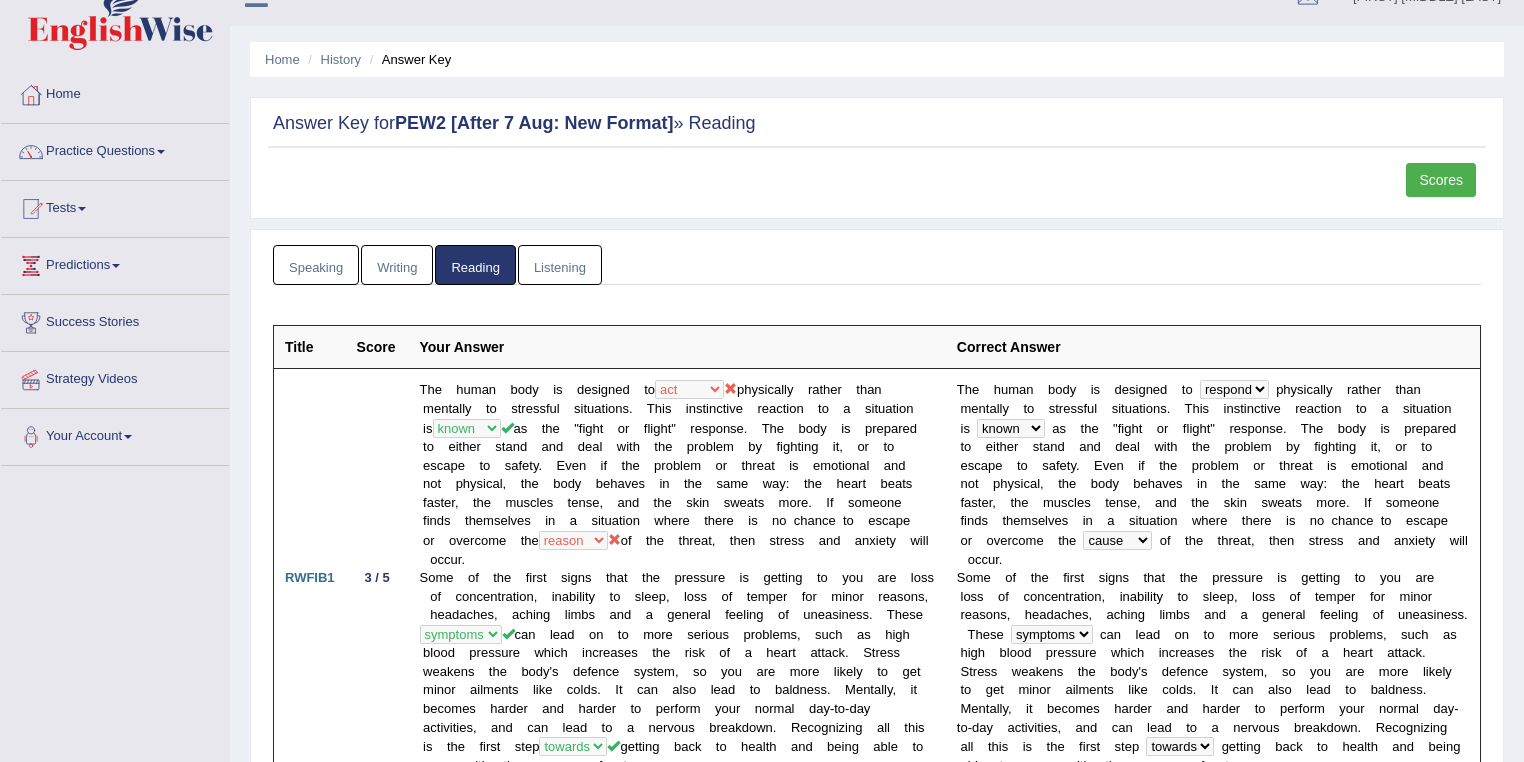 scroll, scrollTop: 0, scrollLeft: 0, axis: both 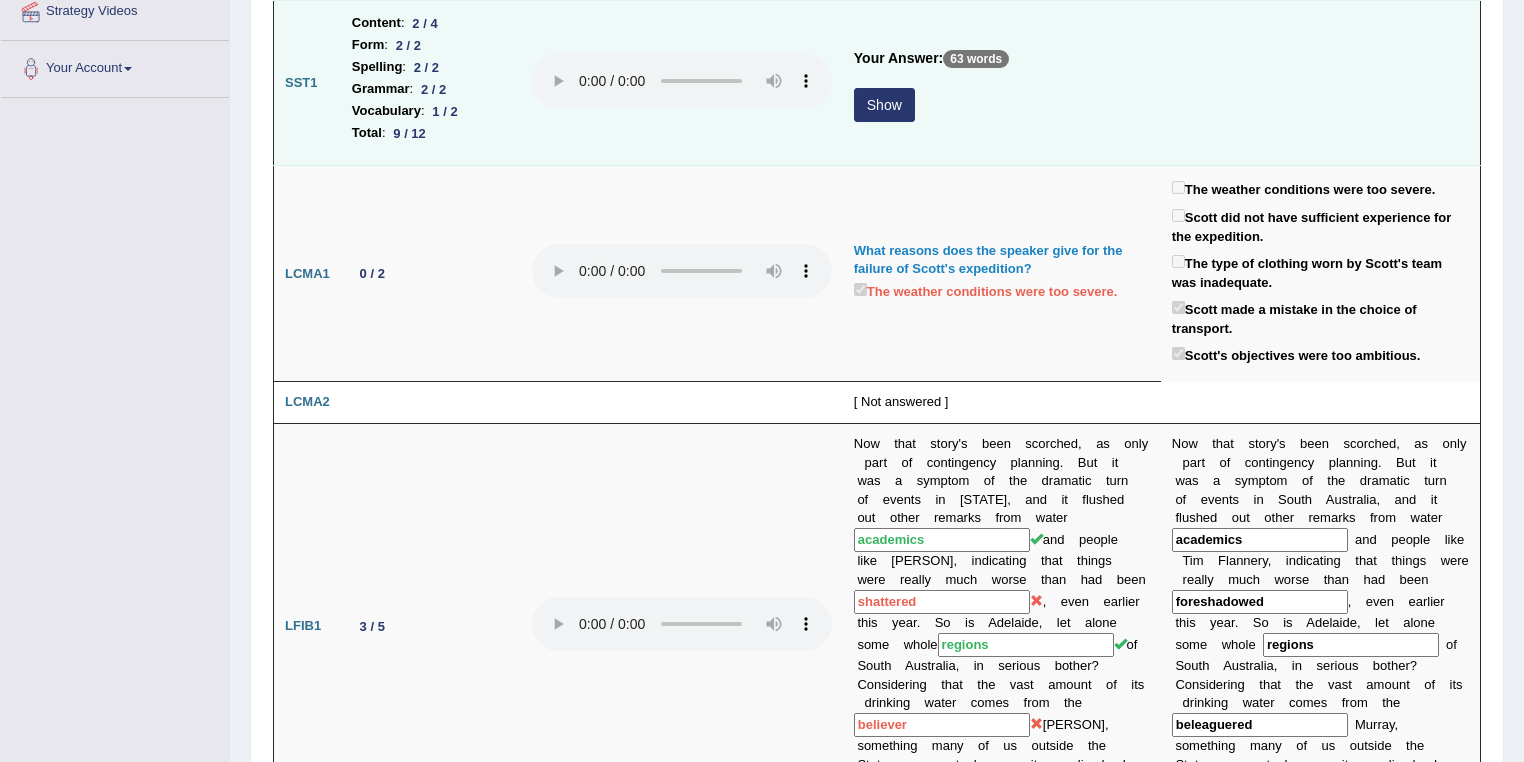 click on "Show" at bounding box center (884, 105) 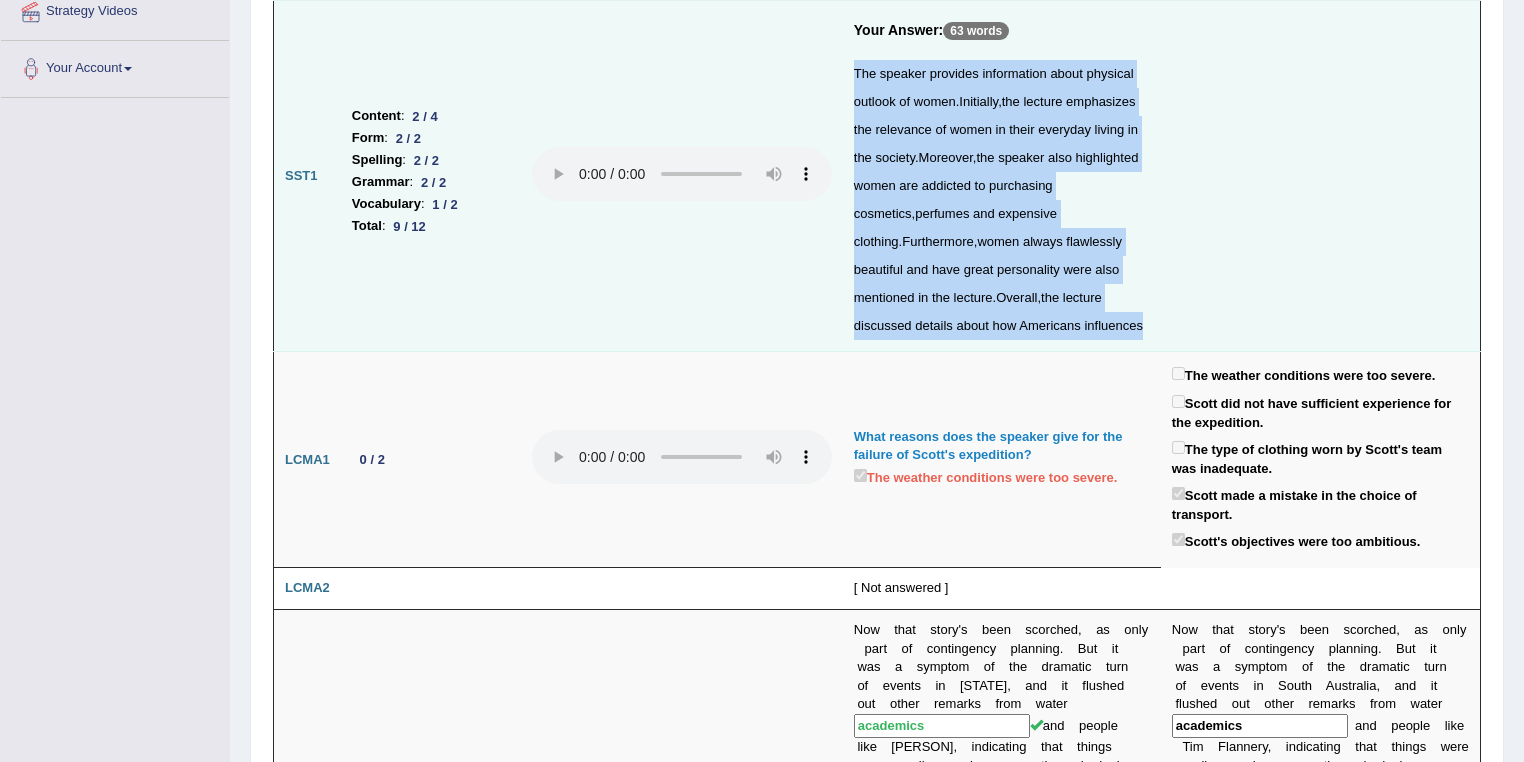 drag, startPoint x: 852, startPoint y: 66, endPoint x: 1156, endPoint y: 347, distance: 413.97705 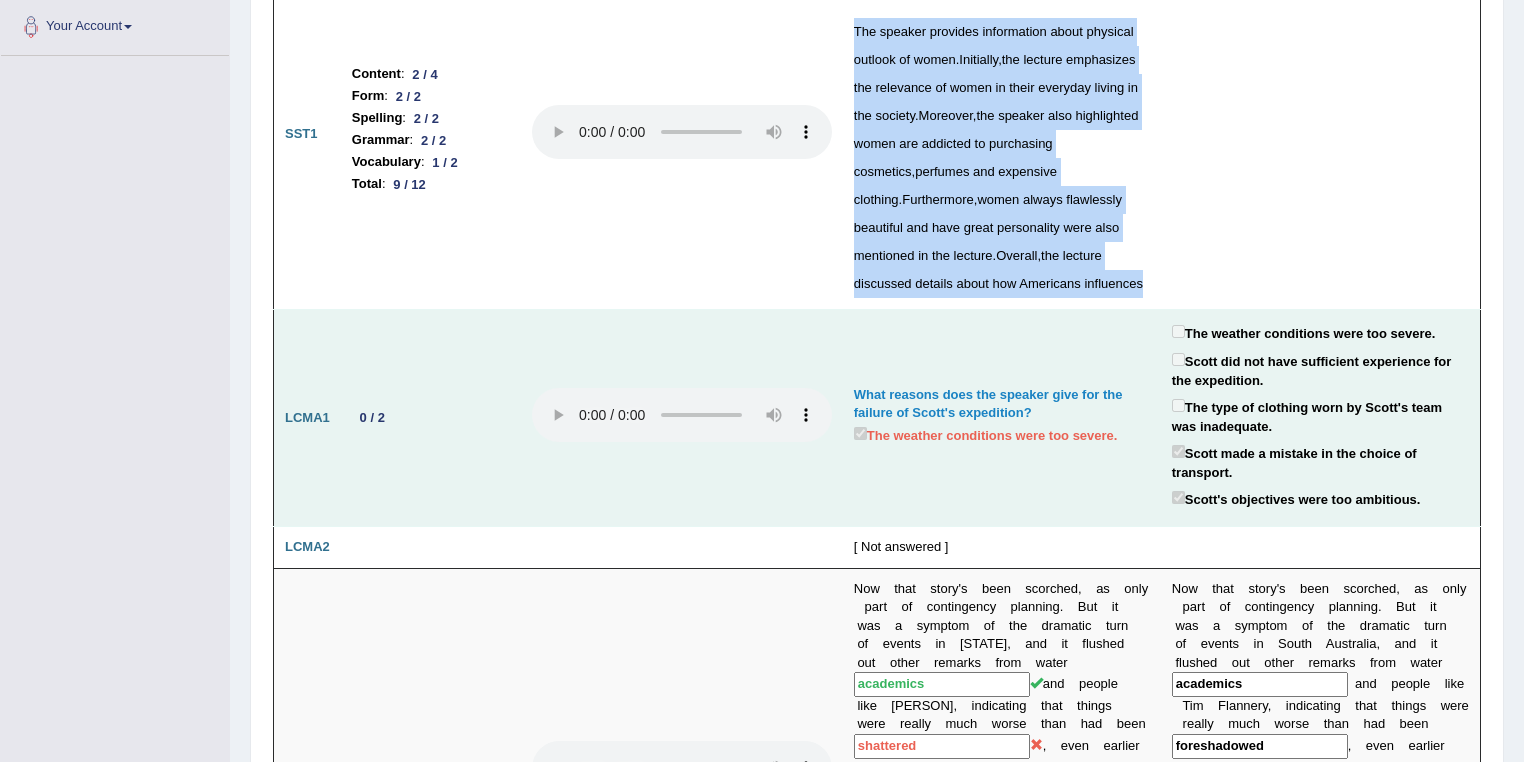scroll, scrollTop: 480, scrollLeft: 0, axis: vertical 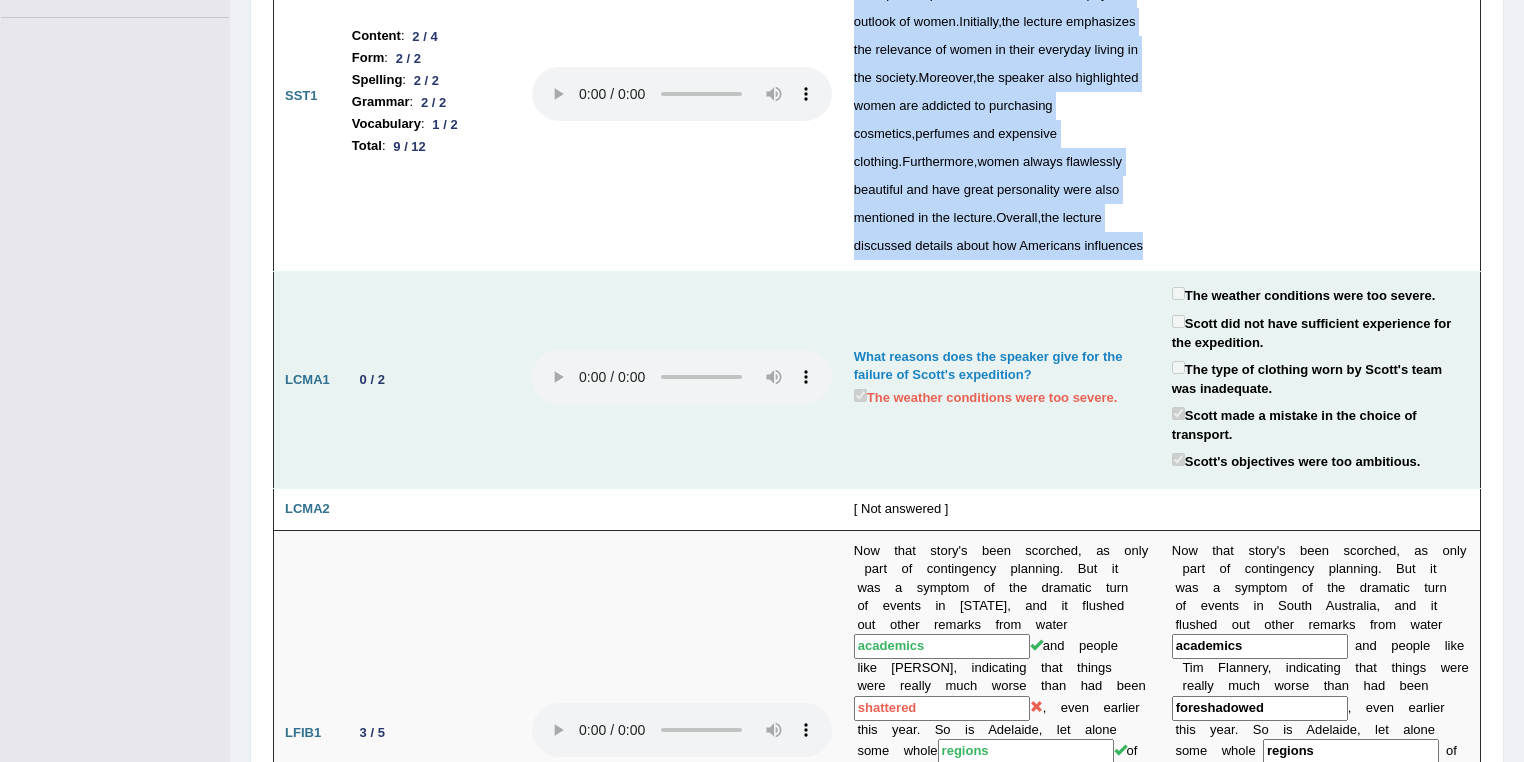 click on "What reasons does the speaker give for the failure of Scott's expedition?  The weather conditions were too severe." at bounding box center [1002, 380] 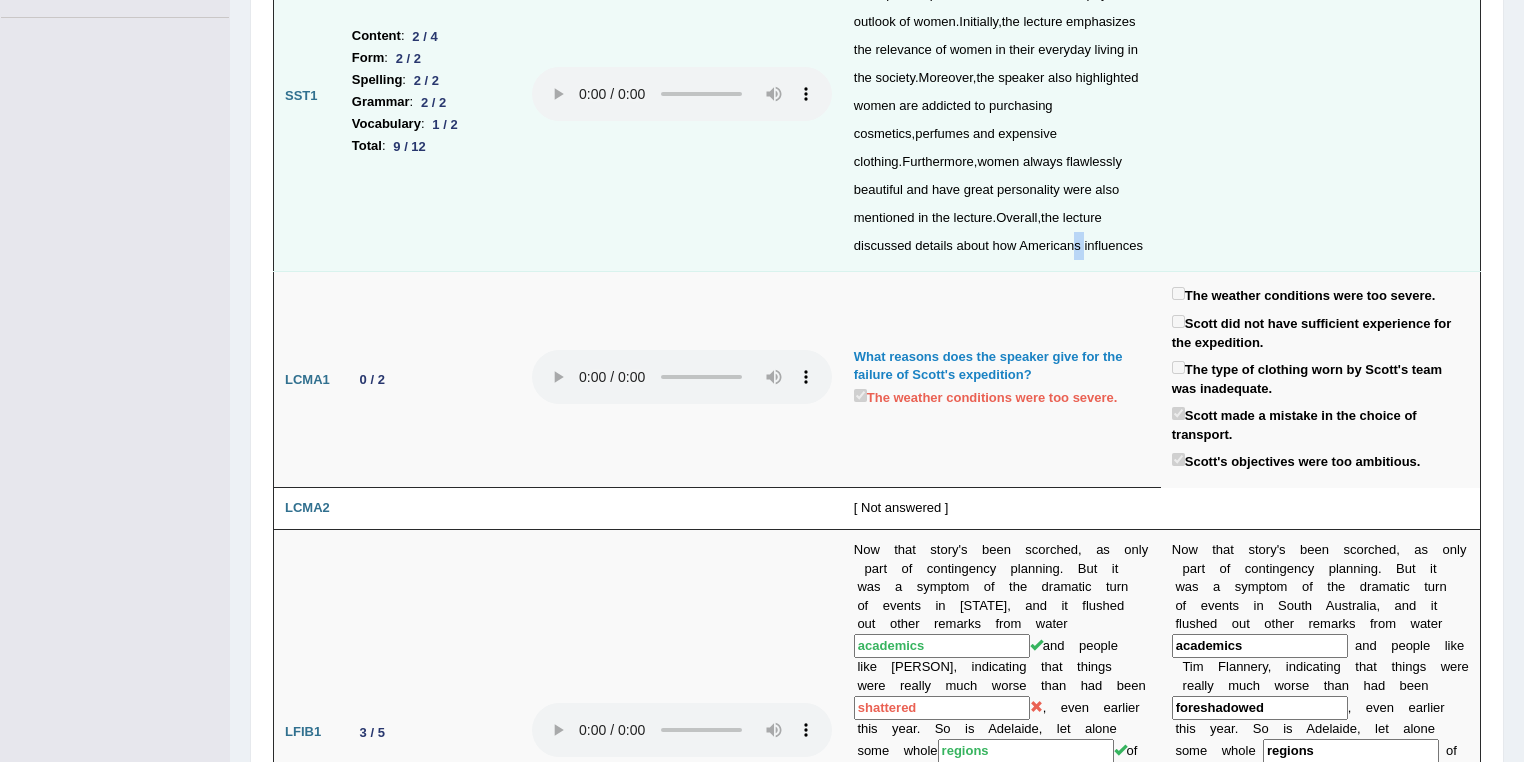 click on "The   speaker   provides   information   about   physical   outlook   of   women .  Initially ,  the   lecture   emphasizes   the   relevance   of   women   in   their   everyday   living   in   the   society .  Moreover ,  the   speaker   also   highlighted   women   are   addicted   to   purchasing   cosmetics ,  perfumes   and   expensive   clothing .  Furthermore ,  women   always   flawlessly   beautiful   and   have   great   personality   were   also   mentioned   in   the   lecture .  Overall ,  the   lecture   discussed   details   about   how   Americans   influences" at bounding box center (1002, 120) 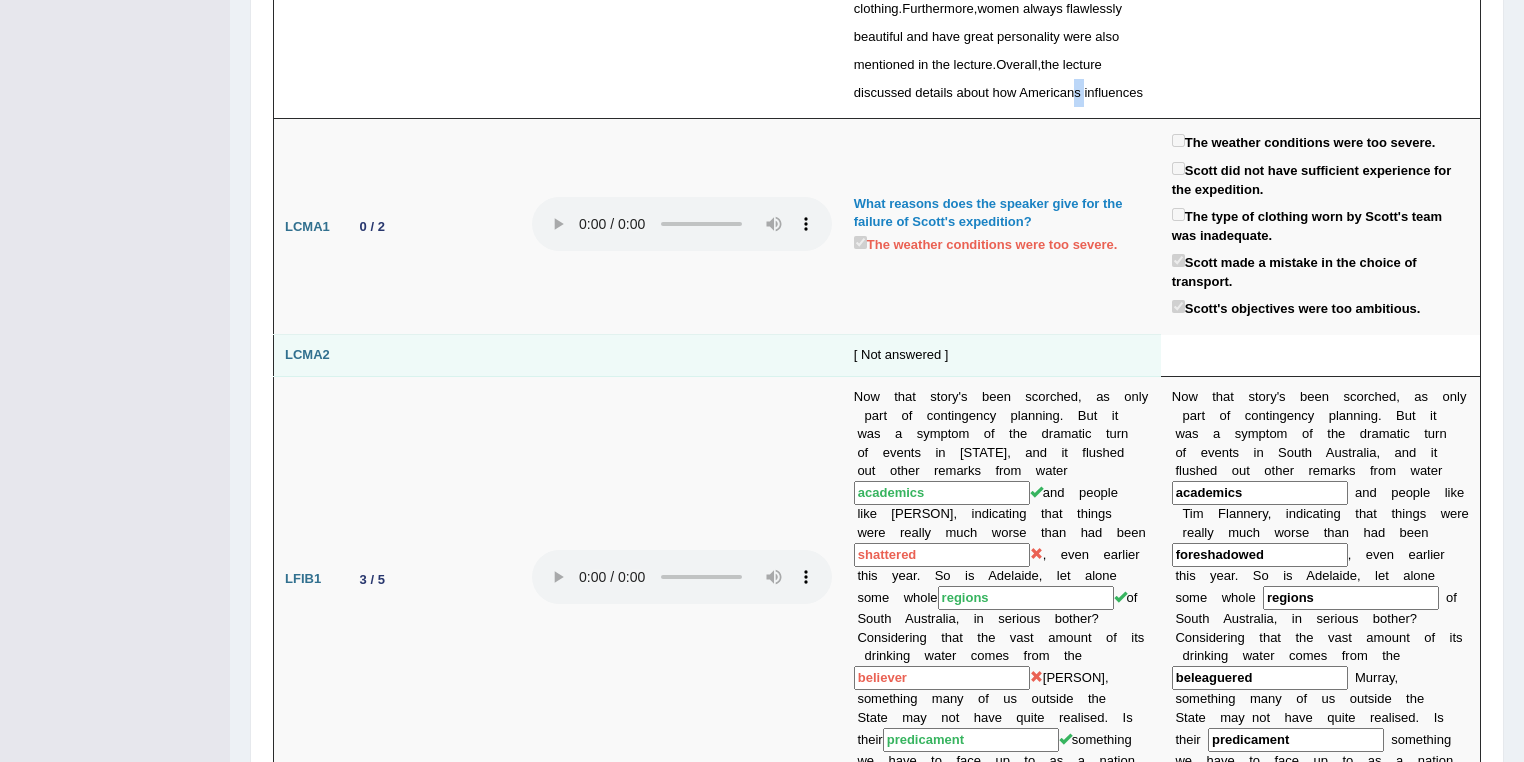 scroll, scrollTop: 640, scrollLeft: 0, axis: vertical 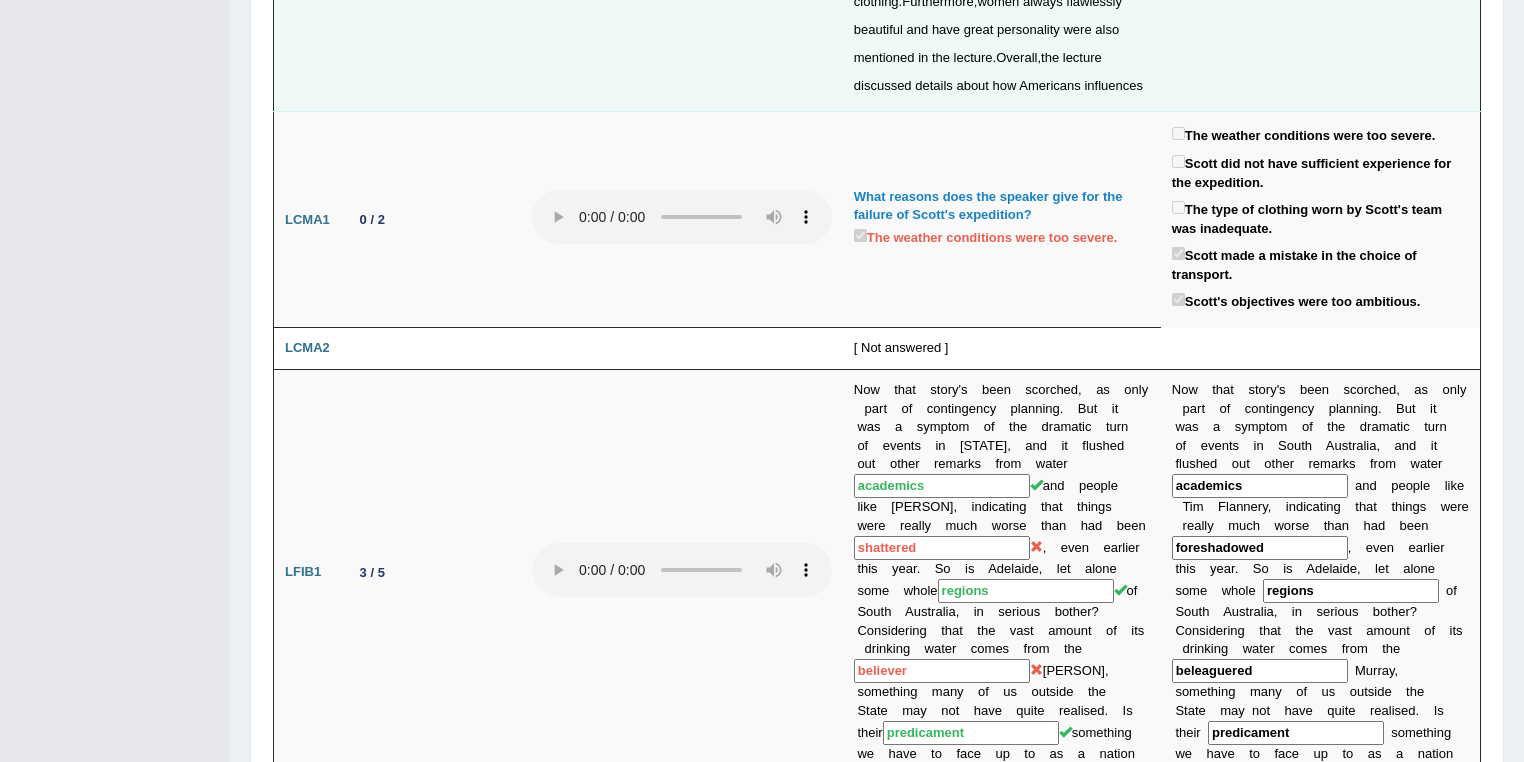 click on "The   speaker   provides   information   about   physical   outlook   of   women .  Initially ,  the   lecture   emphasizes   the   relevance   of   women   in   their   everyday   living   in   the   society .  Moreover ,  the   speaker   also   highlighted   women   are   addicted   to   purchasing   cosmetics ,  perfumes   and   expensive   clothing .  Furthermore ,  women   always   flawlessly   beautiful   and   have   great   personality   were   also   mentioned   in   the   lecture .  Overall ,  the   lecture   discussed   details   about   how   Americans   influences" at bounding box center (1002, -40) 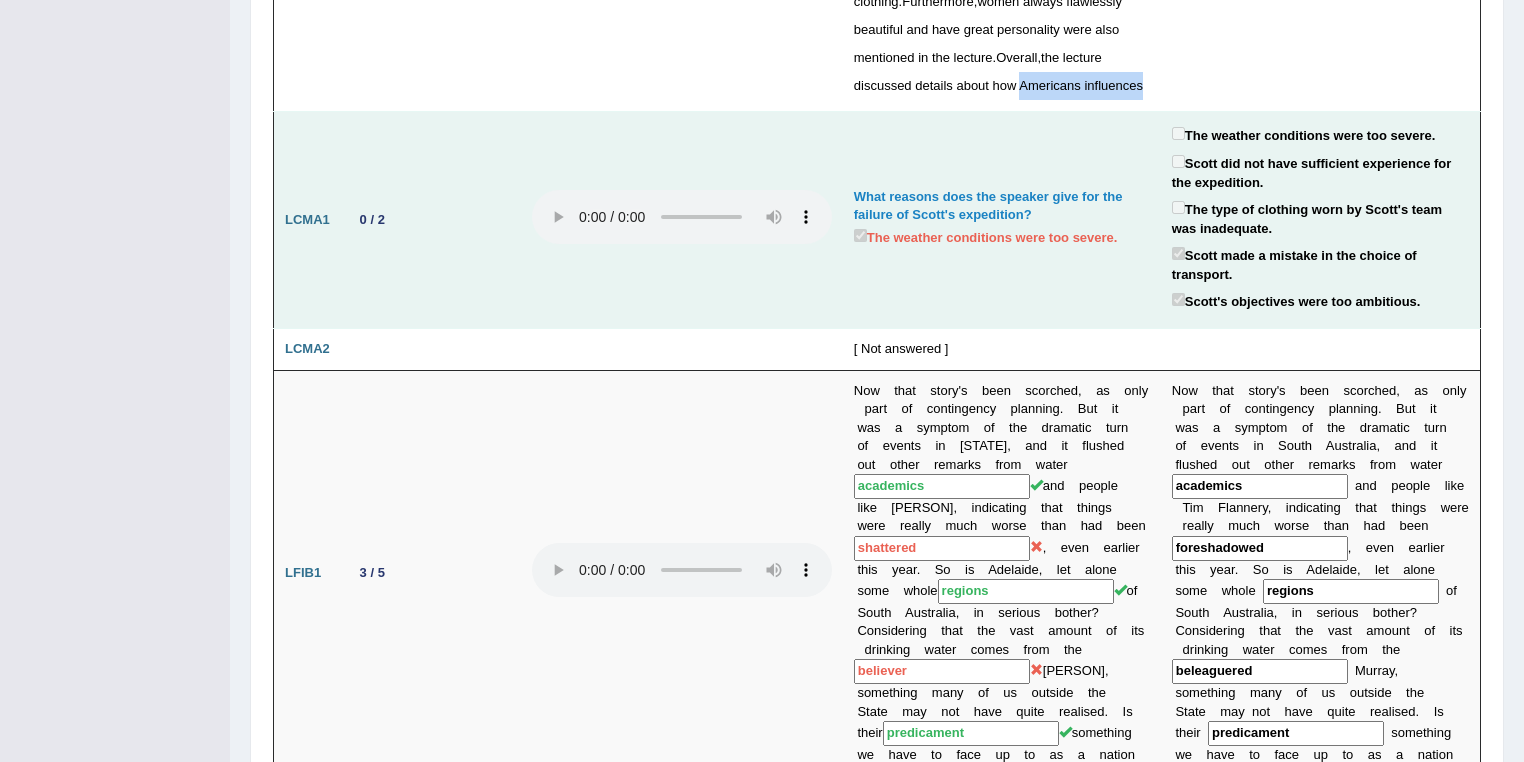 drag, startPoint x: 980, startPoint y: 87, endPoint x: 987, endPoint y: 221, distance: 134.18271 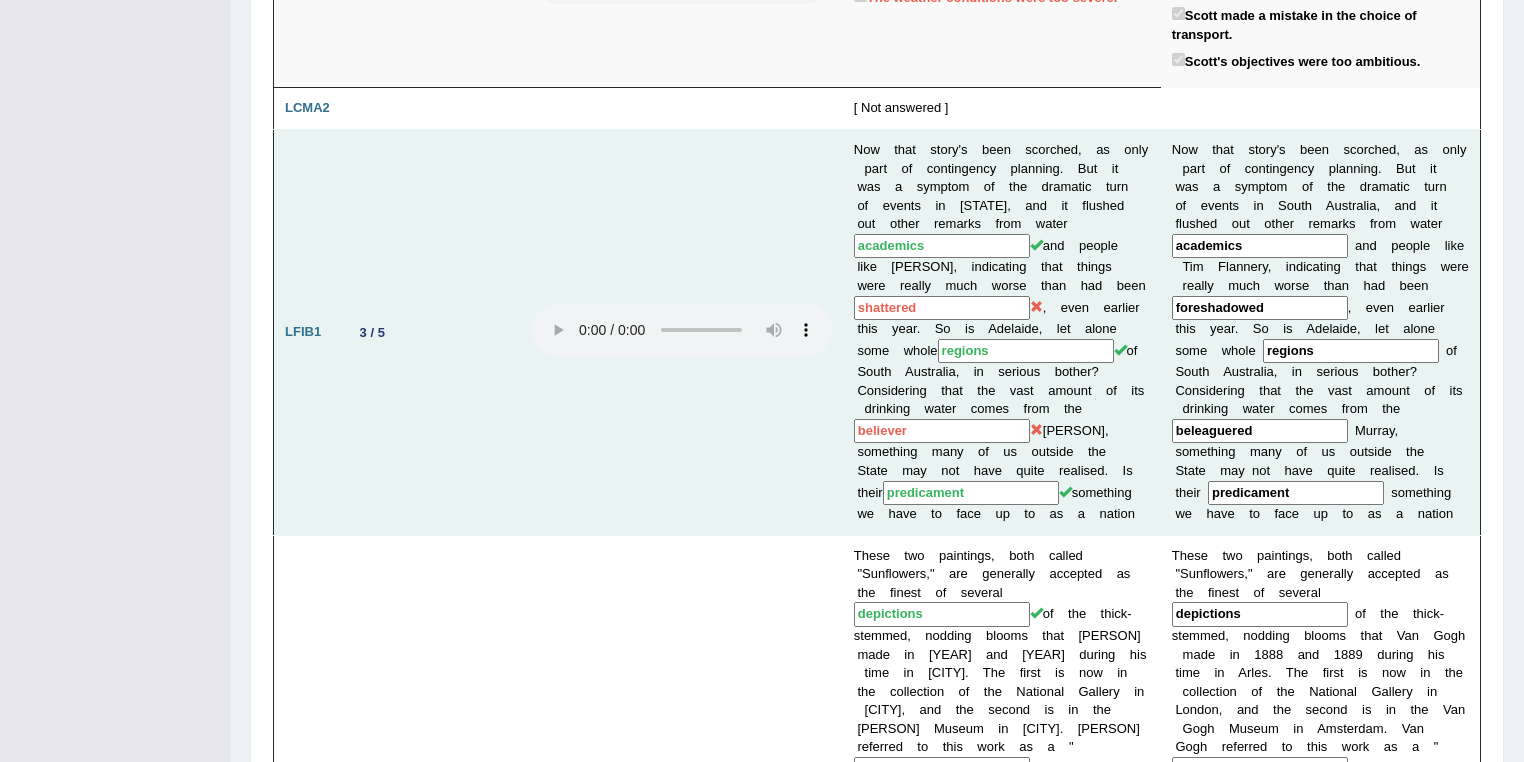 scroll, scrollTop: 960, scrollLeft: 0, axis: vertical 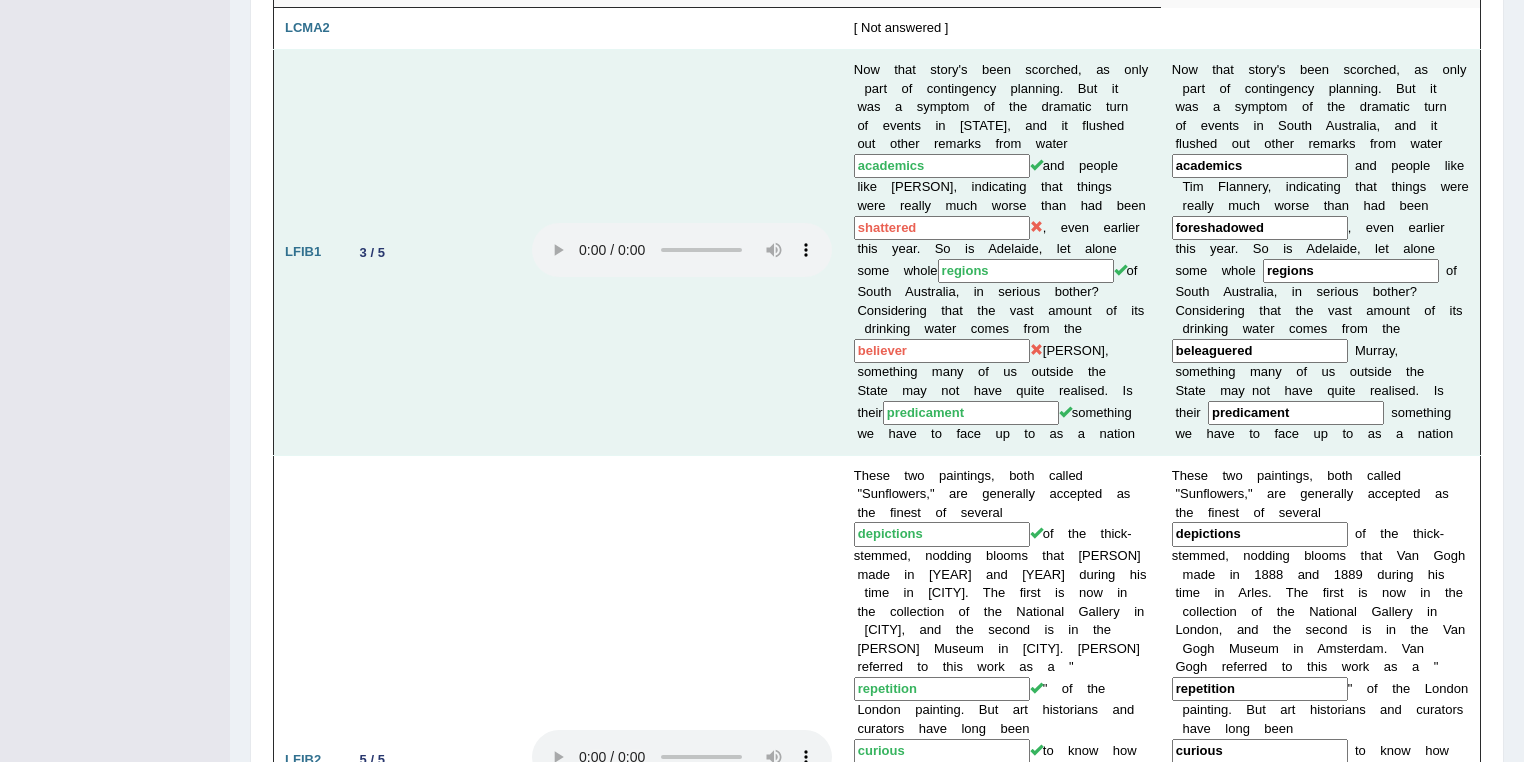 drag, startPoint x: 1296, startPoint y: 222, endPoint x: 1136, endPoint y: 226, distance: 160.04999 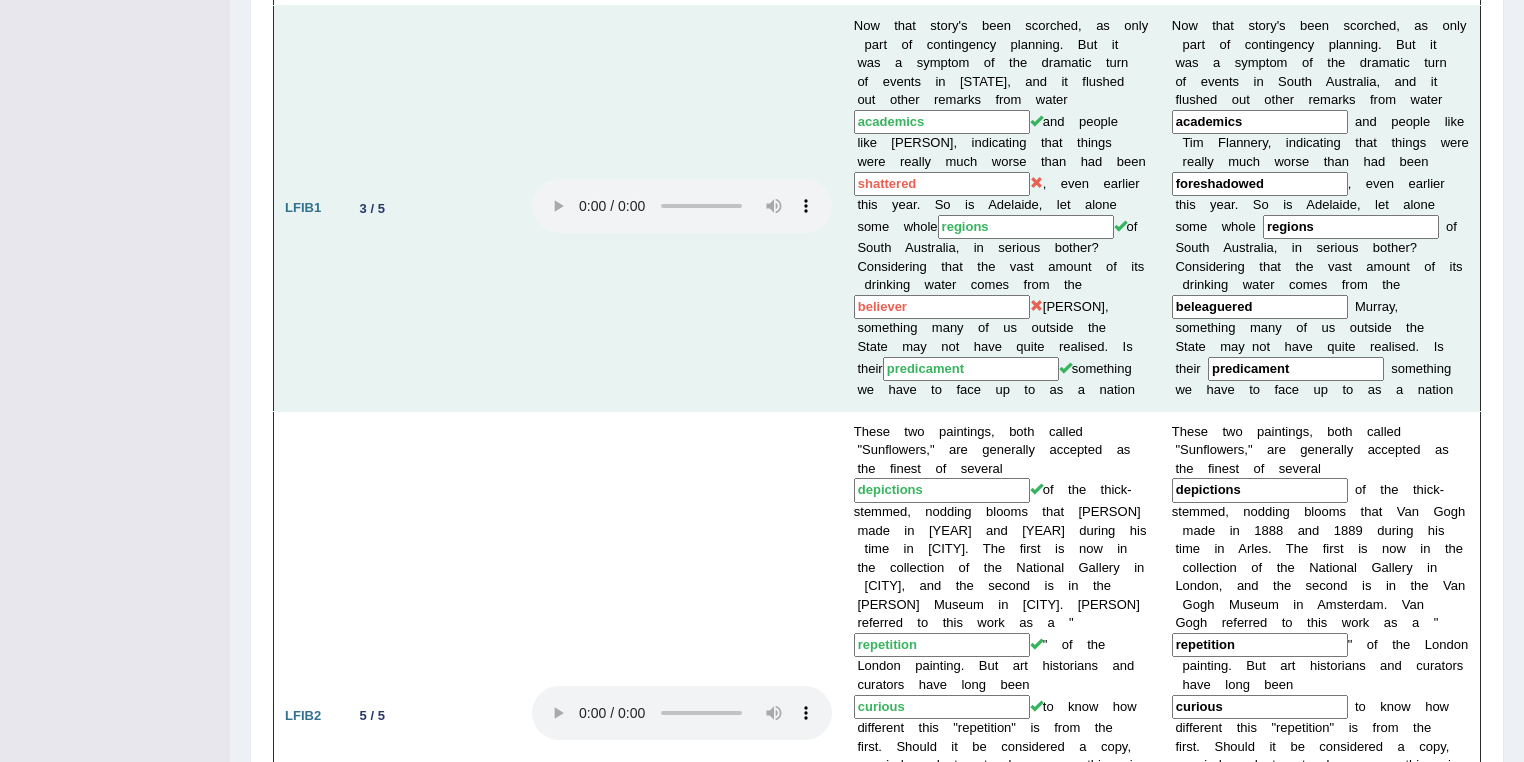 scroll, scrollTop: 1040, scrollLeft: 0, axis: vertical 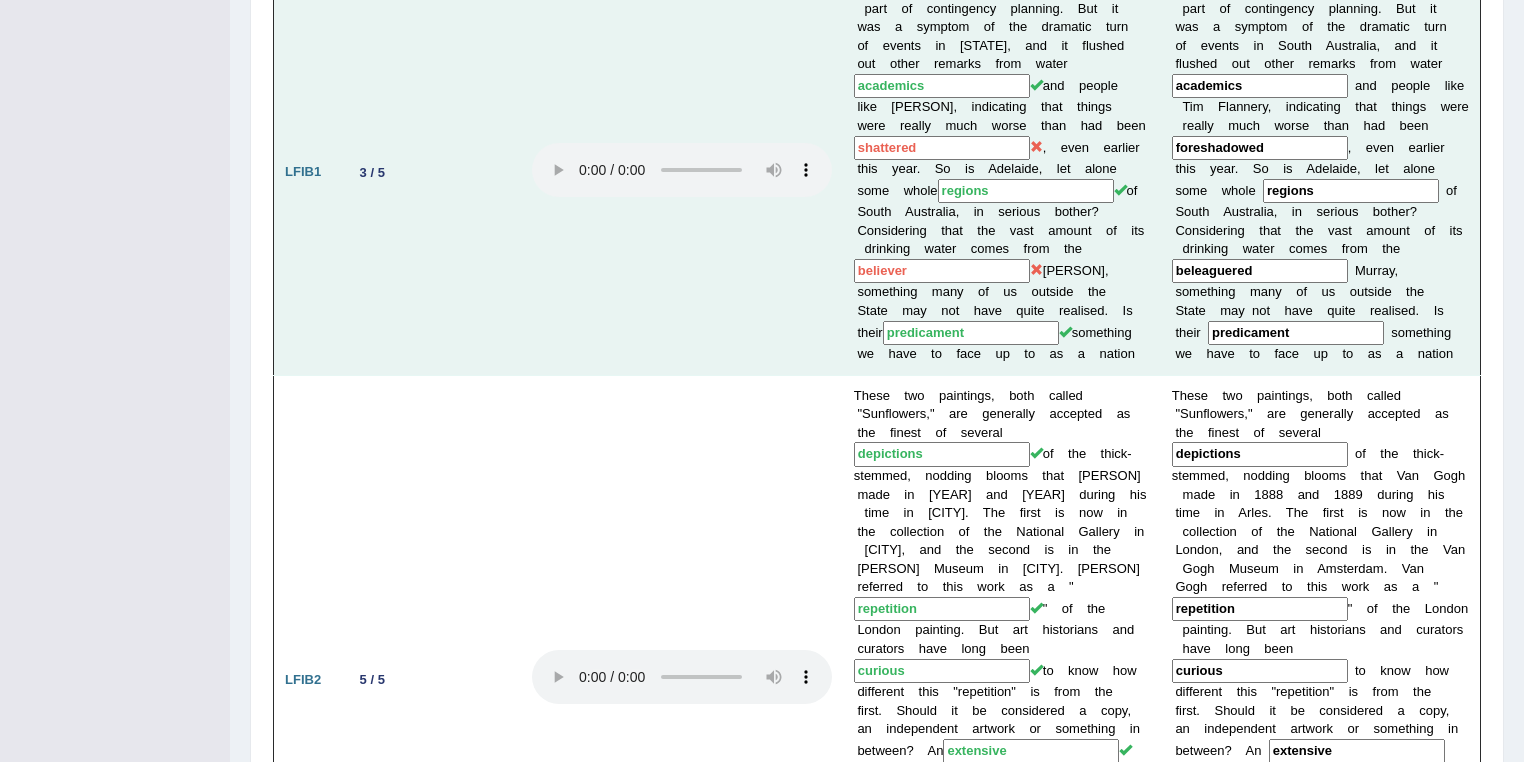 drag, startPoint x: 963, startPoint y: 264, endPoint x: 822, endPoint y: 256, distance: 141.22676 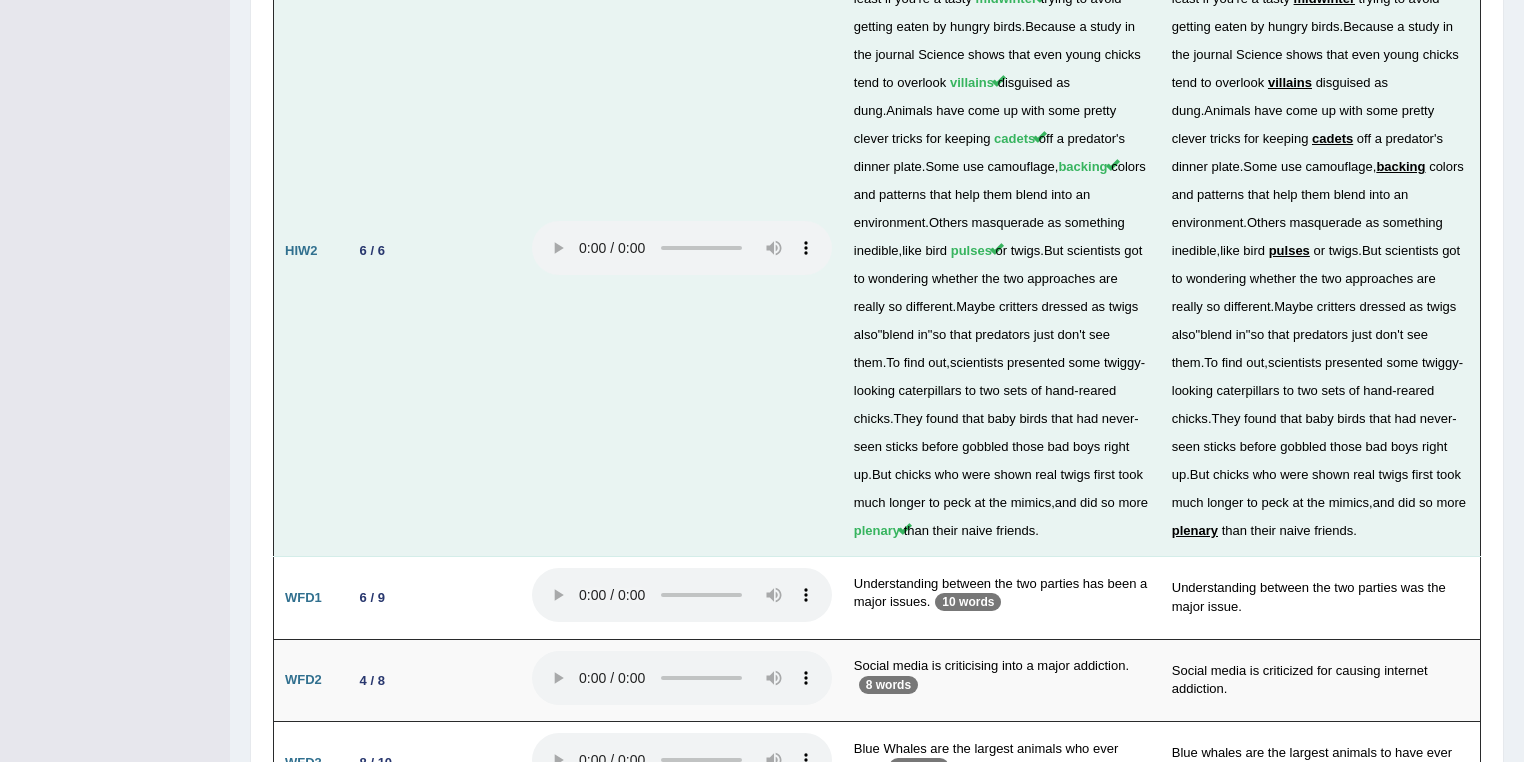 scroll, scrollTop: 3579, scrollLeft: 0, axis: vertical 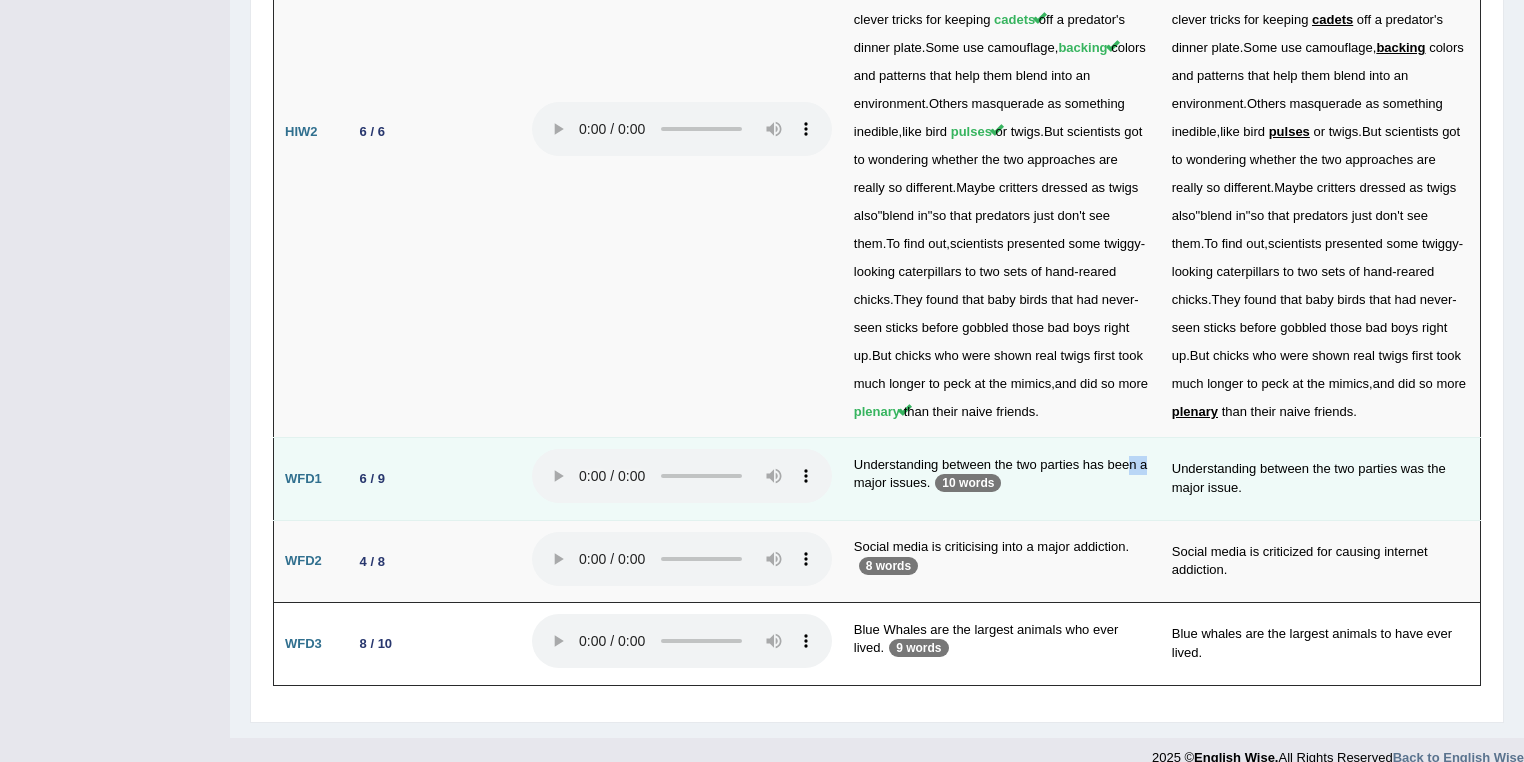 drag, startPoint x: 1144, startPoint y: 437, endPoint x: 1040, endPoint y: 449, distance: 104.69002 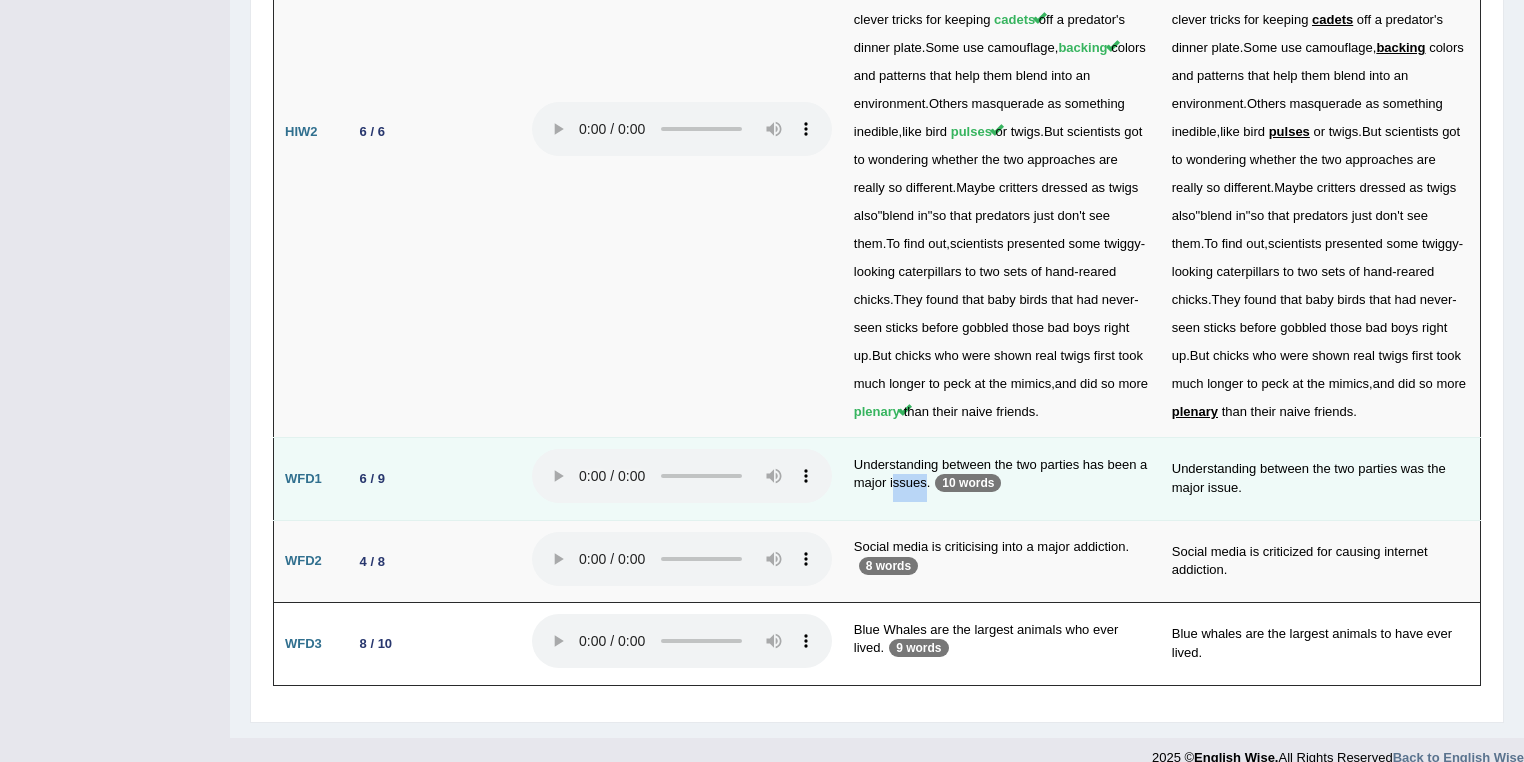 drag, startPoint x: 927, startPoint y: 455, endPoint x: 572, endPoint y: 436, distance: 355.5081 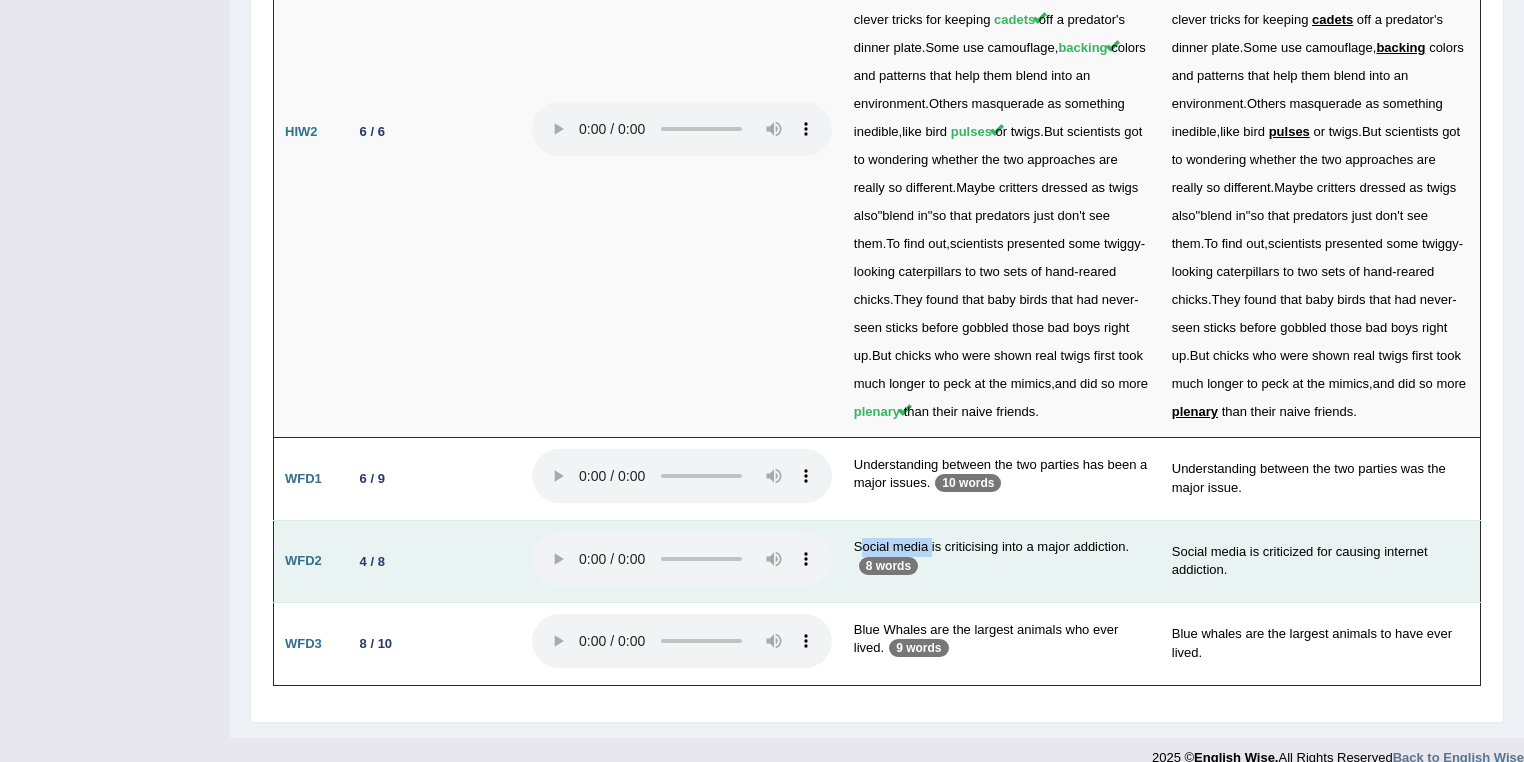 drag, startPoint x: 932, startPoint y: 520, endPoint x: 864, endPoint y: 509, distance: 68.88396 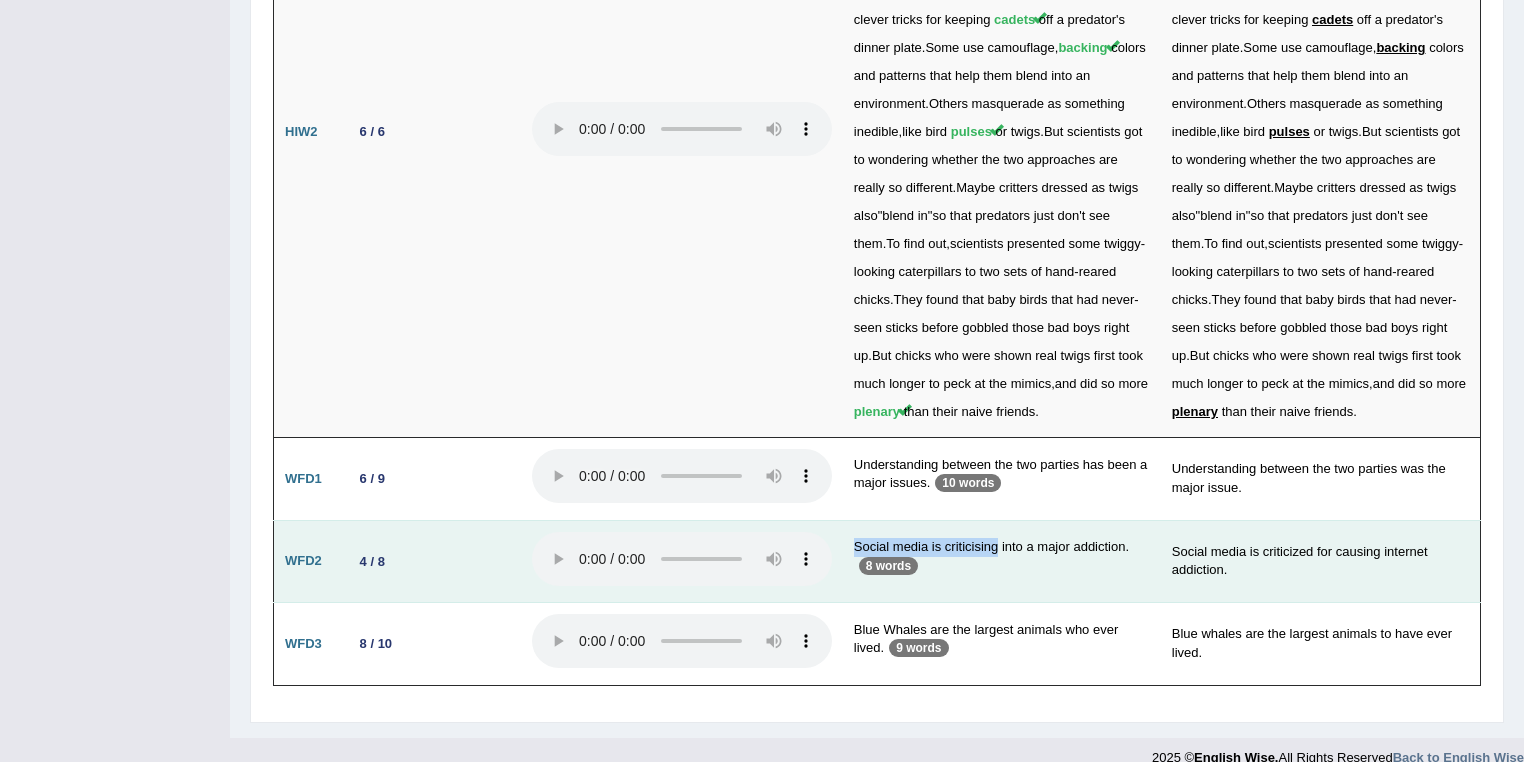 drag, startPoint x: 855, startPoint y: 524, endPoint x: 997, endPoint y: 515, distance: 142.28493 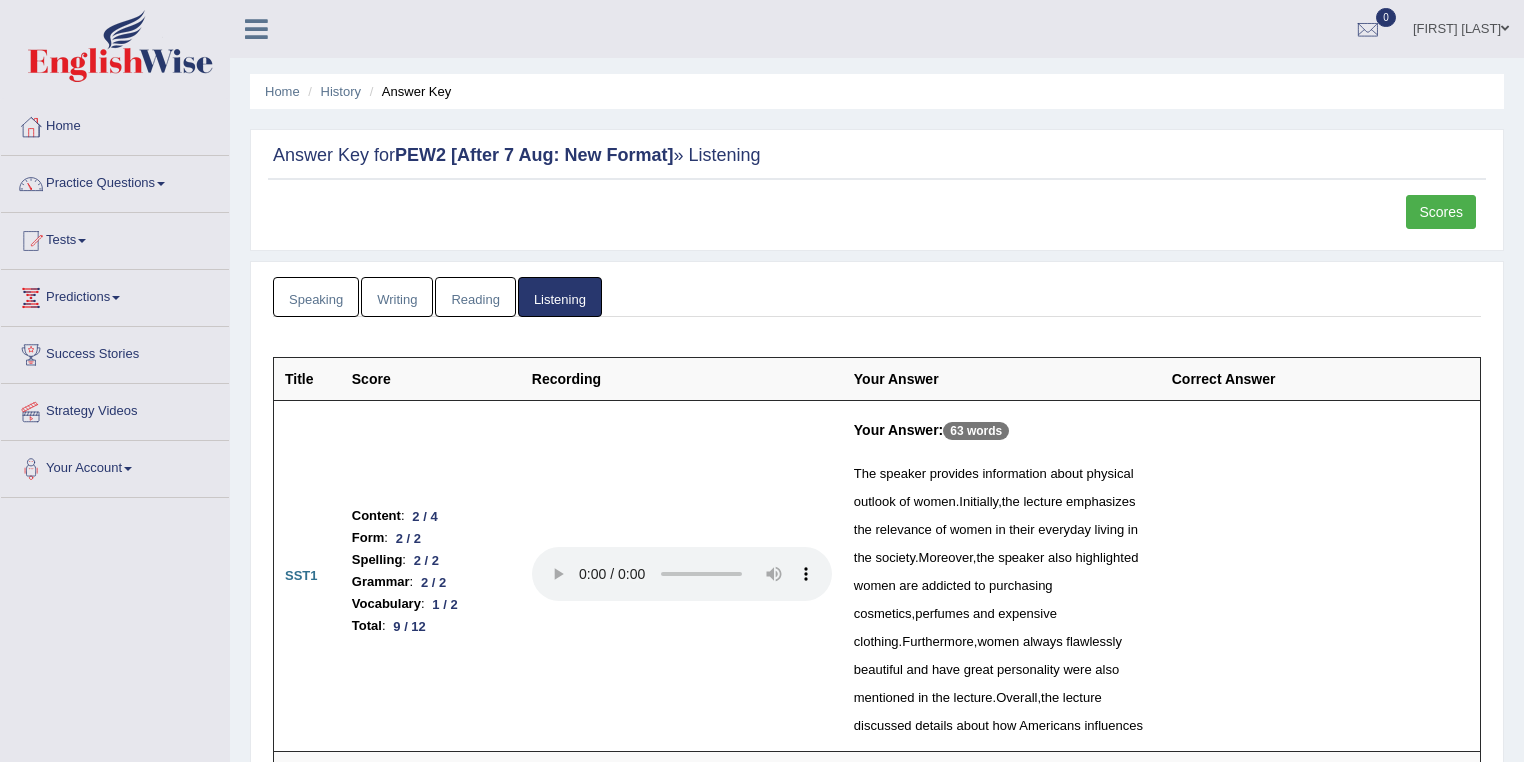 scroll, scrollTop: 0, scrollLeft: 0, axis: both 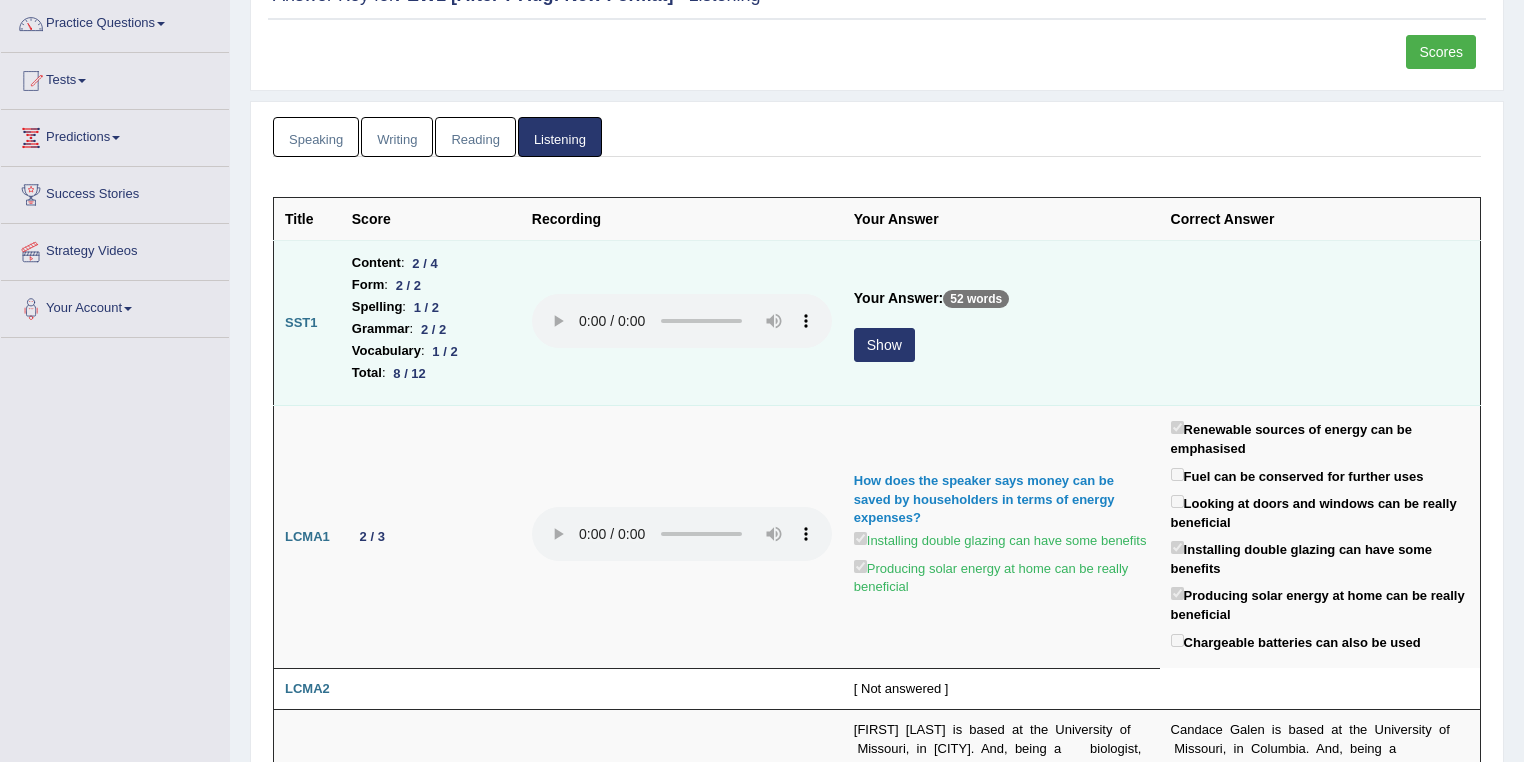 click on "Show" at bounding box center [884, 345] 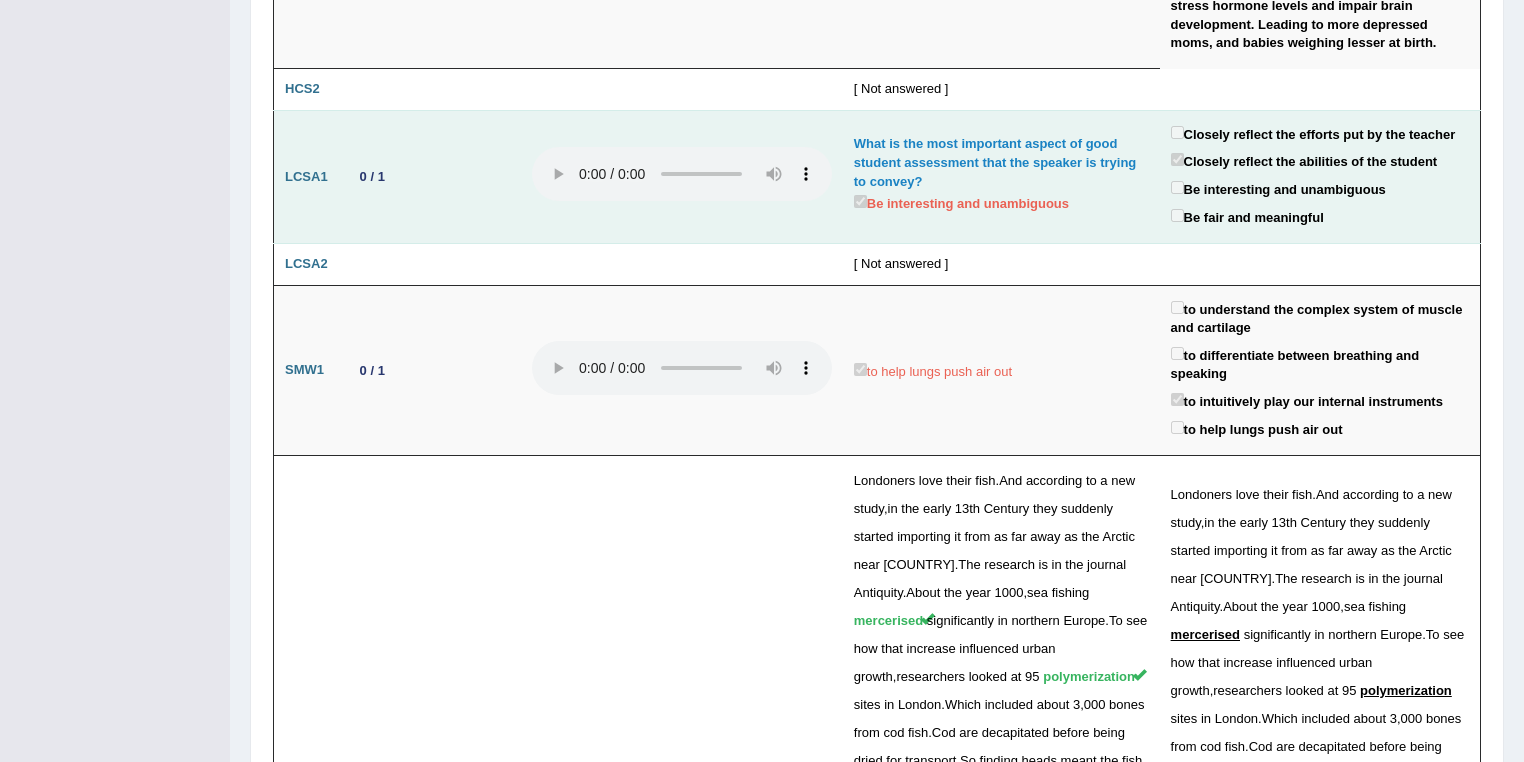 scroll, scrollTop: 2319, scrollLeft: 0, axis: vertical 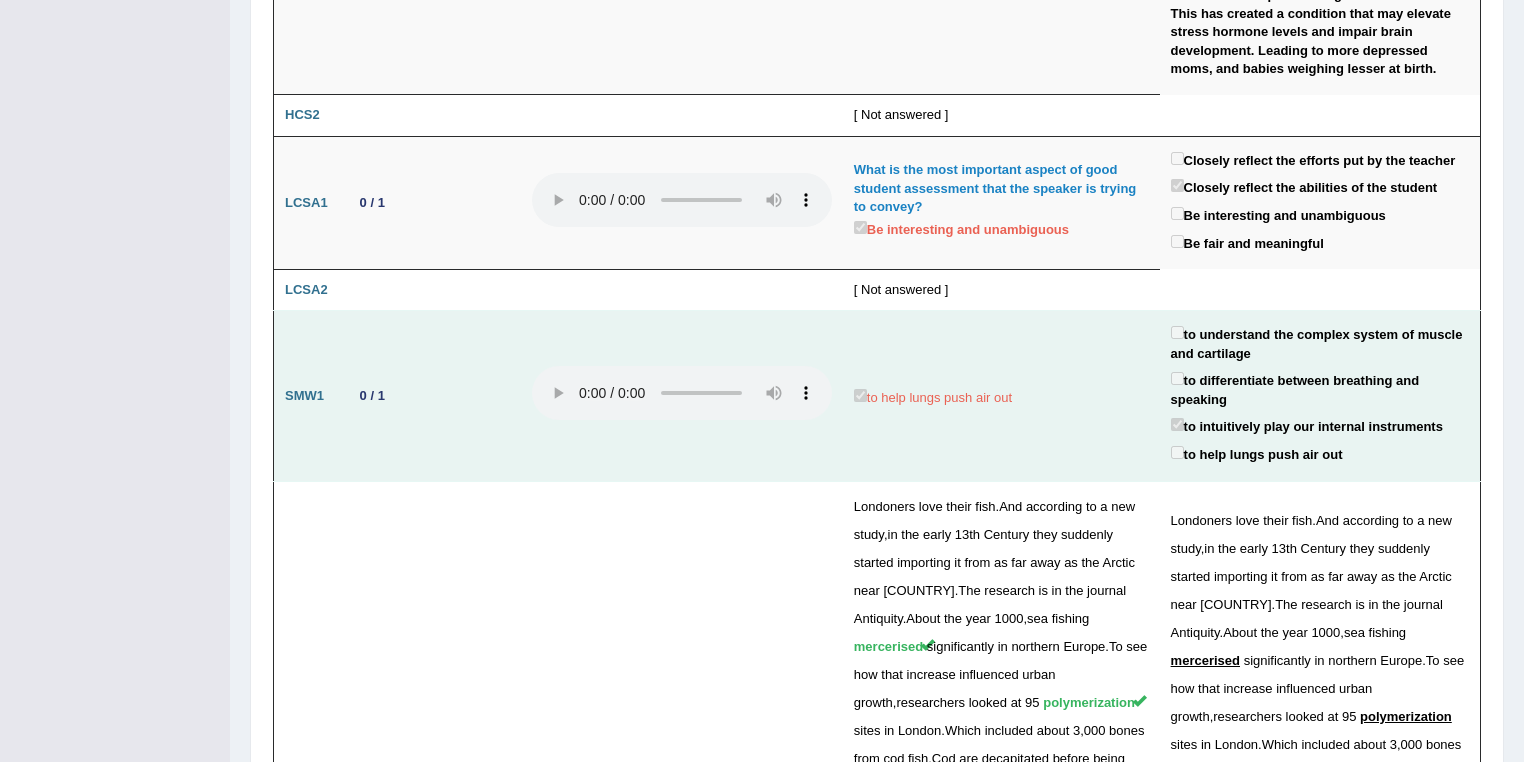click on "0 / 1" at bounding box center [431, 396] 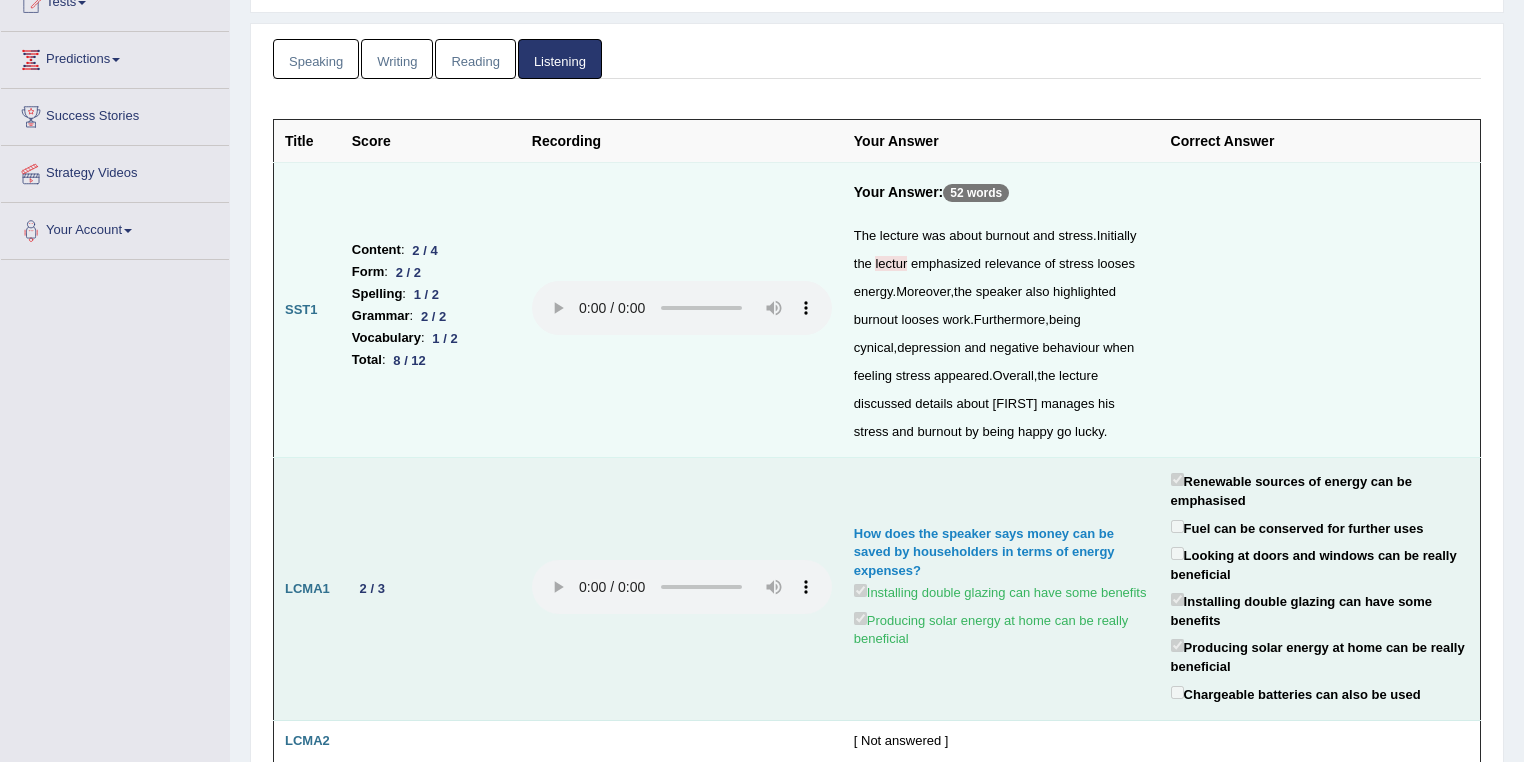 scroll, scrollTop: 240, scrollLeft: 0, axis: vertical 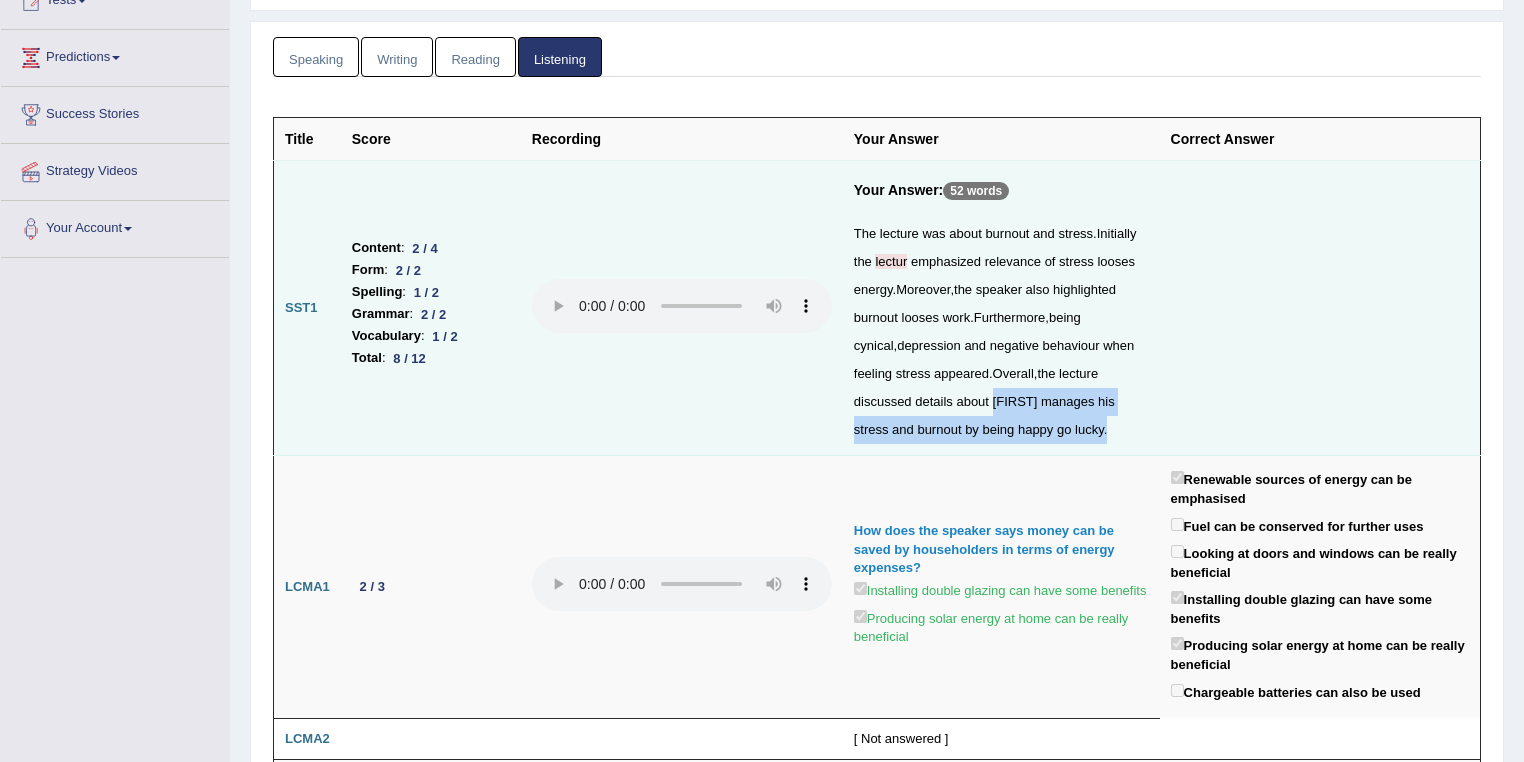 drag, startPoint x: 931, startPoint y: 401, endPoint x: 1097, endPoint y: 436, distance: 169.64964 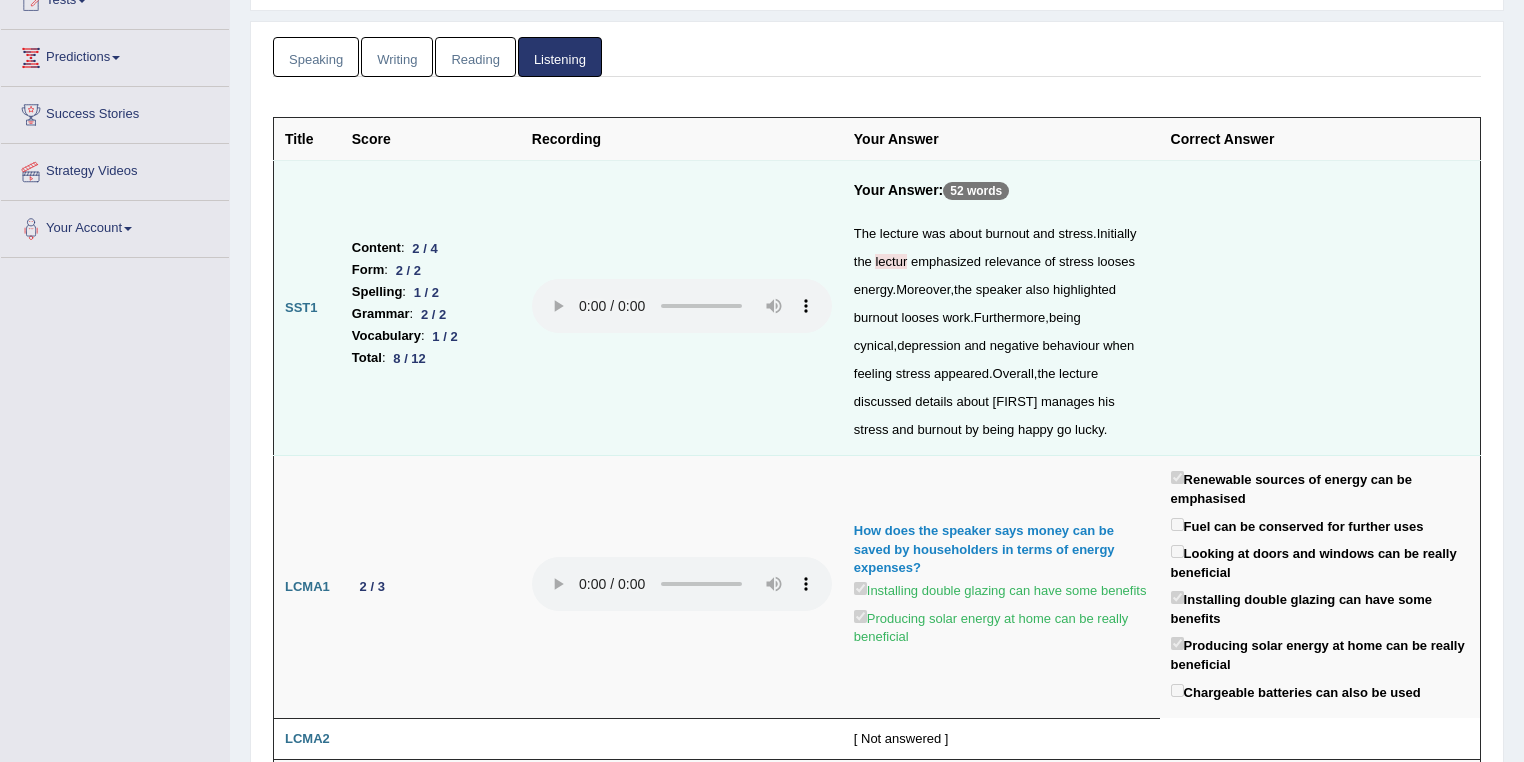 click at bounding box center (1320, 308) 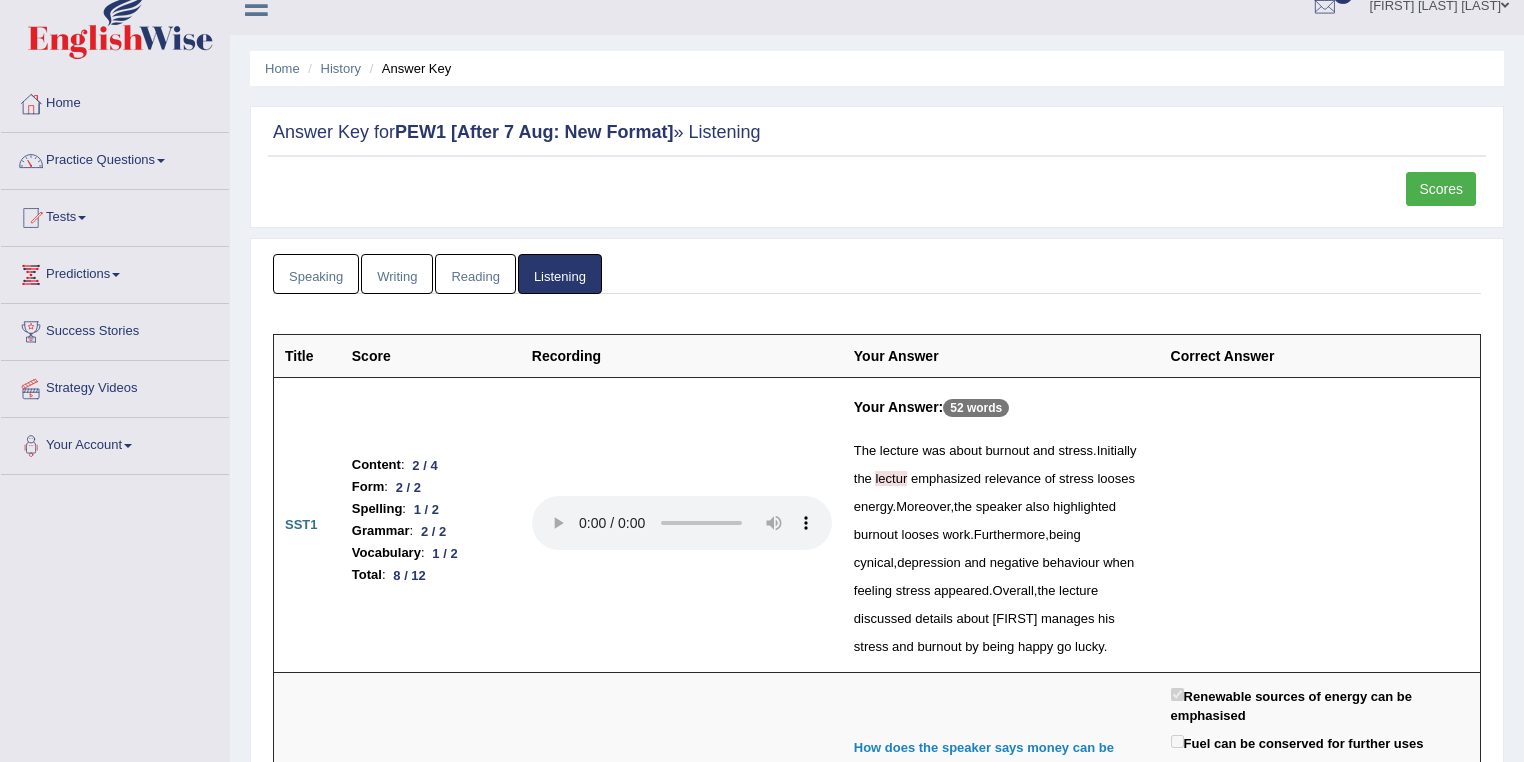 scroll, scrollTop: 0, scrollLeft: 0, axis: both 